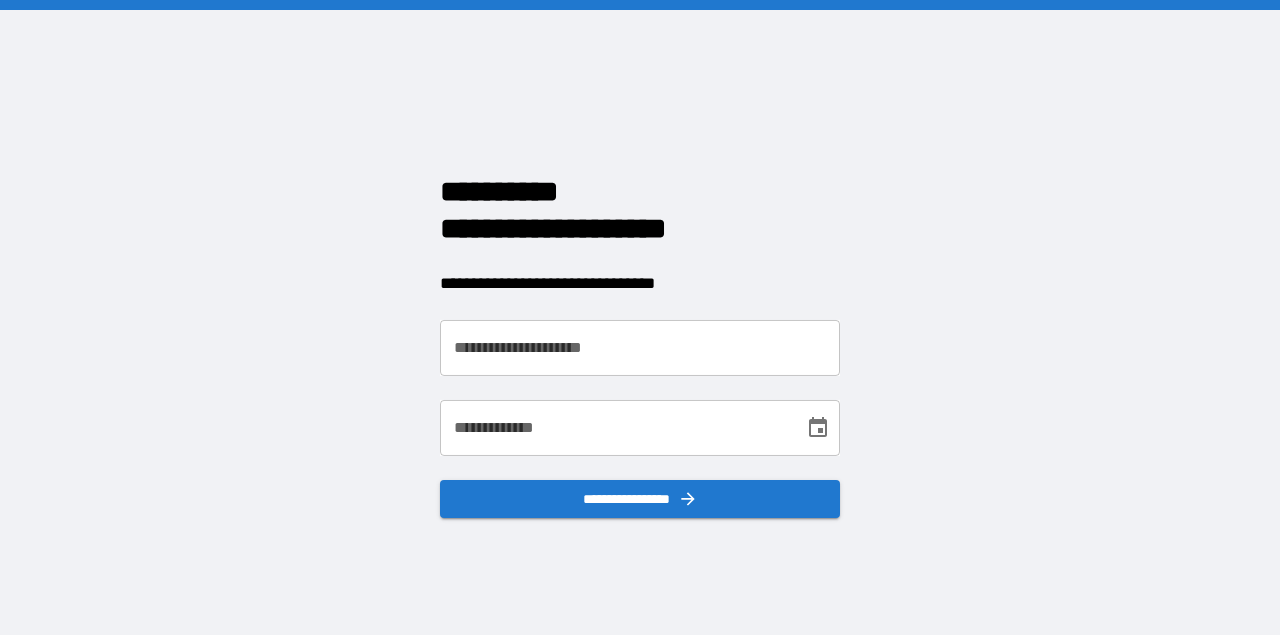 scroll, scrollTop: 0, scrollLeft: 0, axis: both 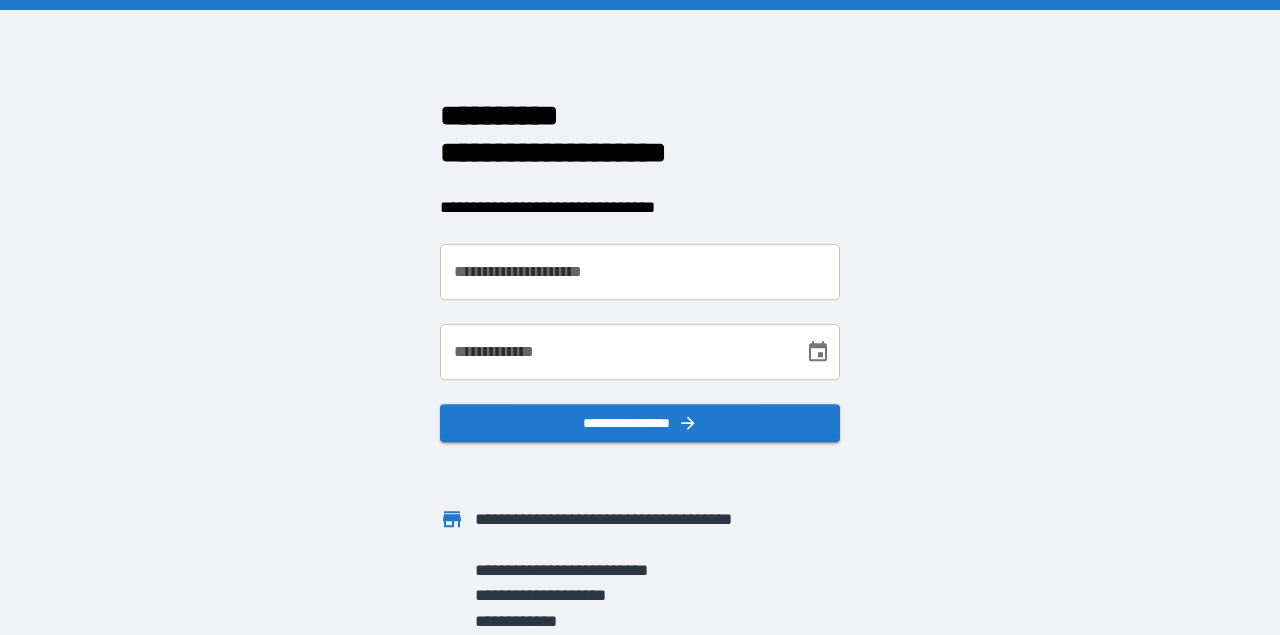 click on "**********" at bounding box center (640, 272) 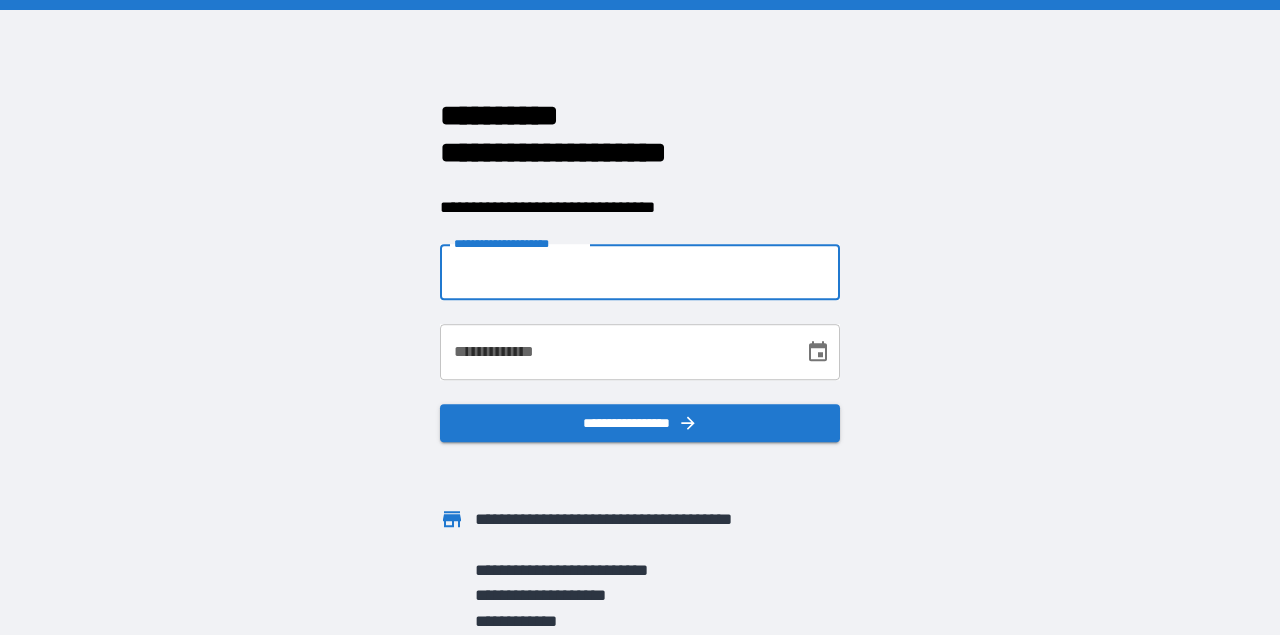 type on "**********" 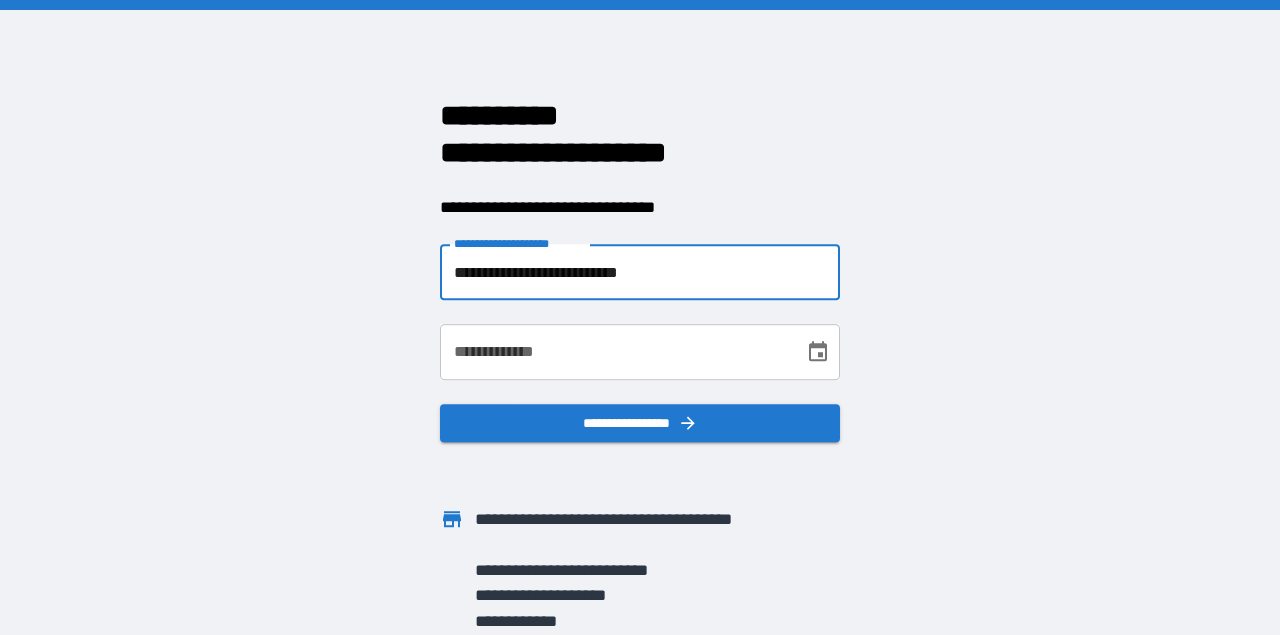 click on "**********" at bounding box center [615, 352] 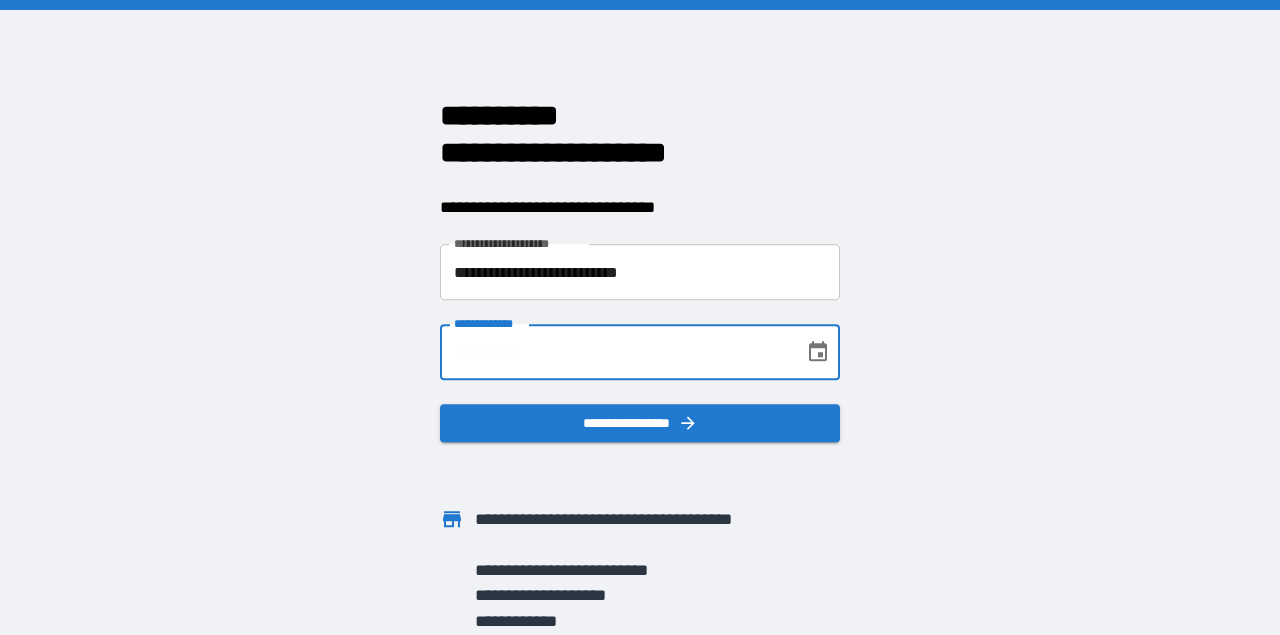 type on "**********" 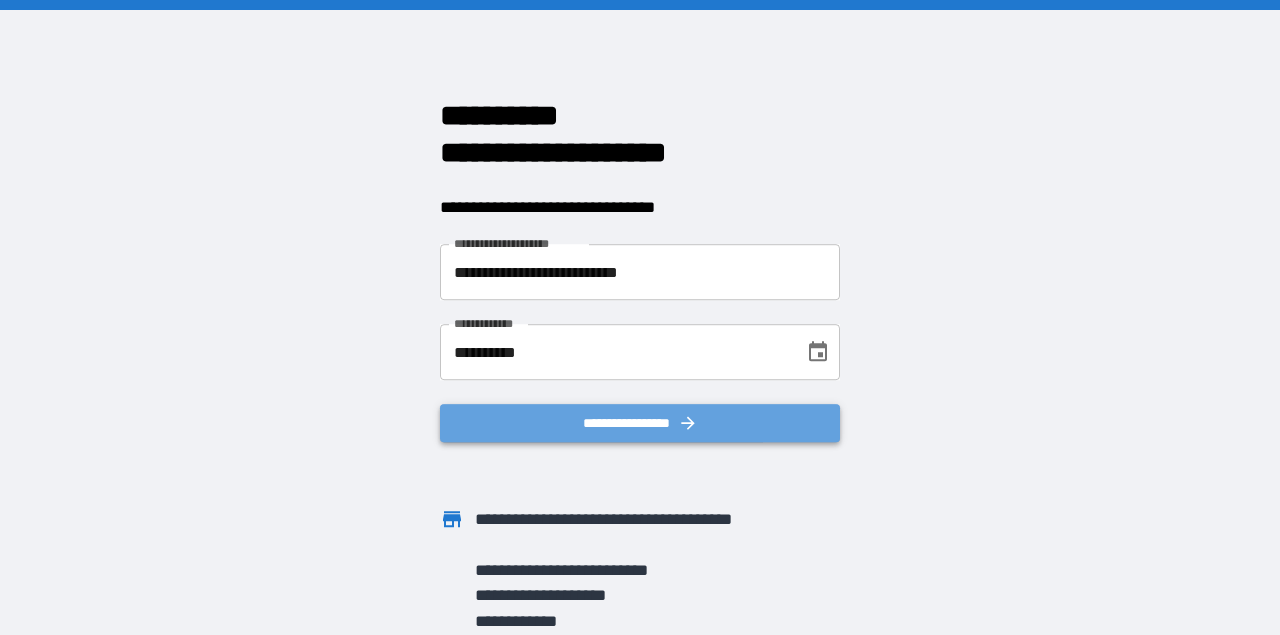 click on "**********" at bounding box center (640, 423) 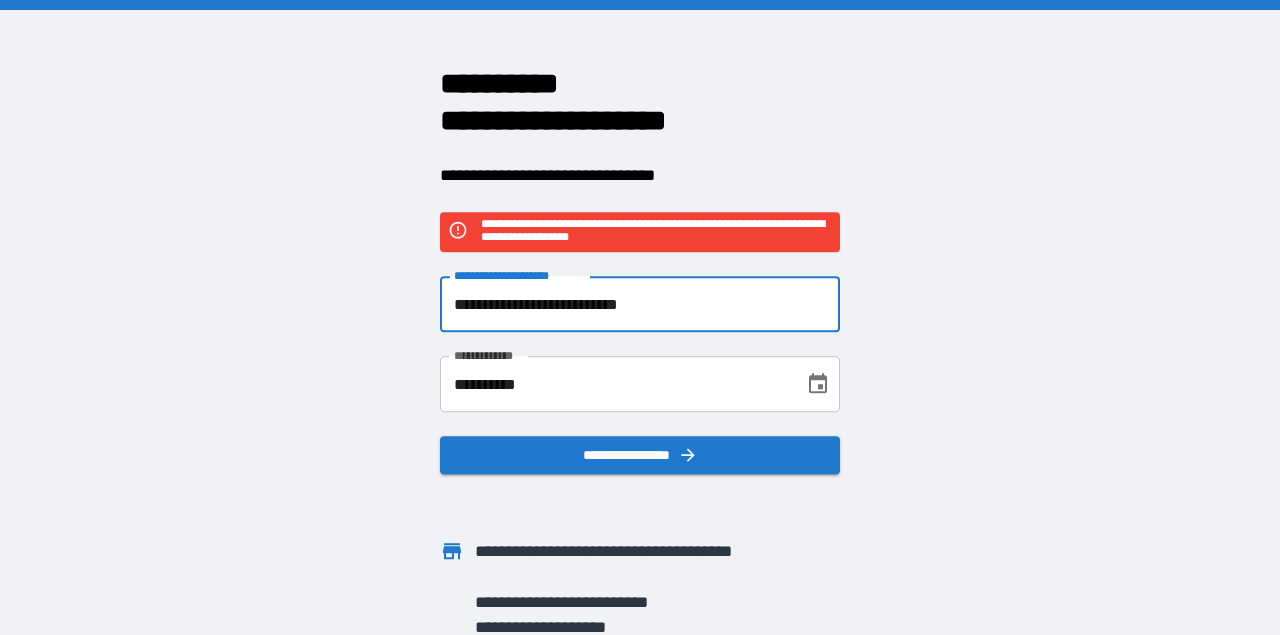 click on "**********" at bounding box center [640, 304] 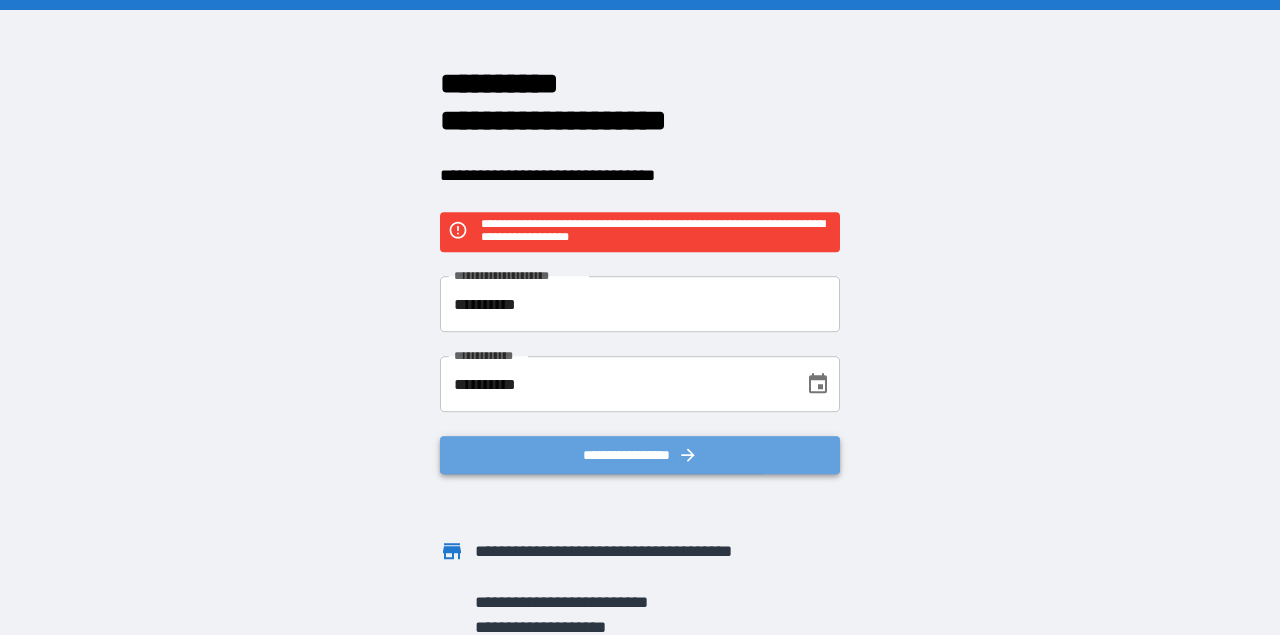 click on "**********" at bounding box center [640, 455] 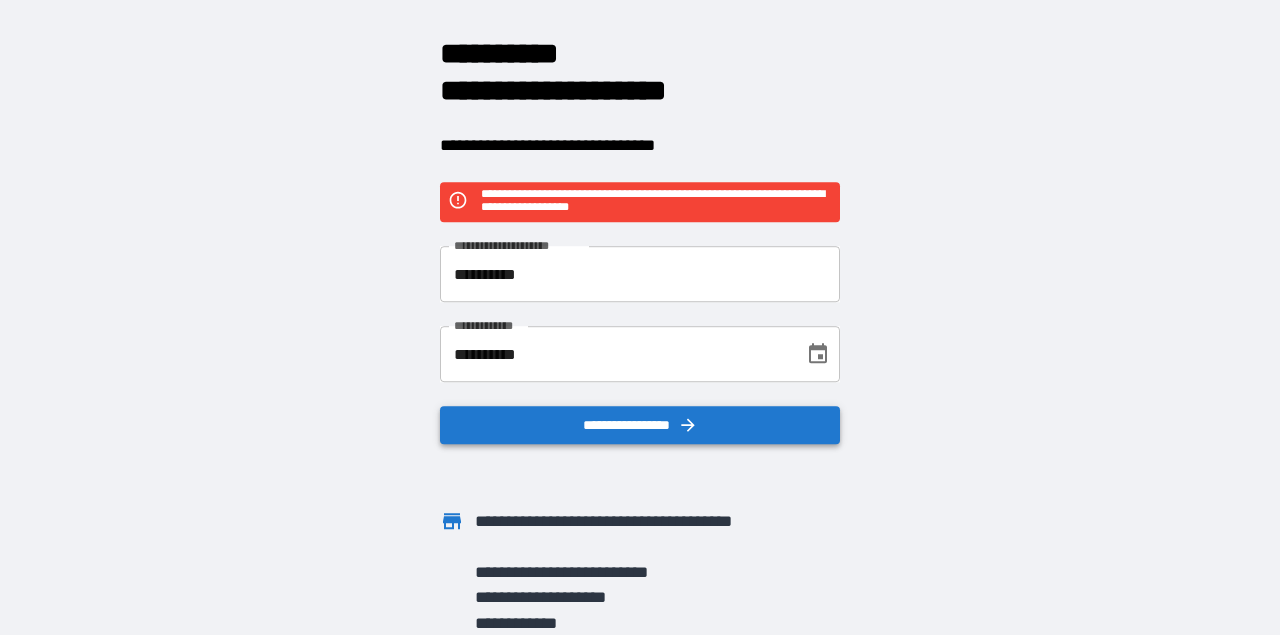 scroll, scrollTop: 32, scrollLeft: 0, axis: vertical 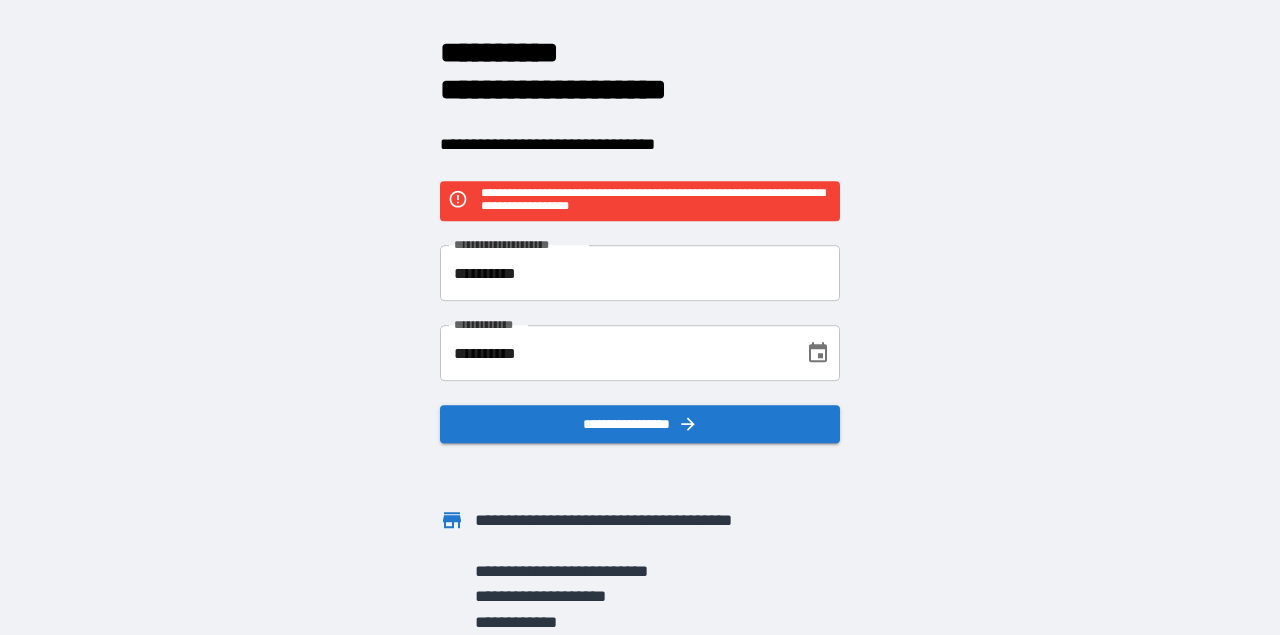 click at bounding box center [628, 463] 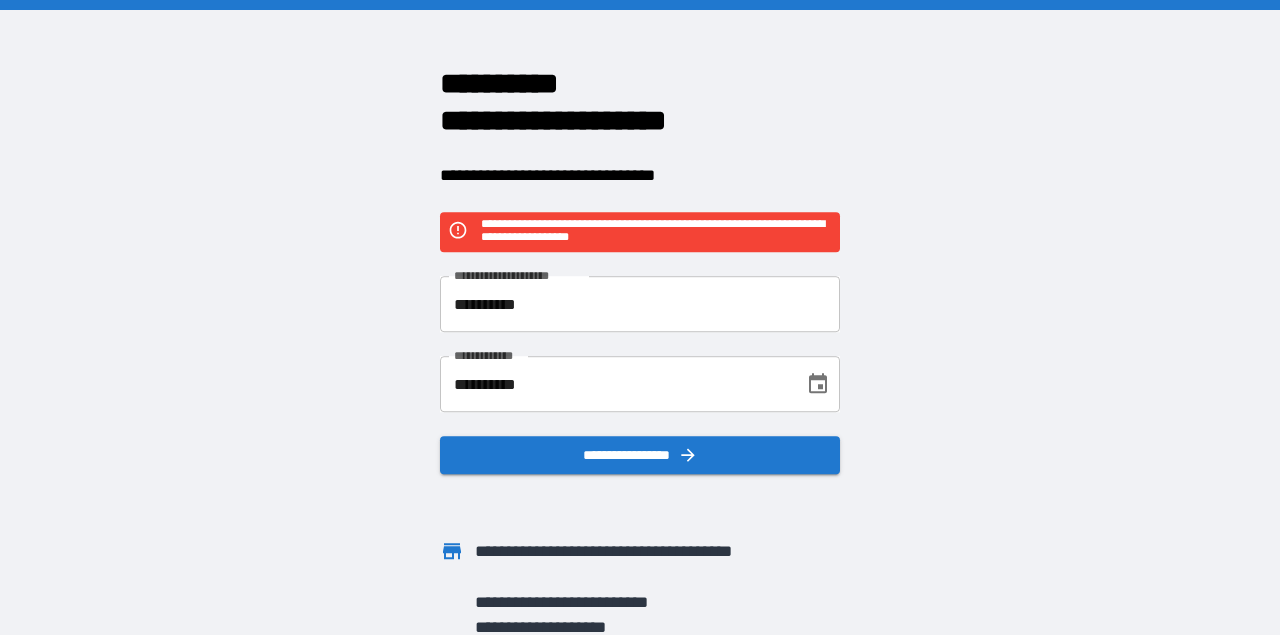 click on "**********" at bounding box center (640, 304) 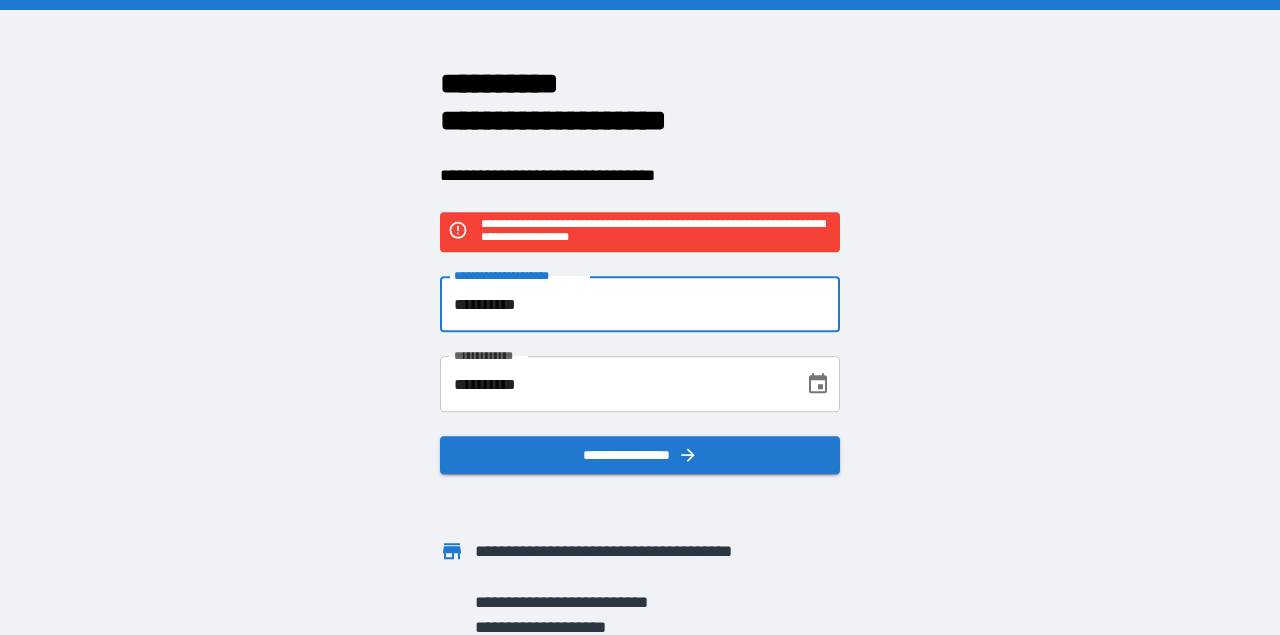 drag, startPoint x: 576, startPoint y: 301, endPoint x: 490, endPoint y: 301, distance: 86 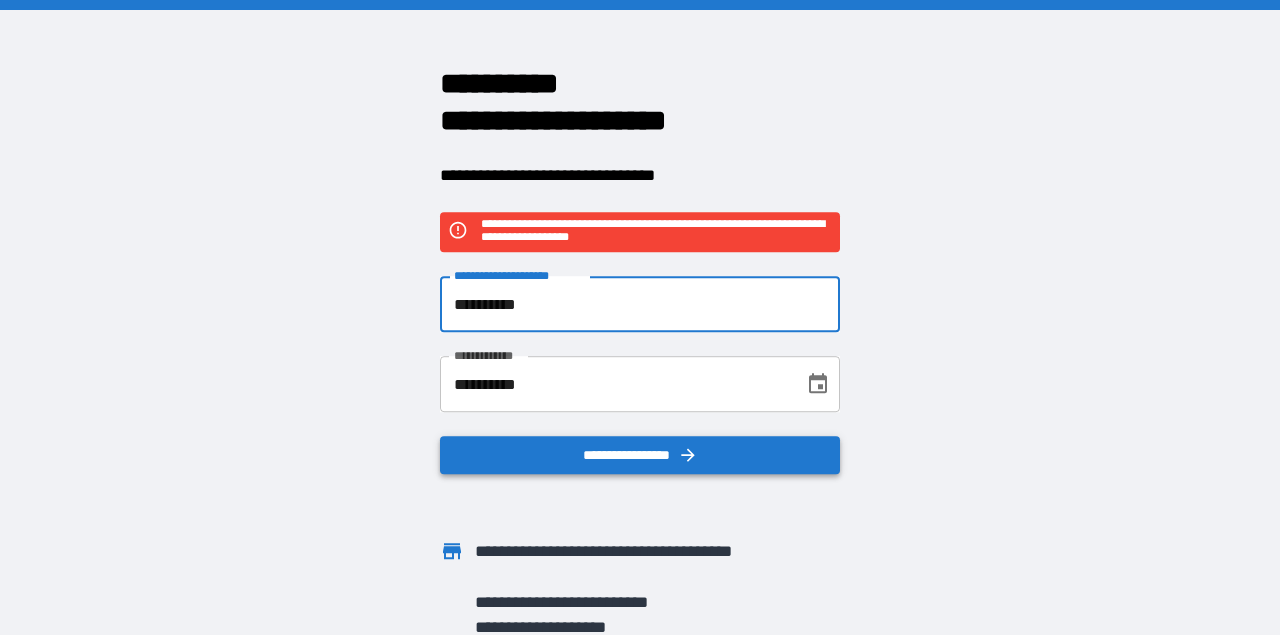 type on "**********" 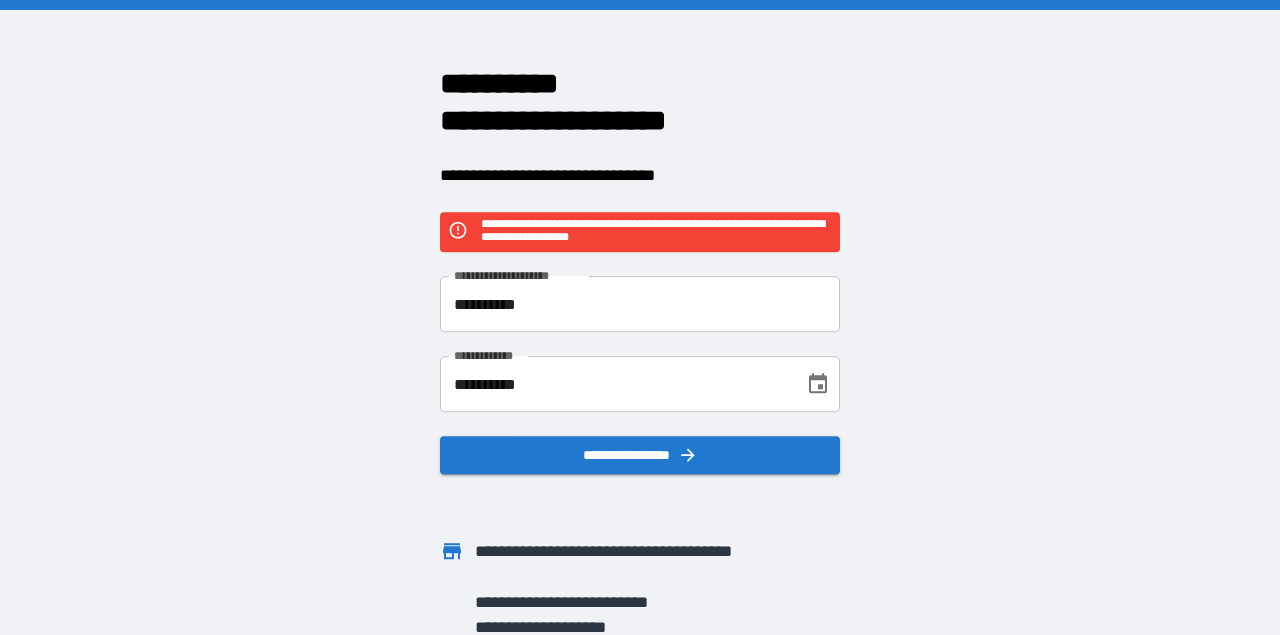 click on "**********" at bounding box center (640, 304) 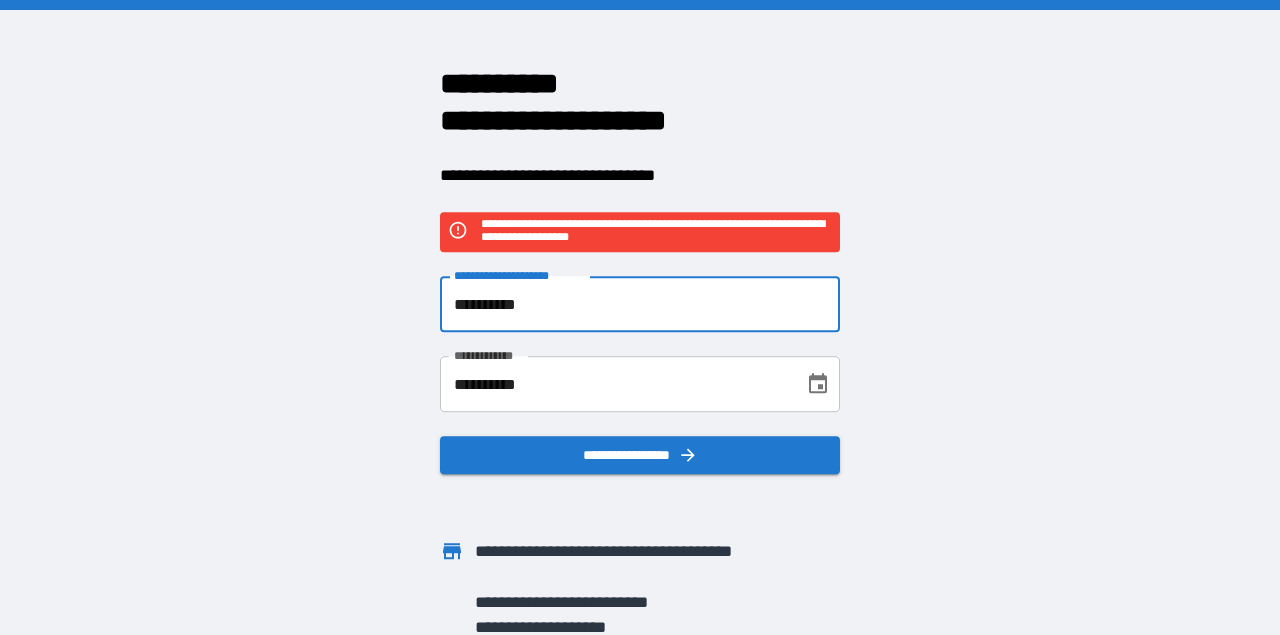 click on "**********" at bounding box center (640, 304) 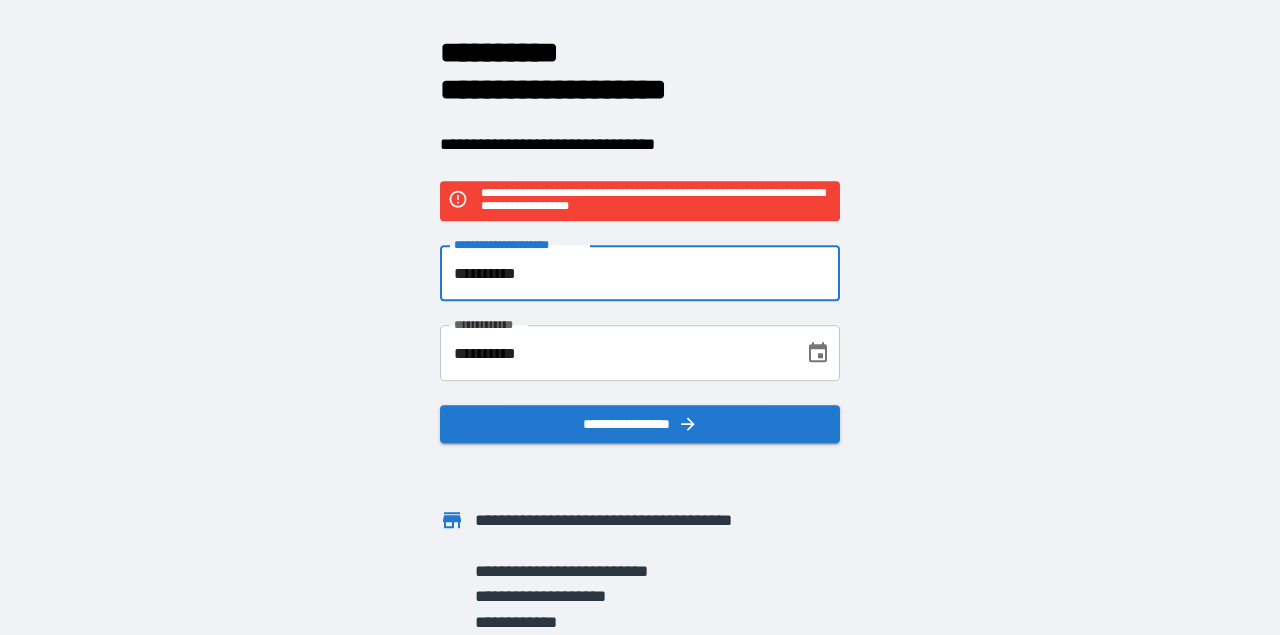 click on "**********" at bounding box center (640, 317) 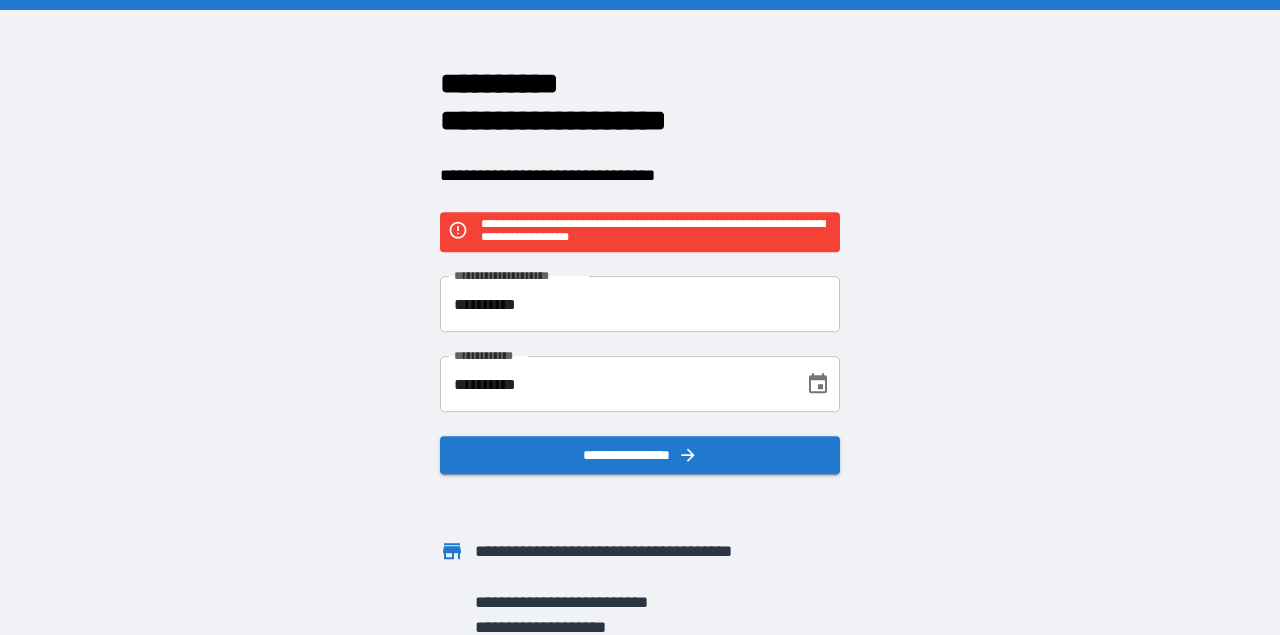 scroll, scrollTop: 32, scrollLeft: 0, axis: vertical 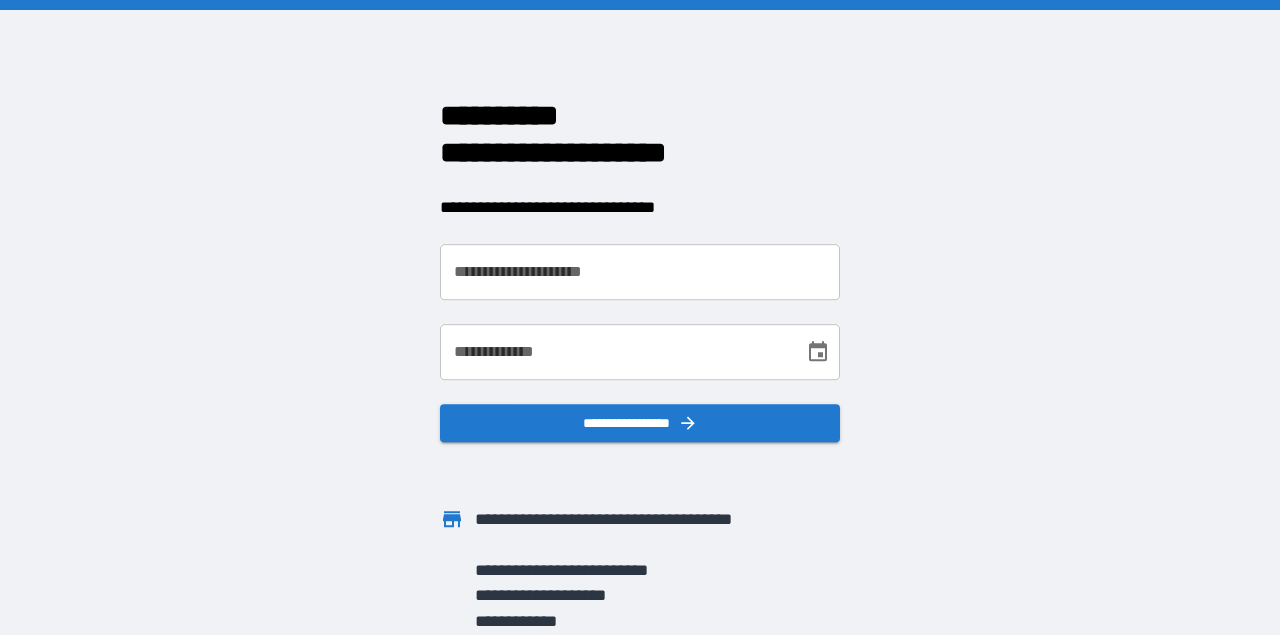 click on "**********" at bounding box center [640, 272] 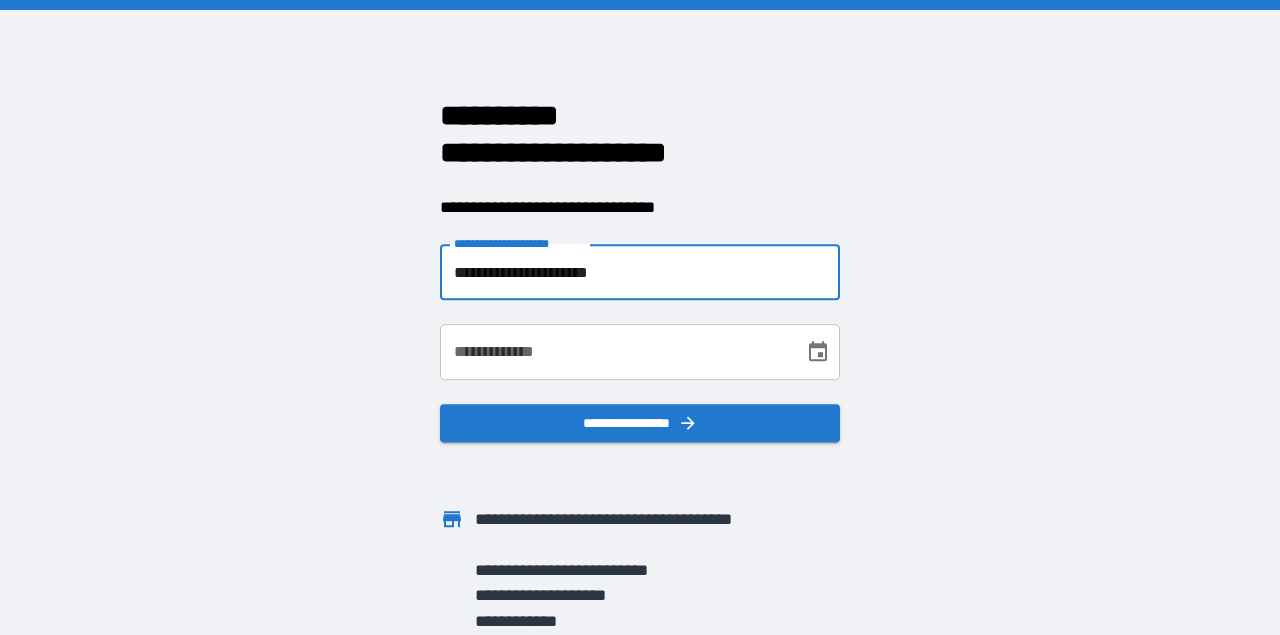 type on "**********" 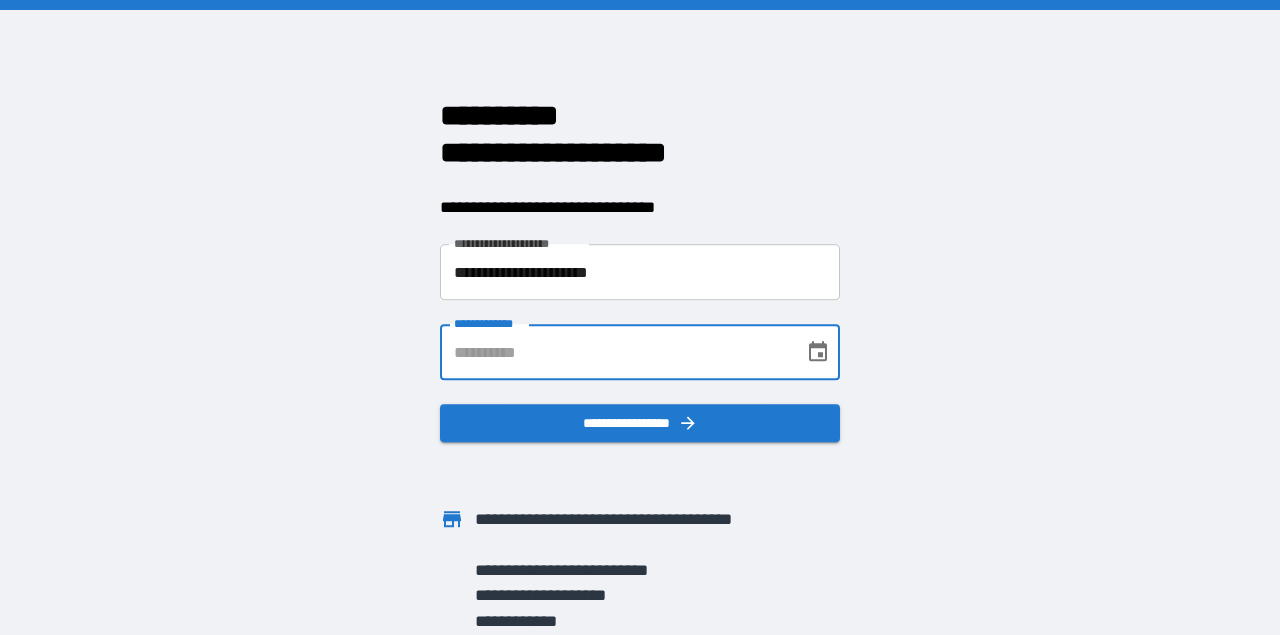 click on "**********" at bounding box center [615, 352] 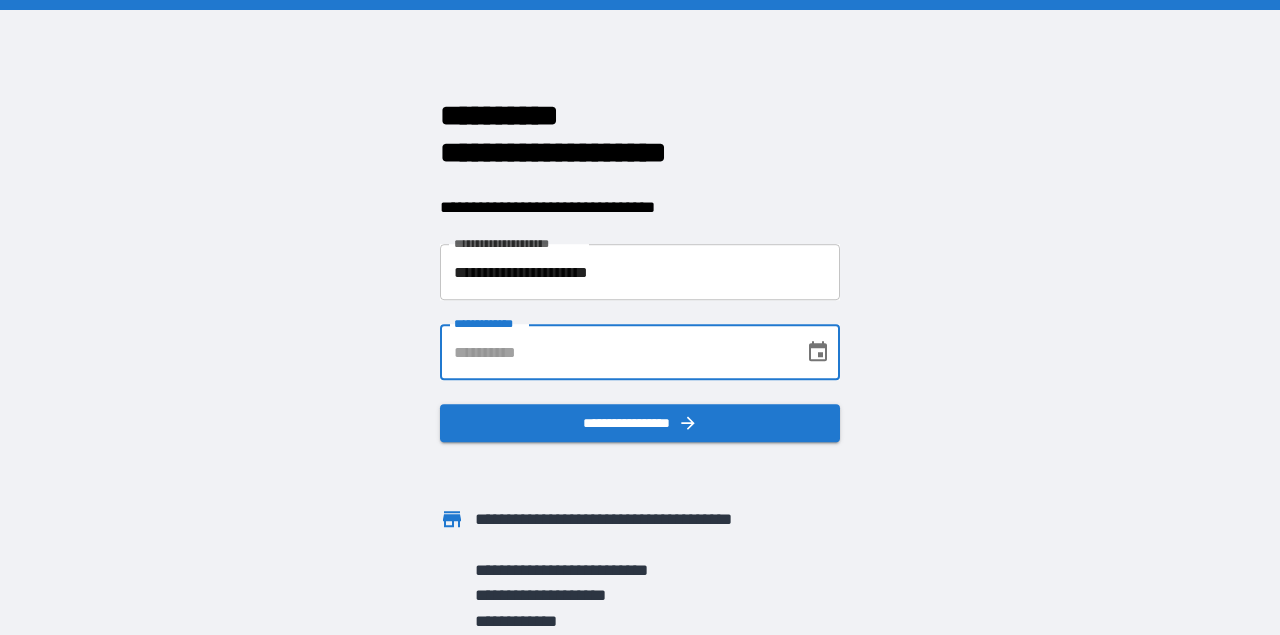 type on "**********" 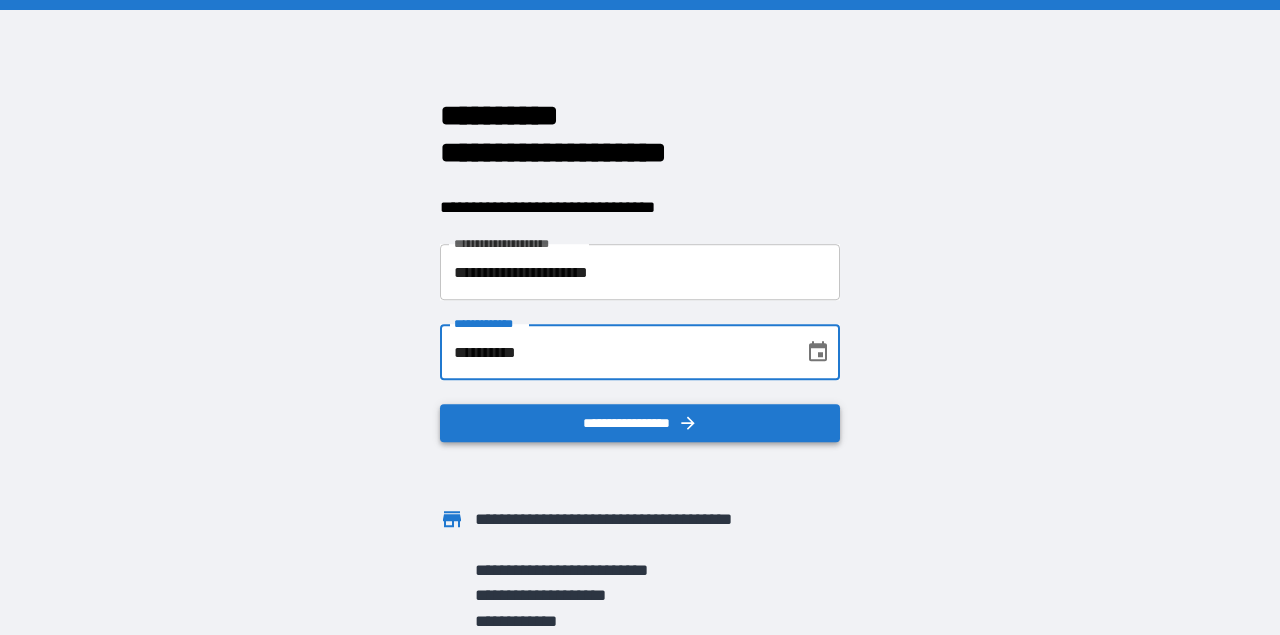 click on "**********" at bounding box center [640, 423] 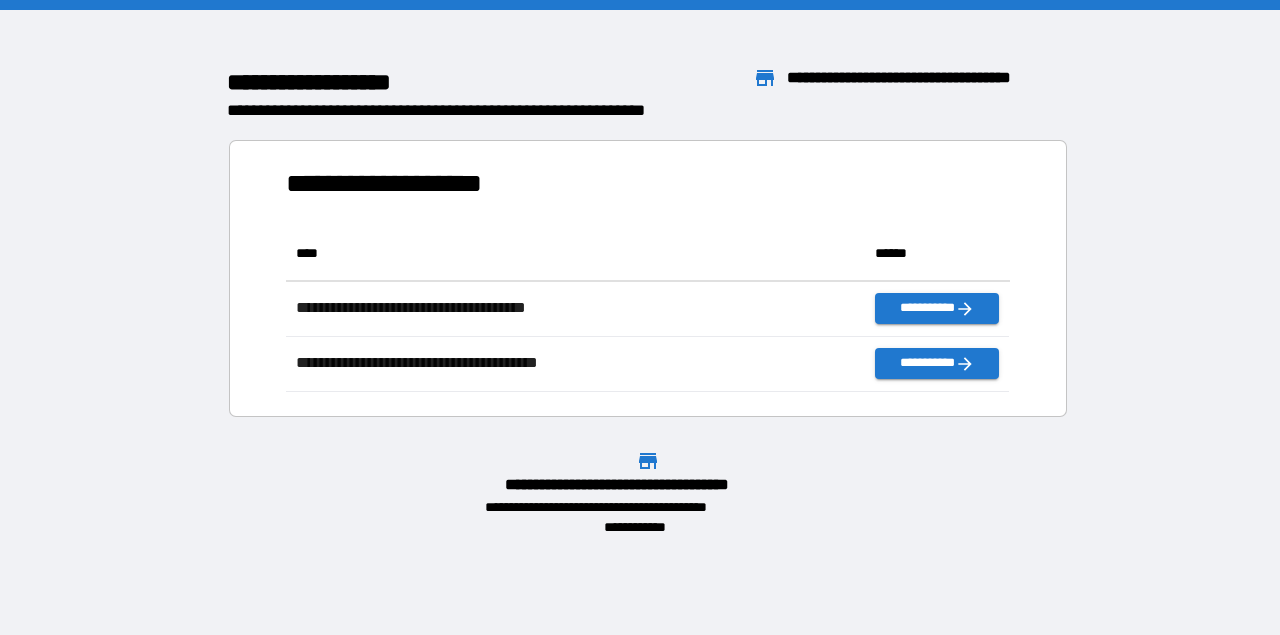 scroll, scrollTop: 1, scrollLeft: 0, axis: vertical 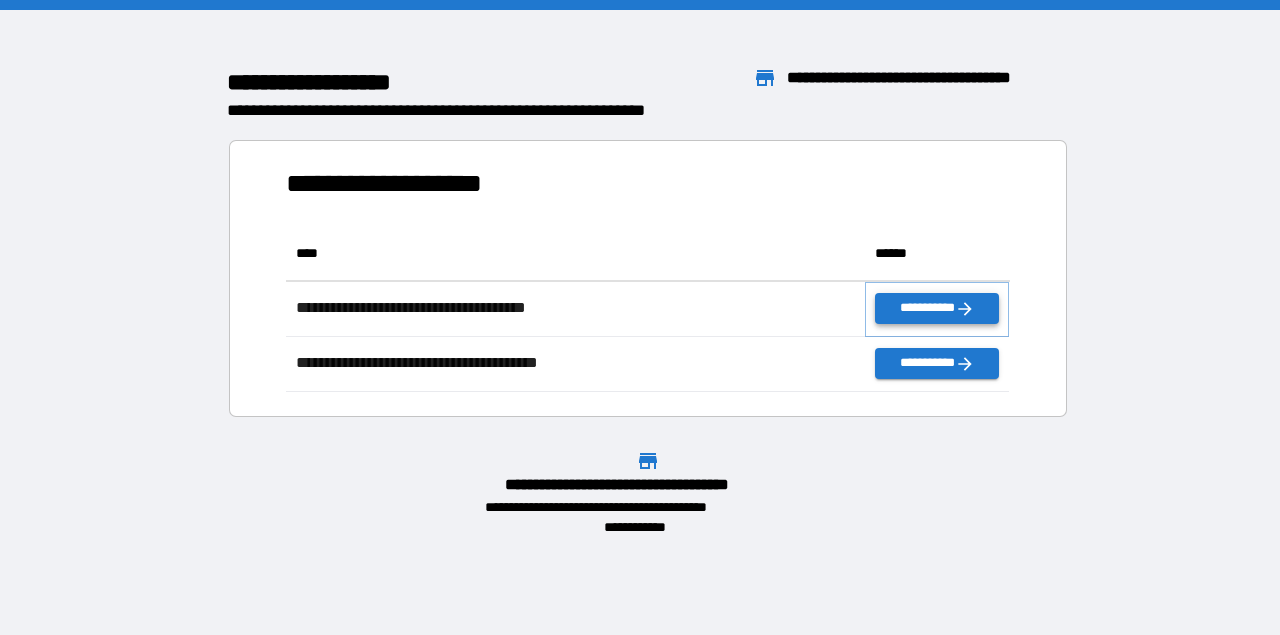 click on "**********" at bounding box center [937, 308] 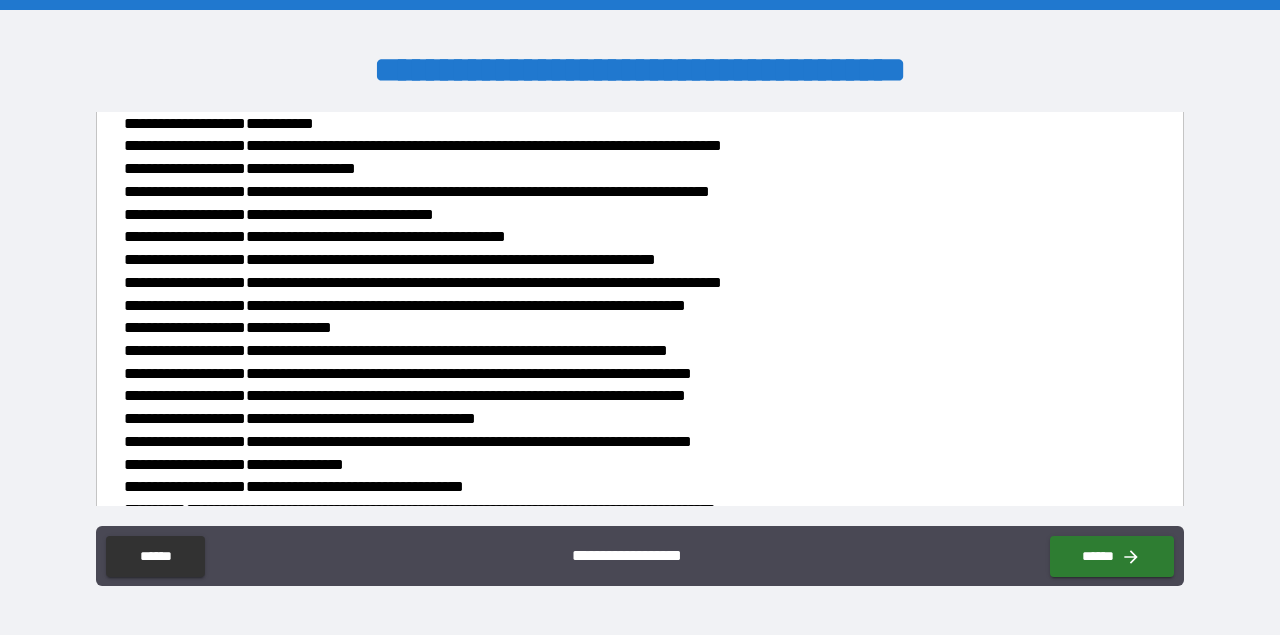 scroll, scrollTop: 1358, scrollLeft: 0, axis: vertical 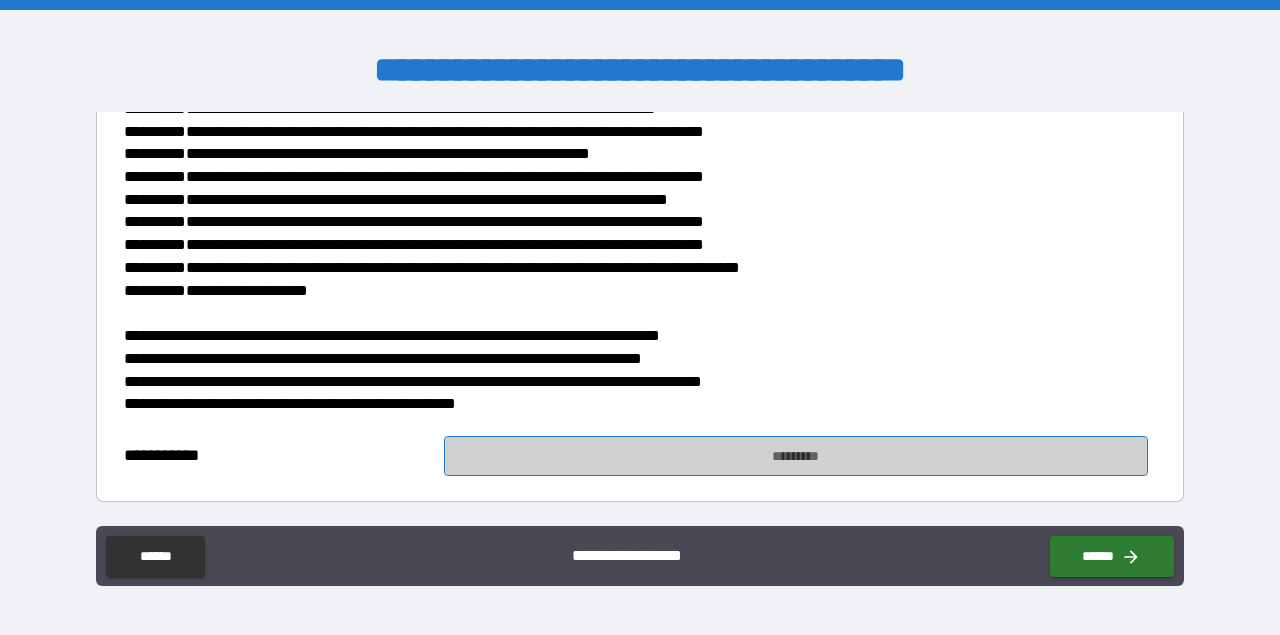 click on "*********" at bounding box center [796, 456] 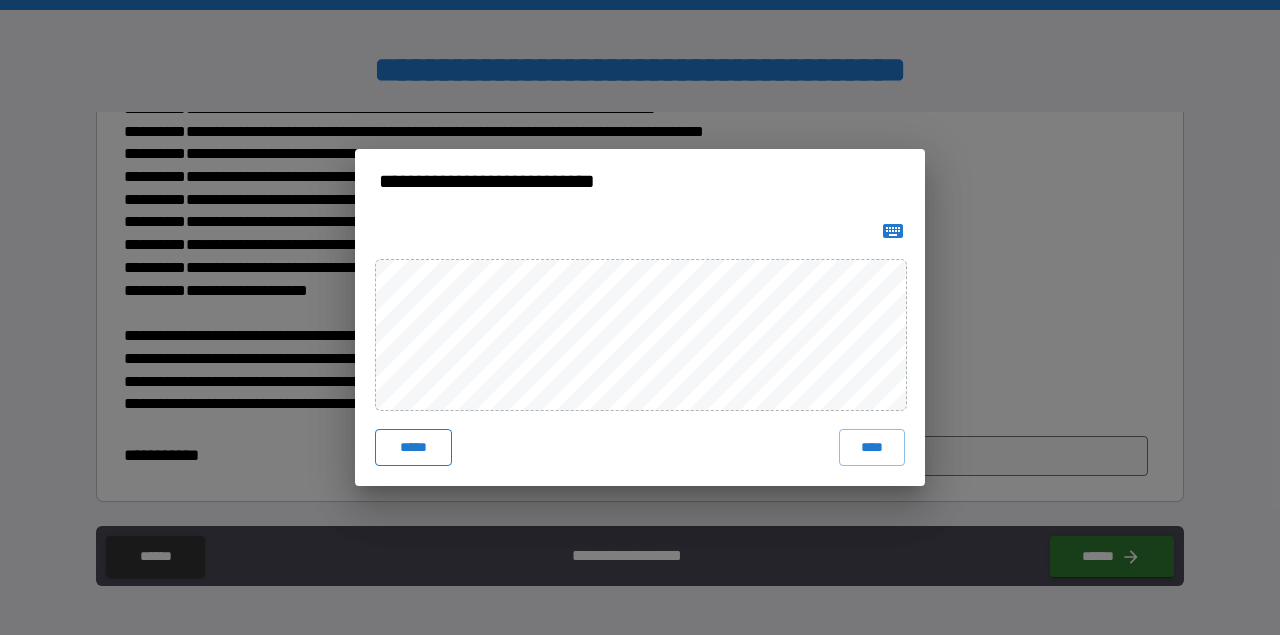 click on "*****" at bounding box center [413, 447] 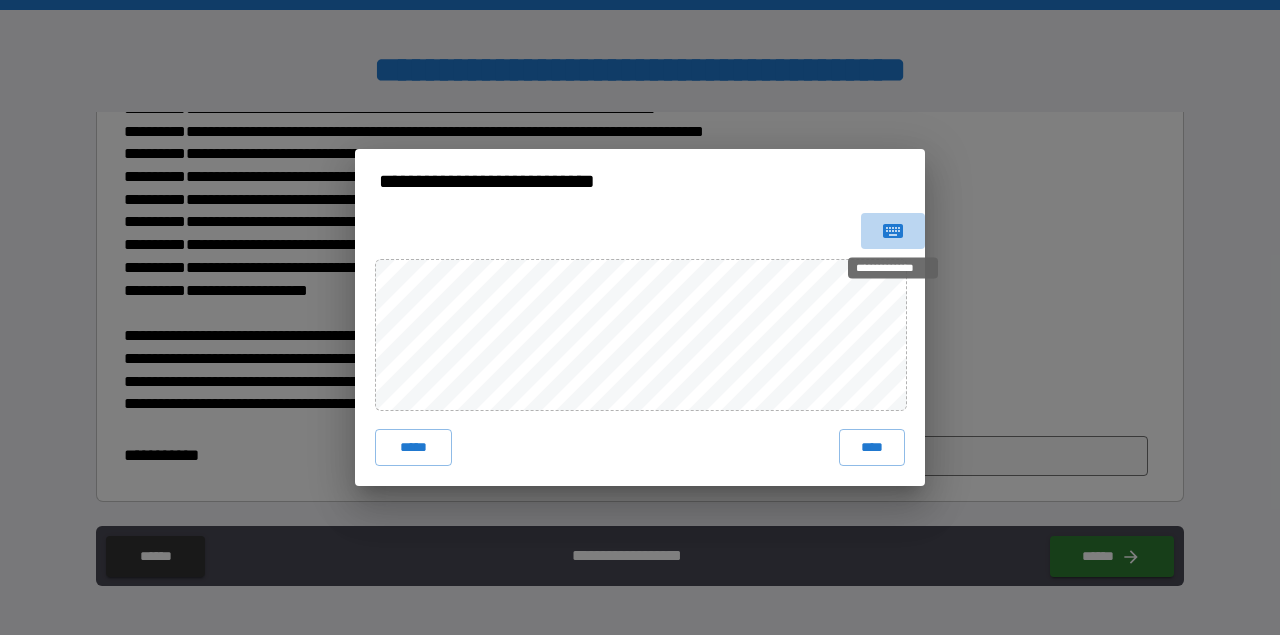 click 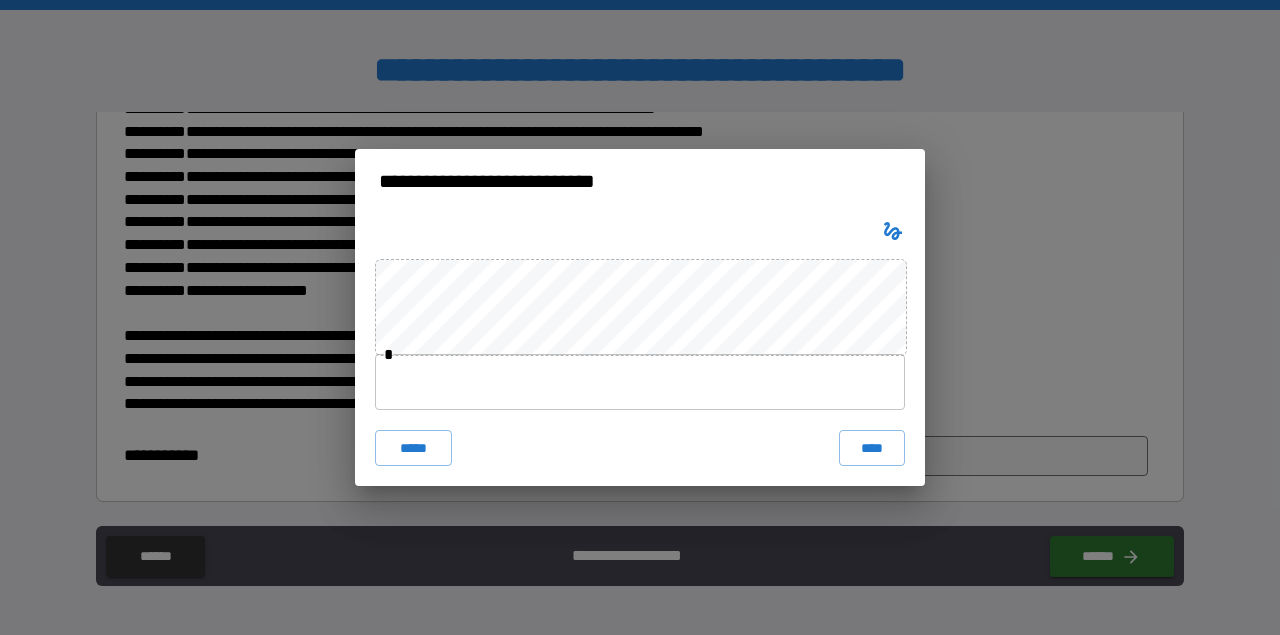 click on "* ***** ****" at bounding box center [640, 350] 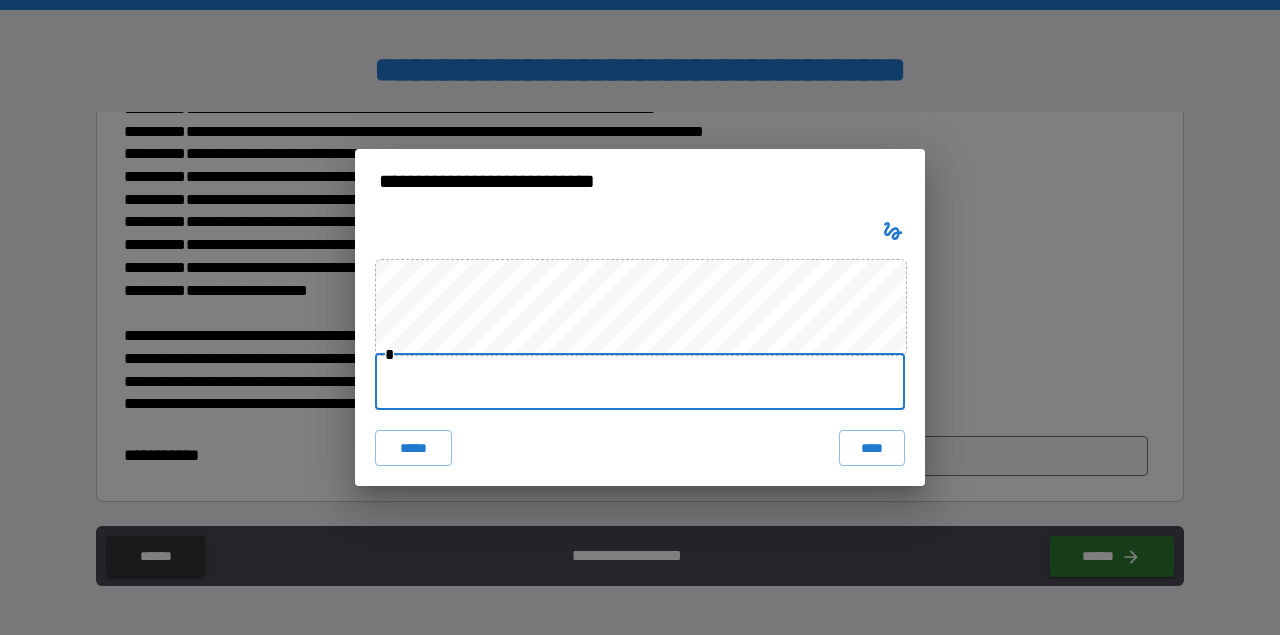 type on "**********" 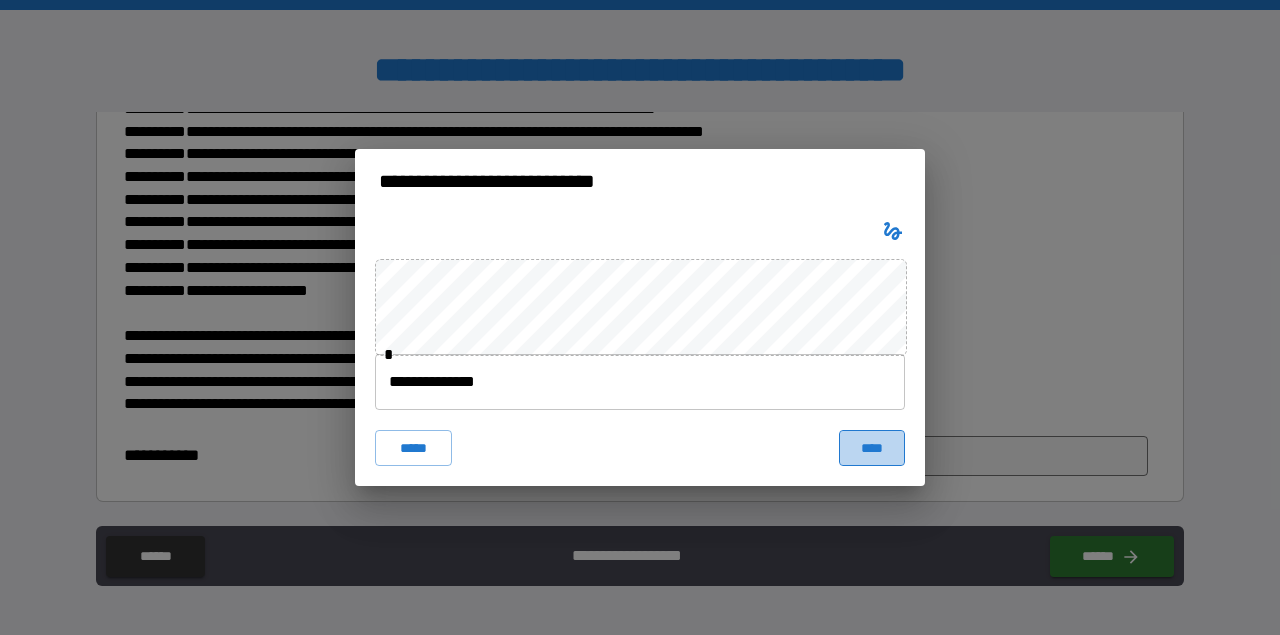 click on "****" at bounding box center (872, 448) 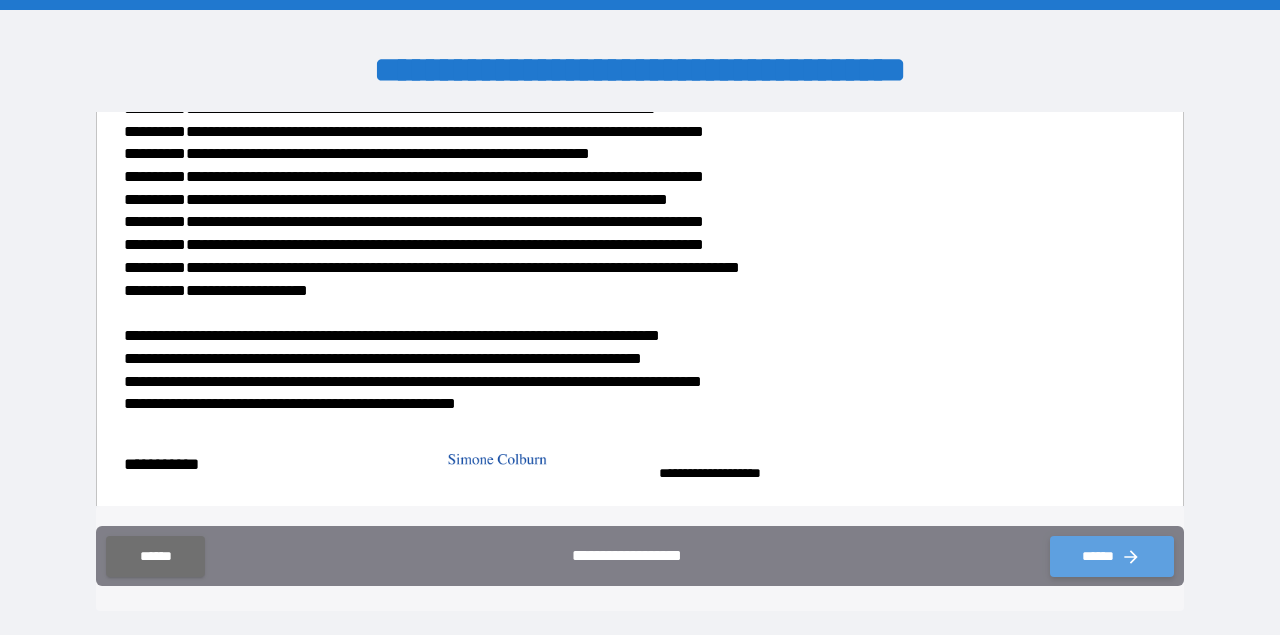 click on "******" at bounding box center [1112, 556] 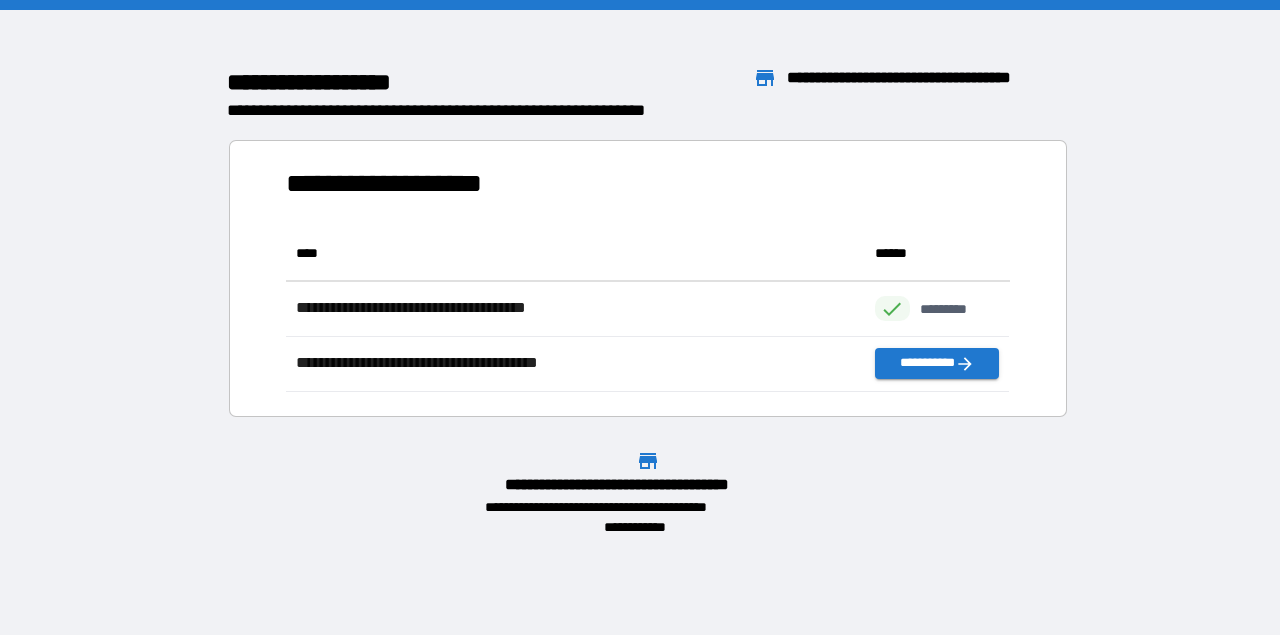 scroll, scrollTop: 1, scrollLeft: 0, axis: vertical 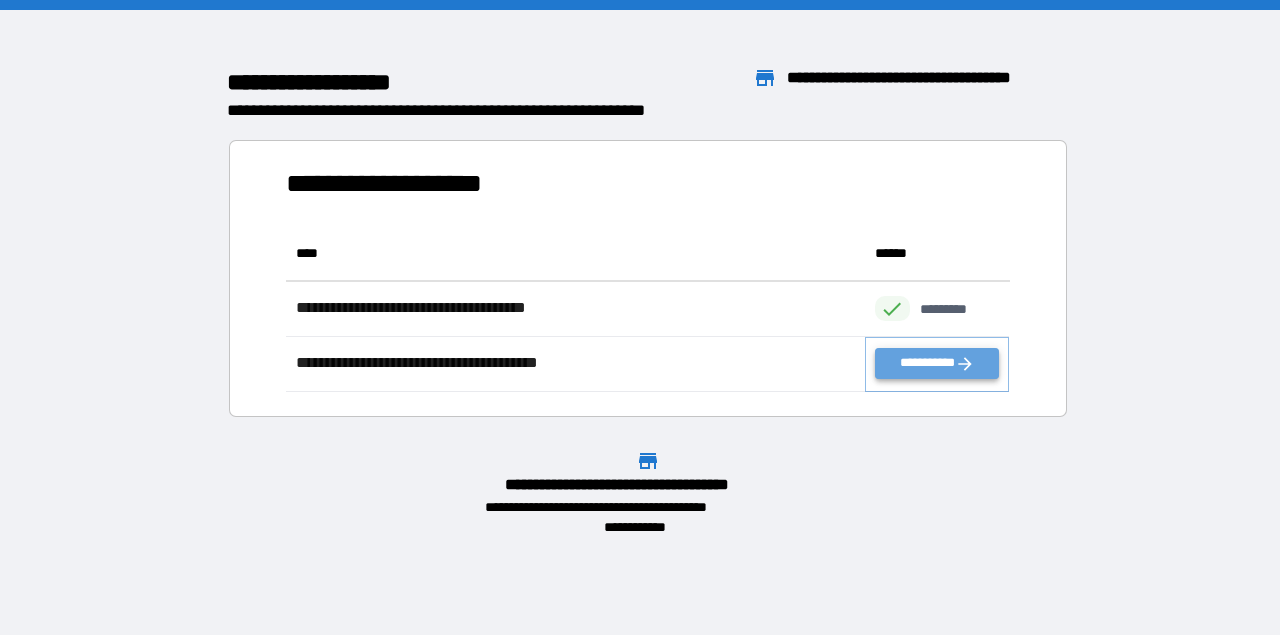 click on "**********" at bounding box center (937, 363) 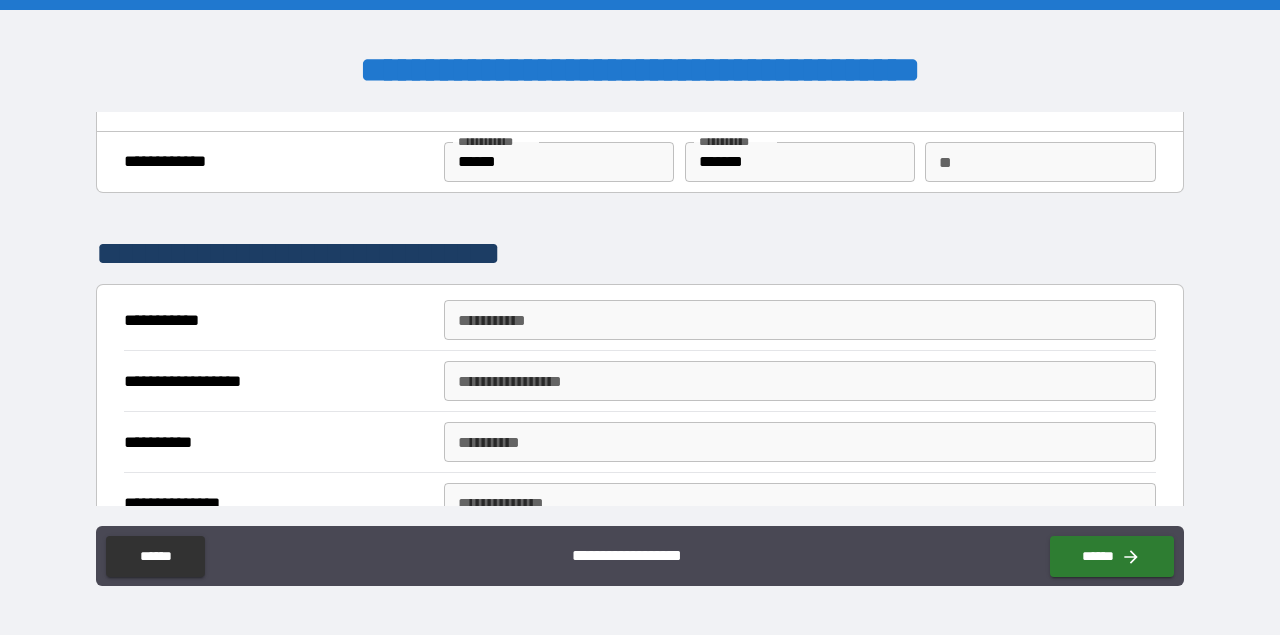 scroll, scrollTop: 51, scrollLeft: 0, axis: vertical 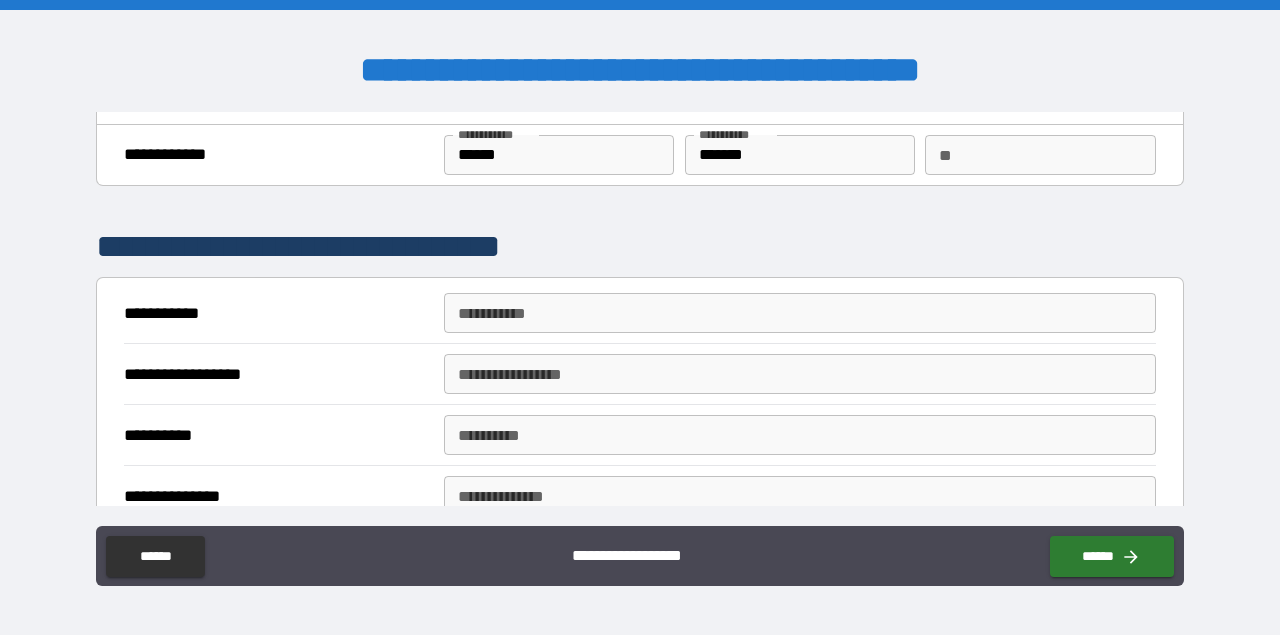 click on "**********" at bounding box center [800, 313] 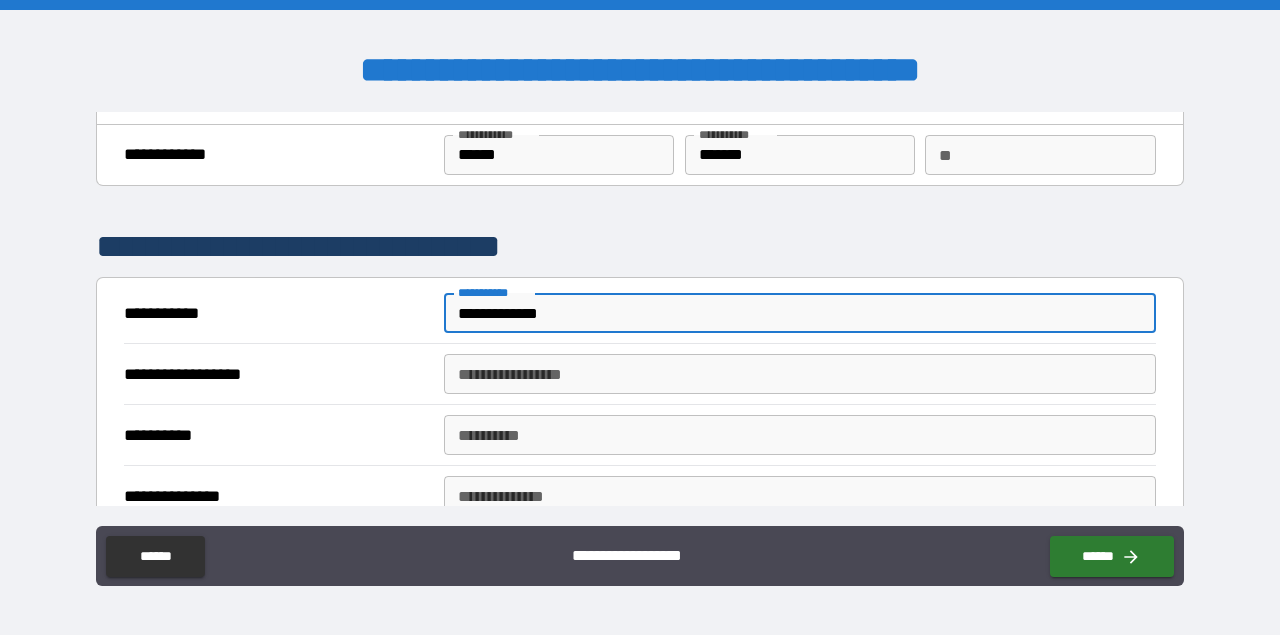 click on "**********" at bounding box center [800, 374] 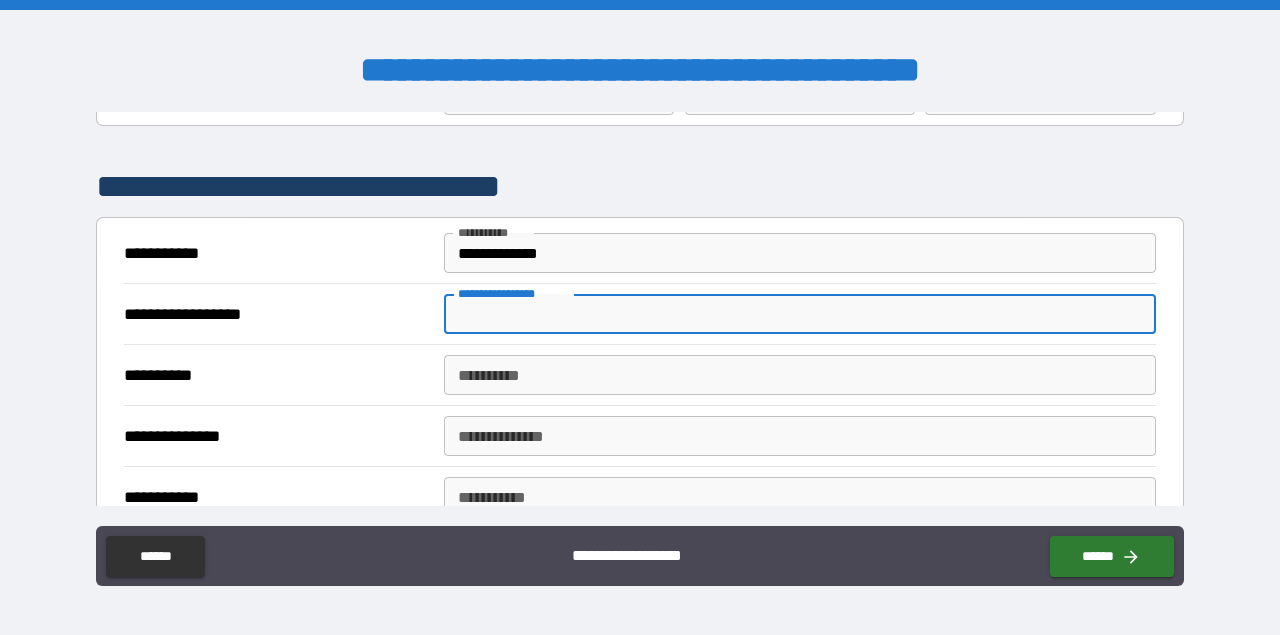 scroll, scrollTop: 112, scrollLeft: 0, axis: vertical 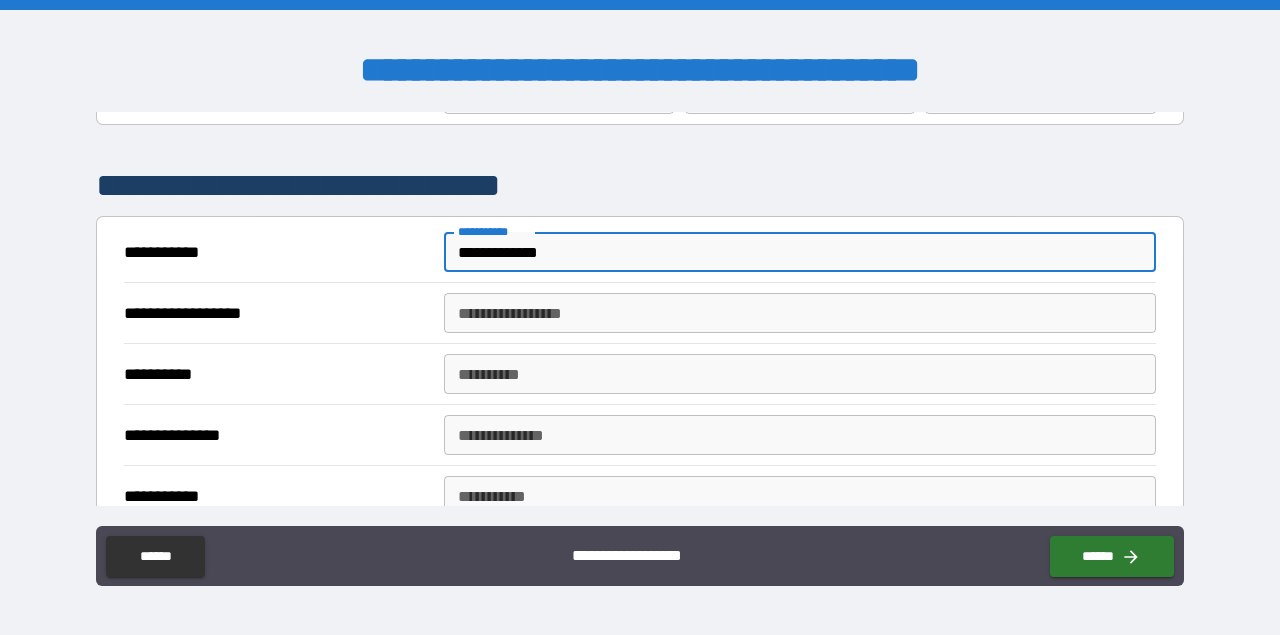 click on "**********" at bounding box center (800, 252) 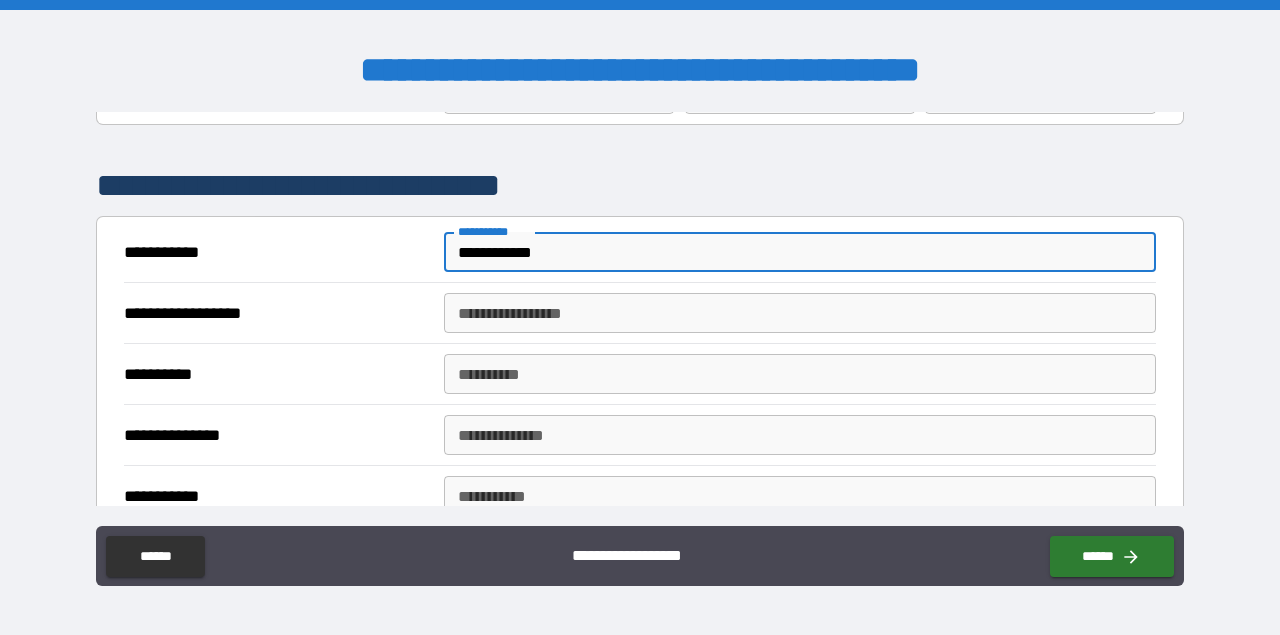 type on "**********" 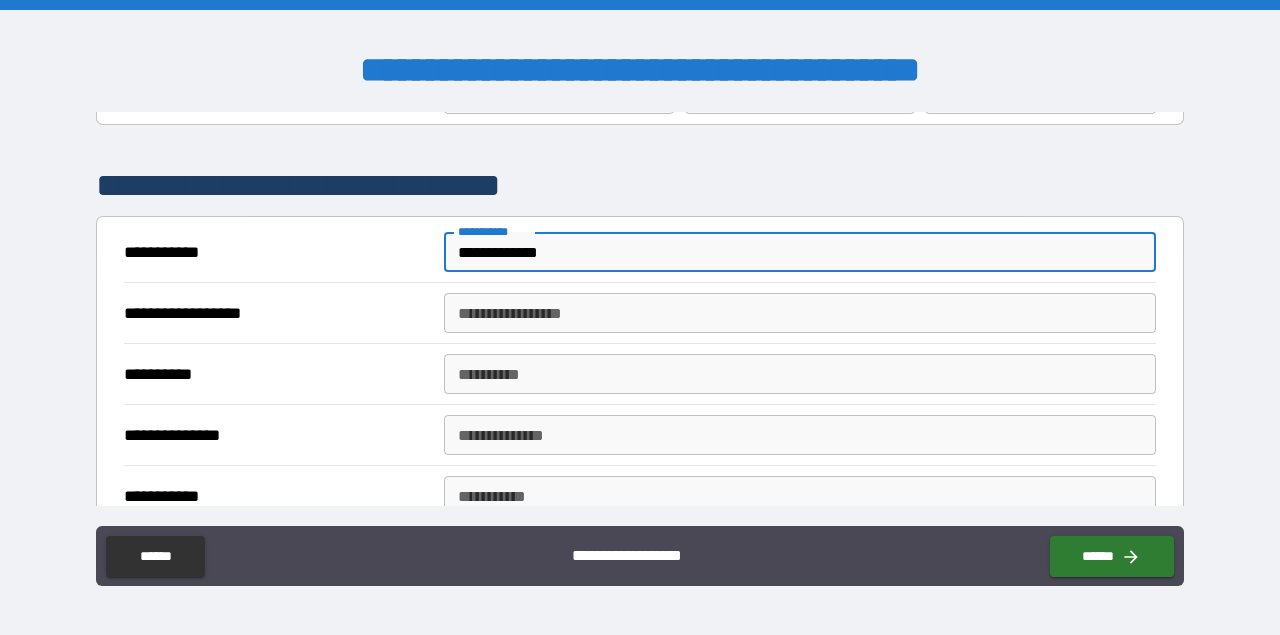 click on "**********" at bounding box center (800, 374) 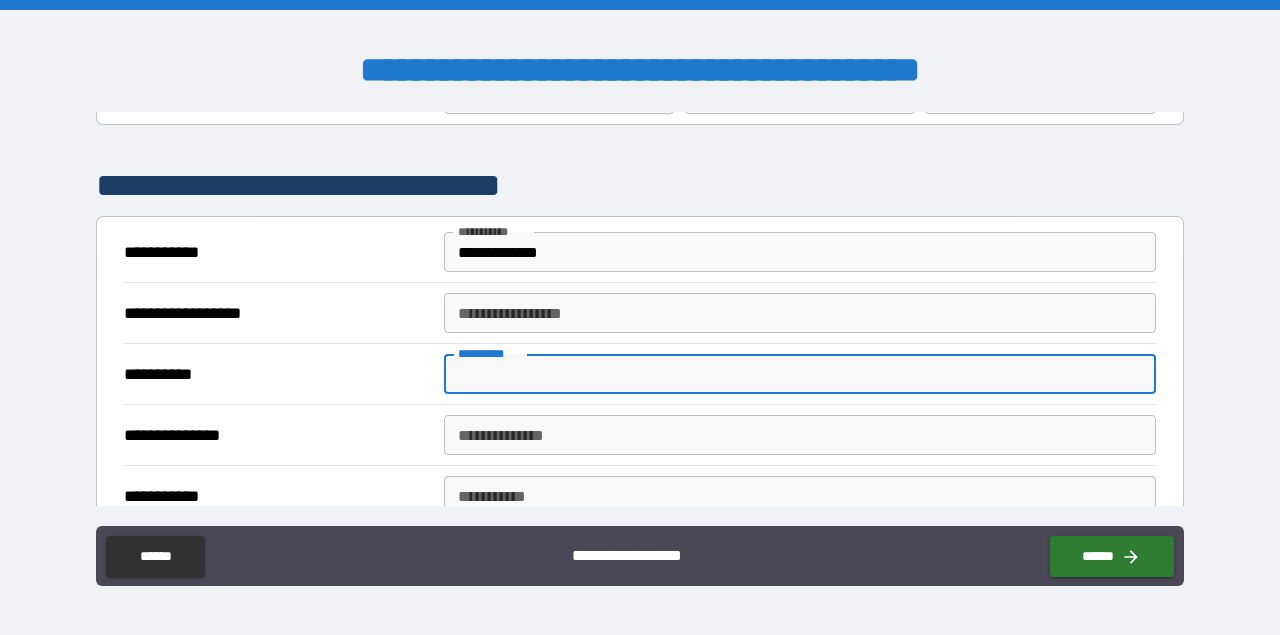 click on "**********" at bounding box center (800, 313) 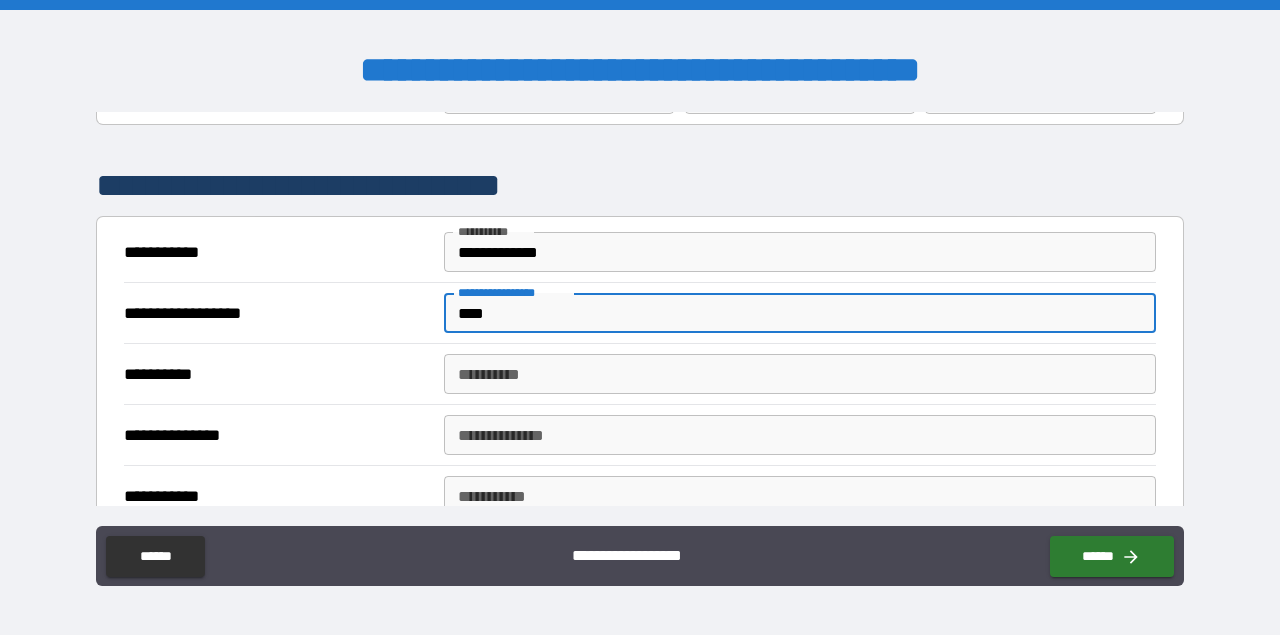 type on "****" 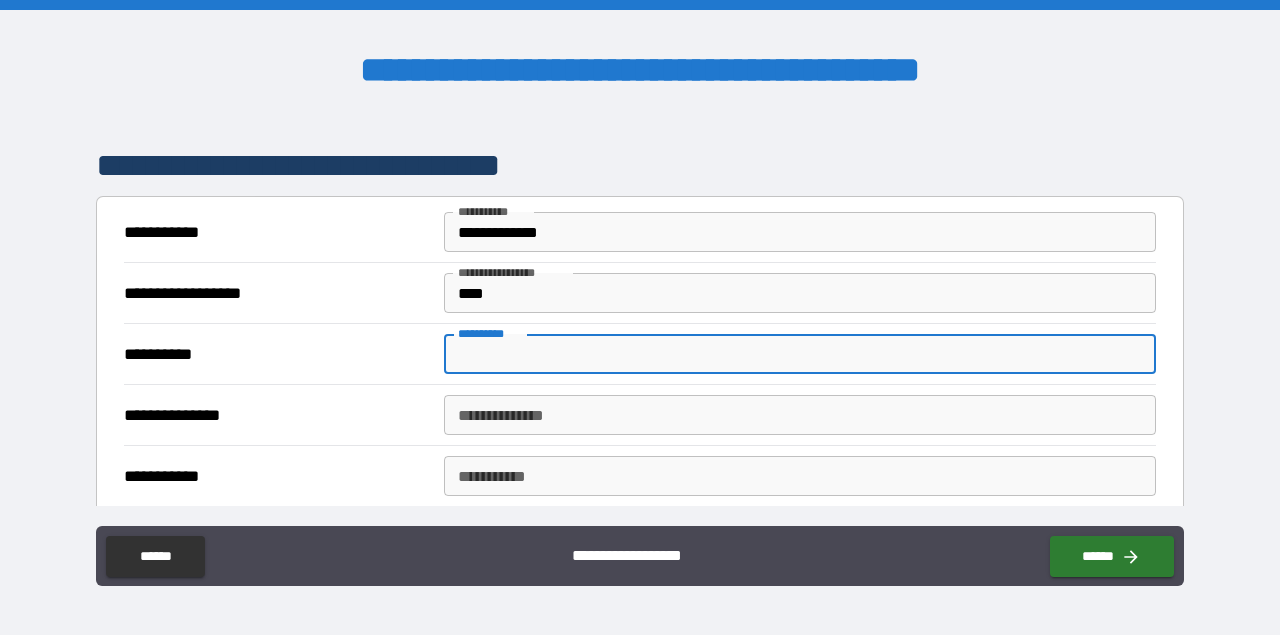 scroll, scrollTop: 134, scrollLeft: 0, axis: vertical 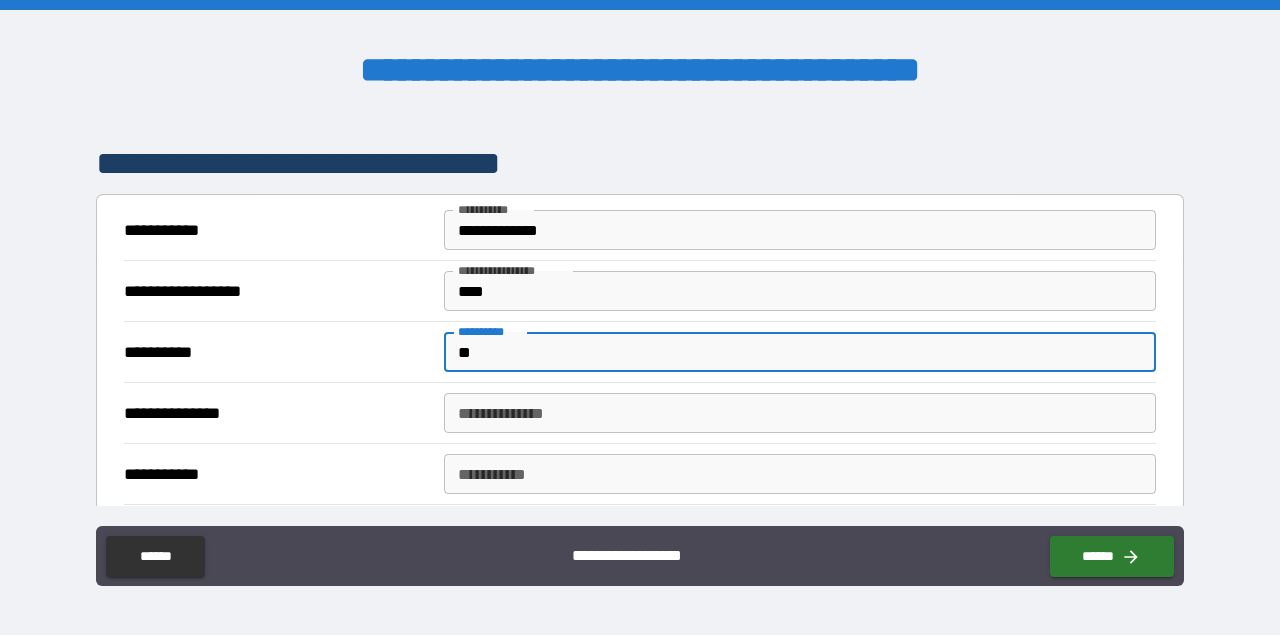 type on "*" 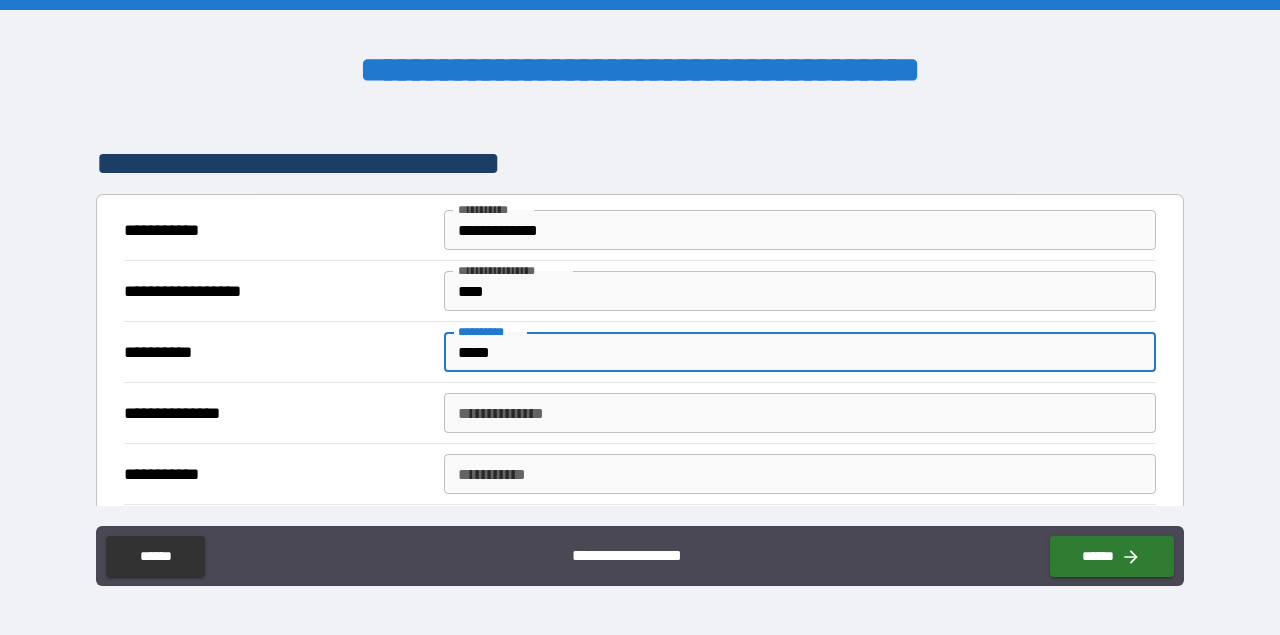 click on "*****" at bounding box center [800, 352] 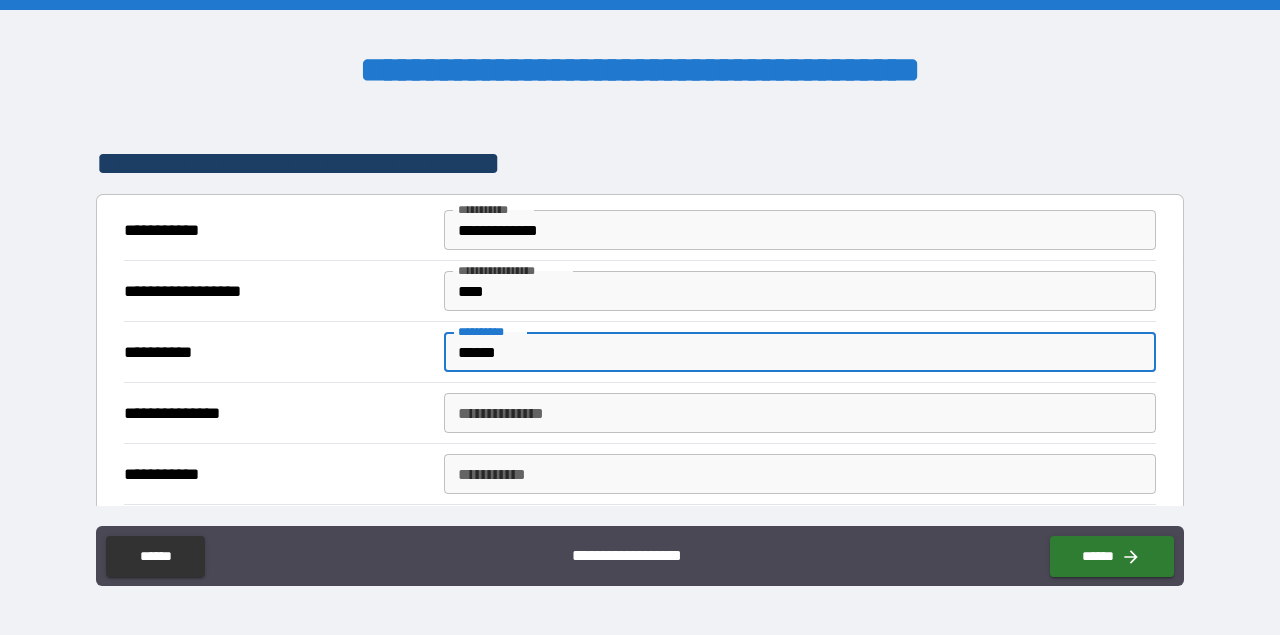type on "******" 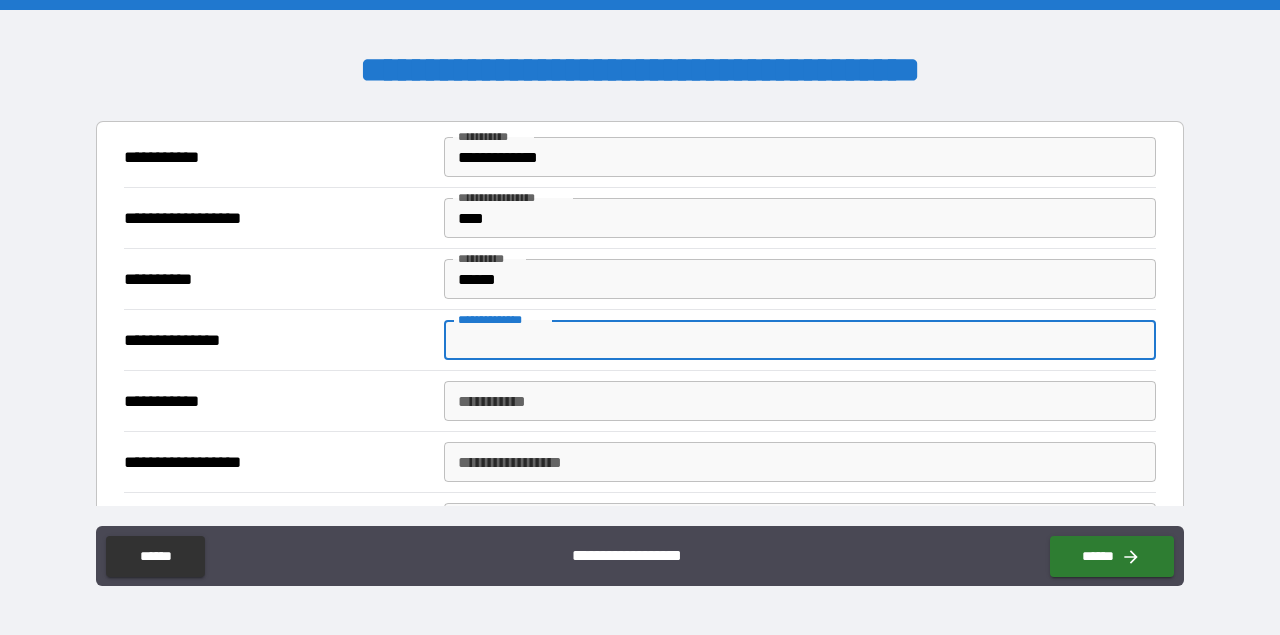 scroll, scrollTop: 209, scrollLeft: 0, axis: vertical 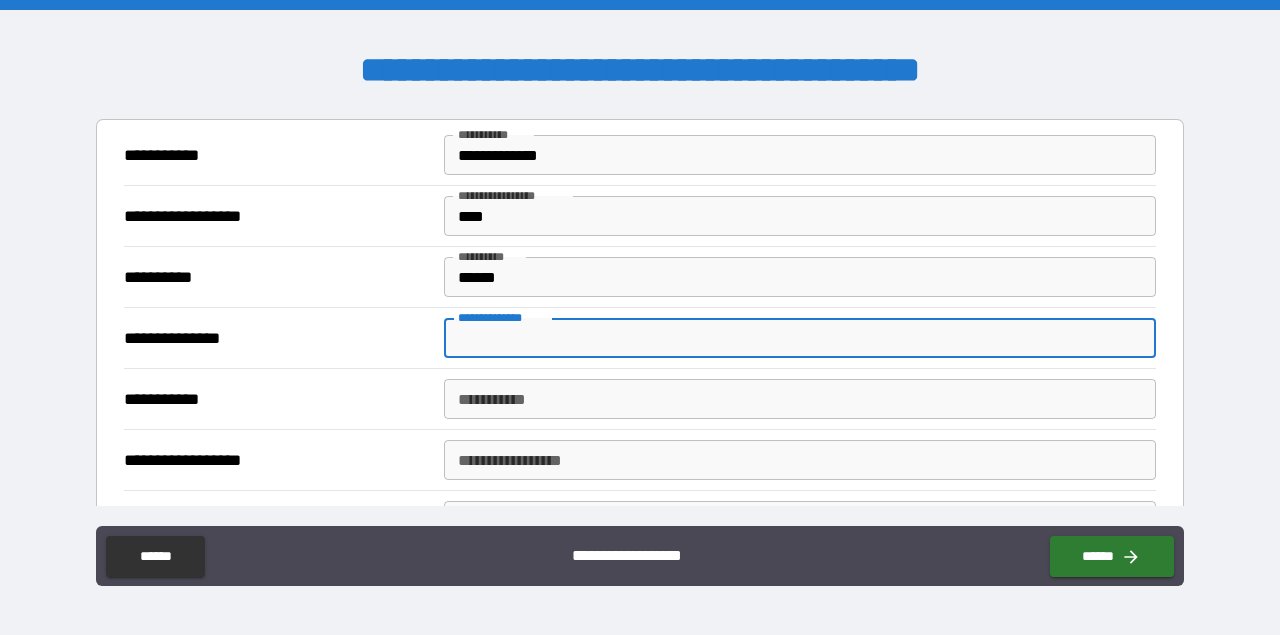 type on "**********" 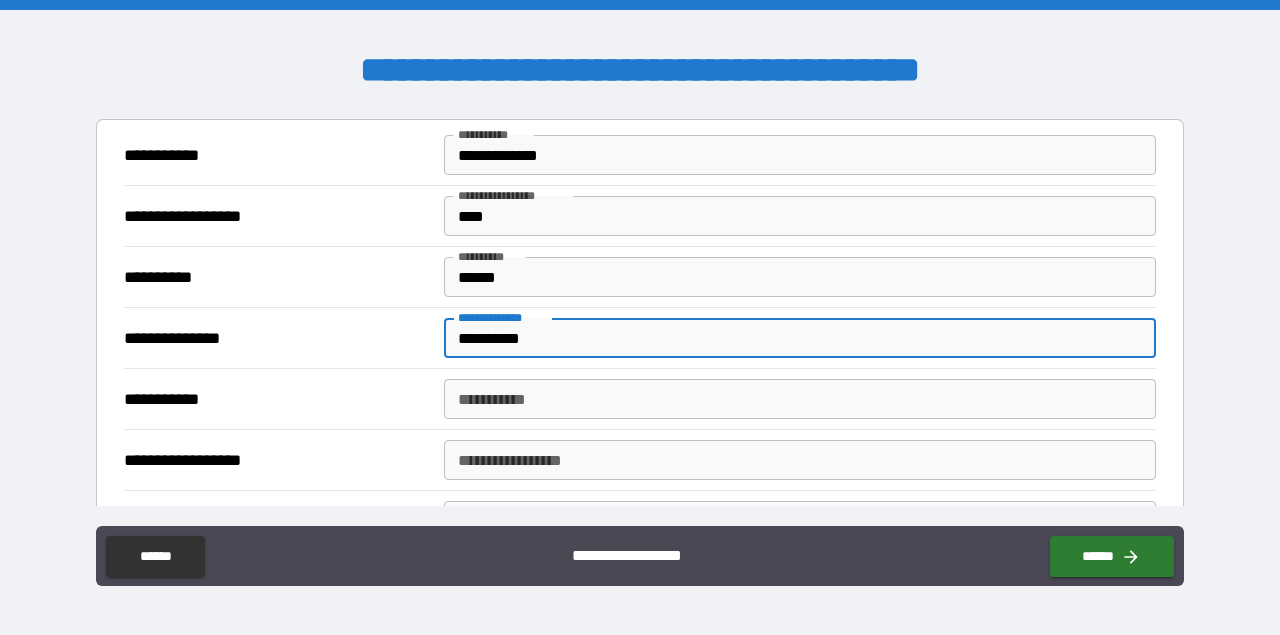 click on "**********" at bounding box center (800, 399) 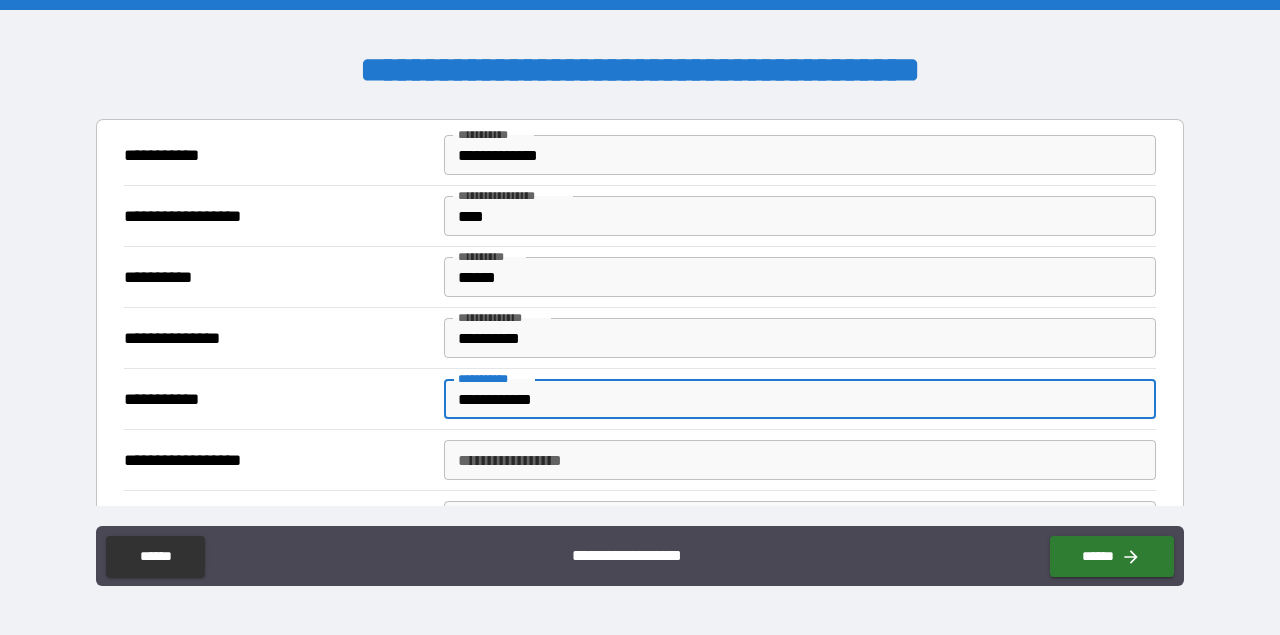 type on "**********" 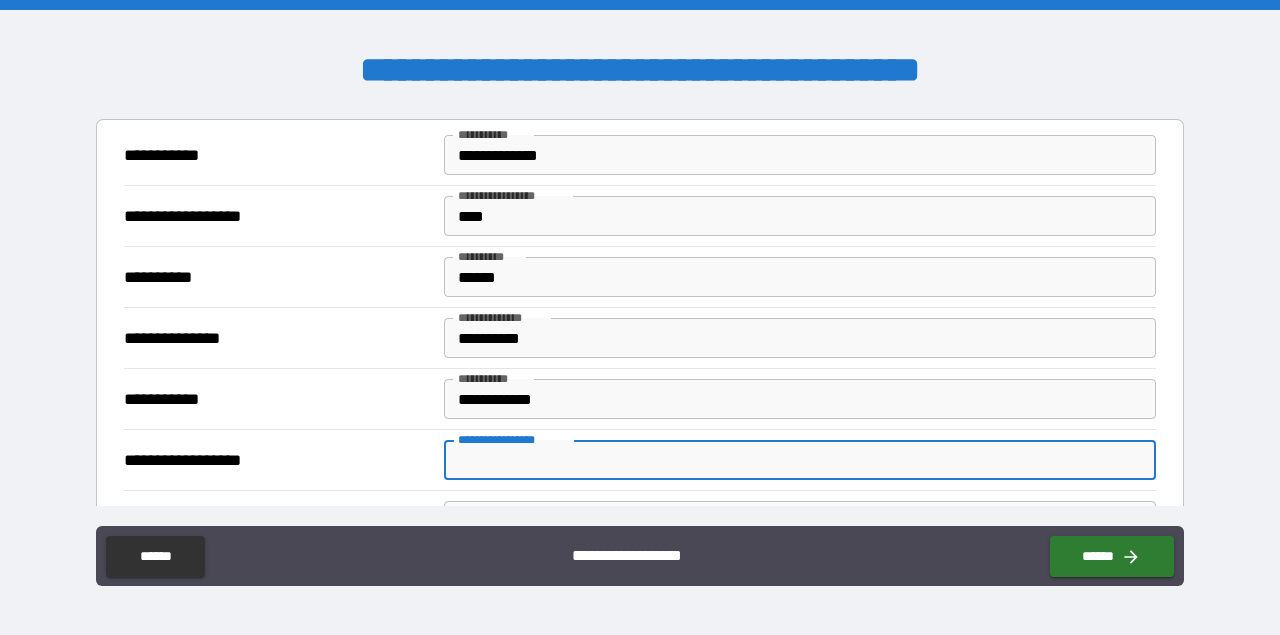 click on "**********" at bounding box center (800, 460) 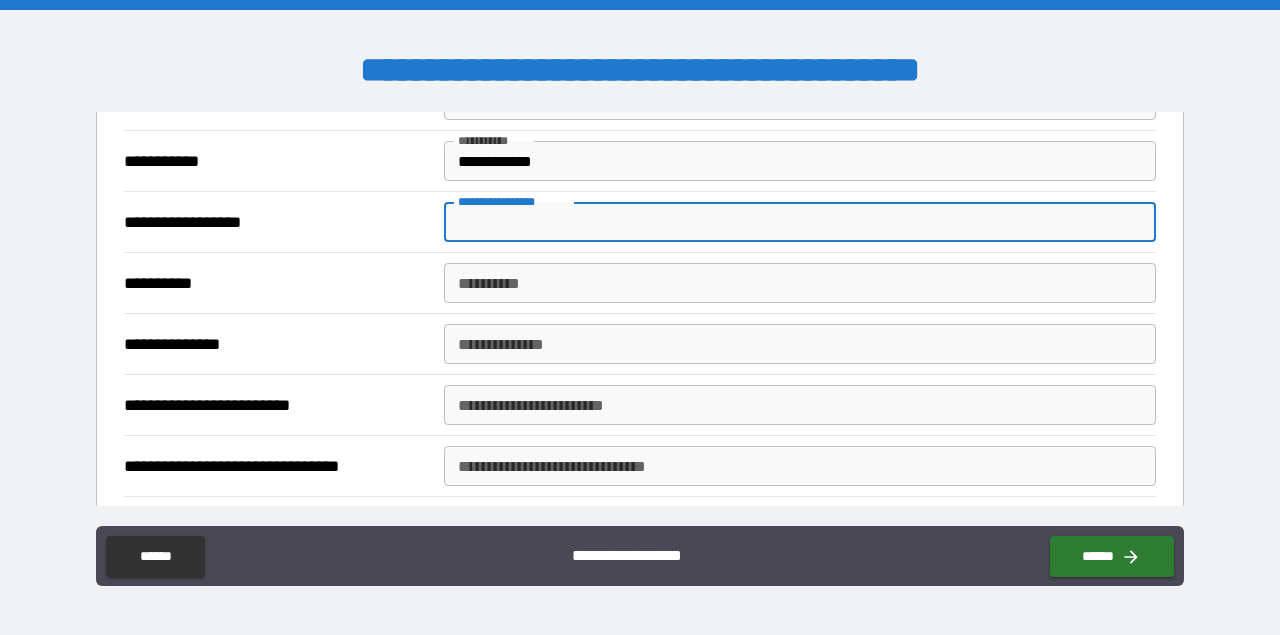 scroll, scrollTop: 448, scrollLeft: 0, axis: vertical 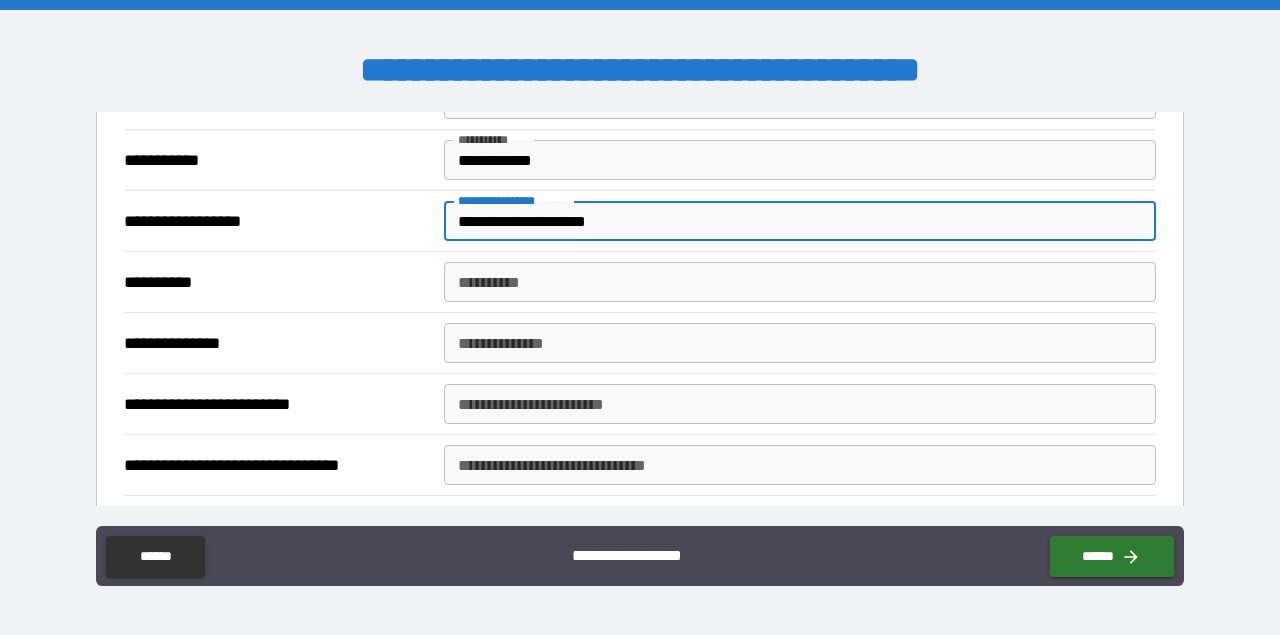 type on "**********" 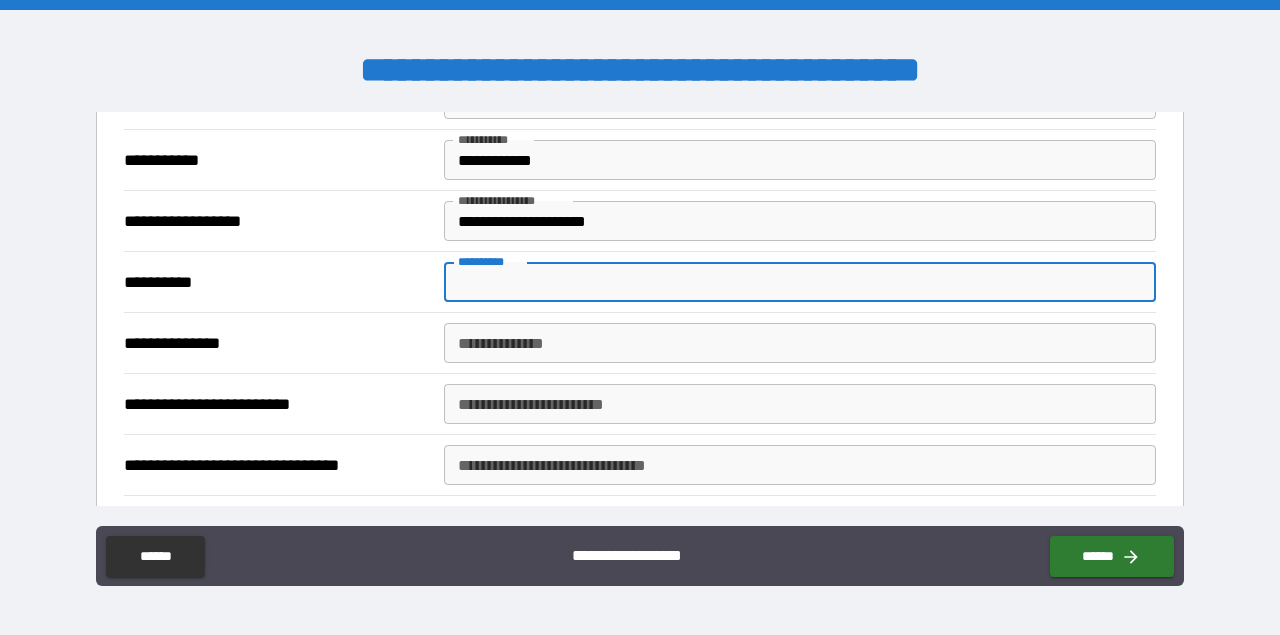click on "**********" at bounding box center (800, 282) 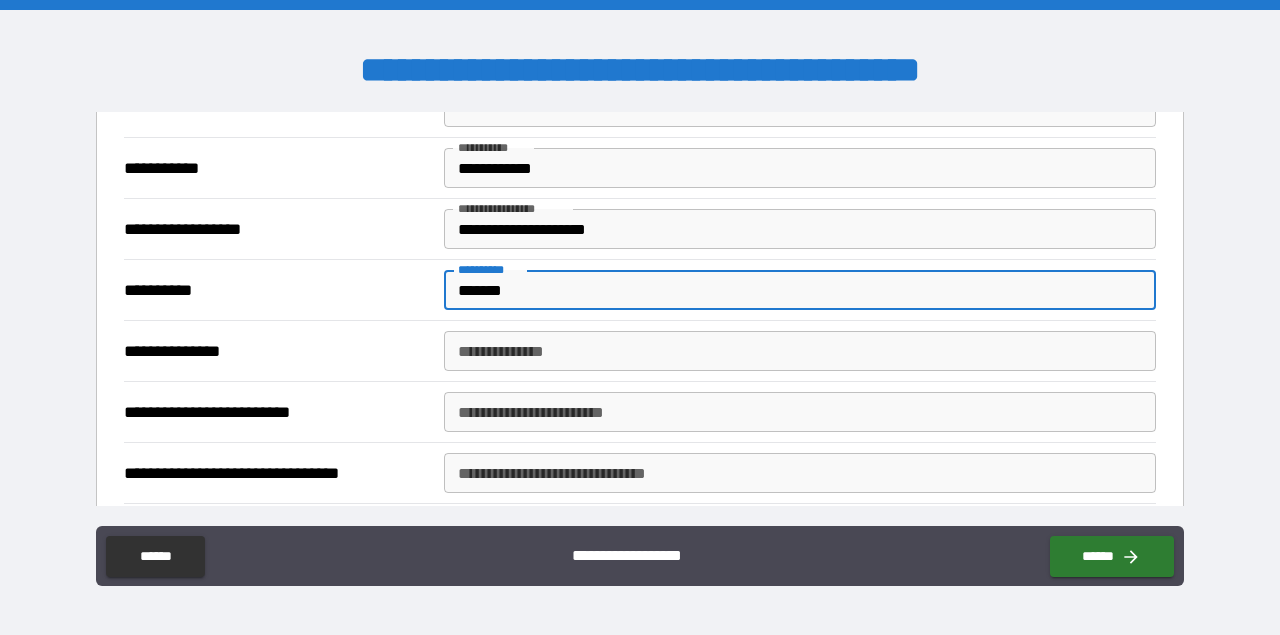 type on "*******" 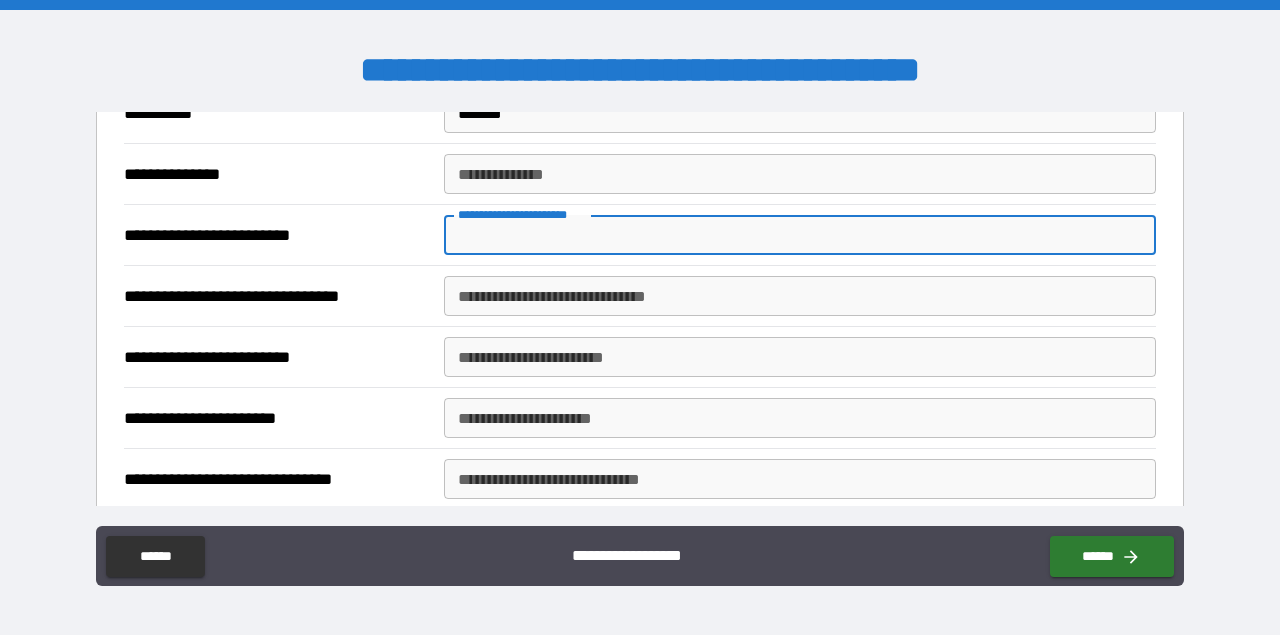 scroll, scrollTop: 616, scrollLeft: 0, axis: vertical 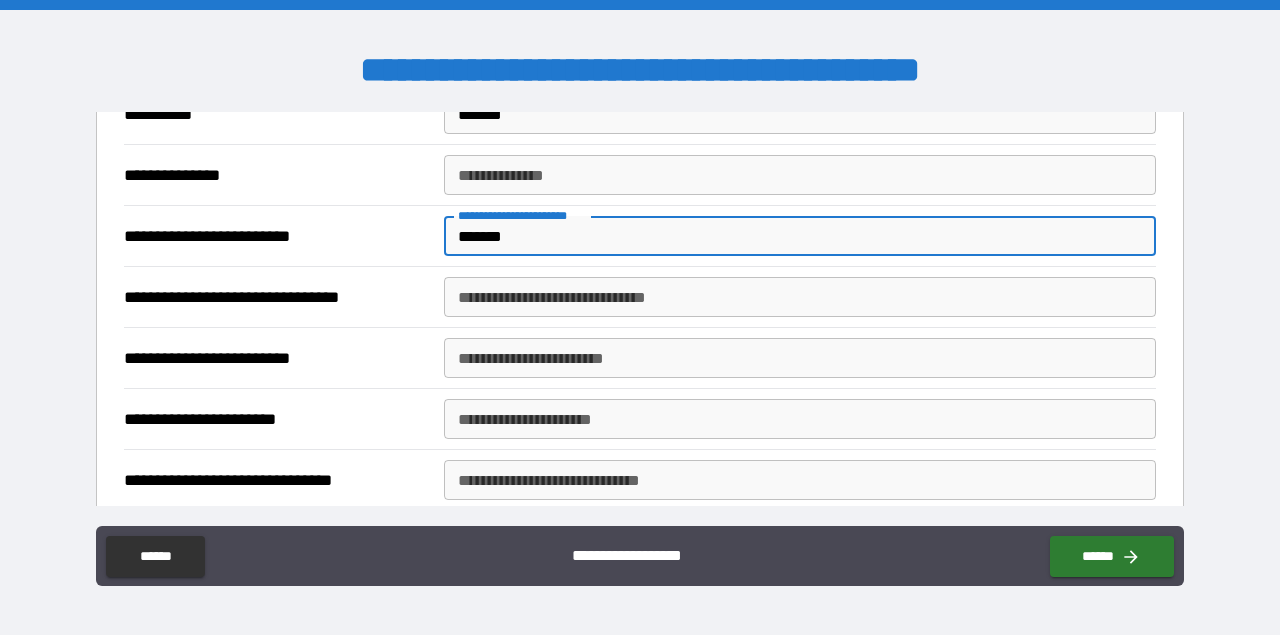 type on "*******" 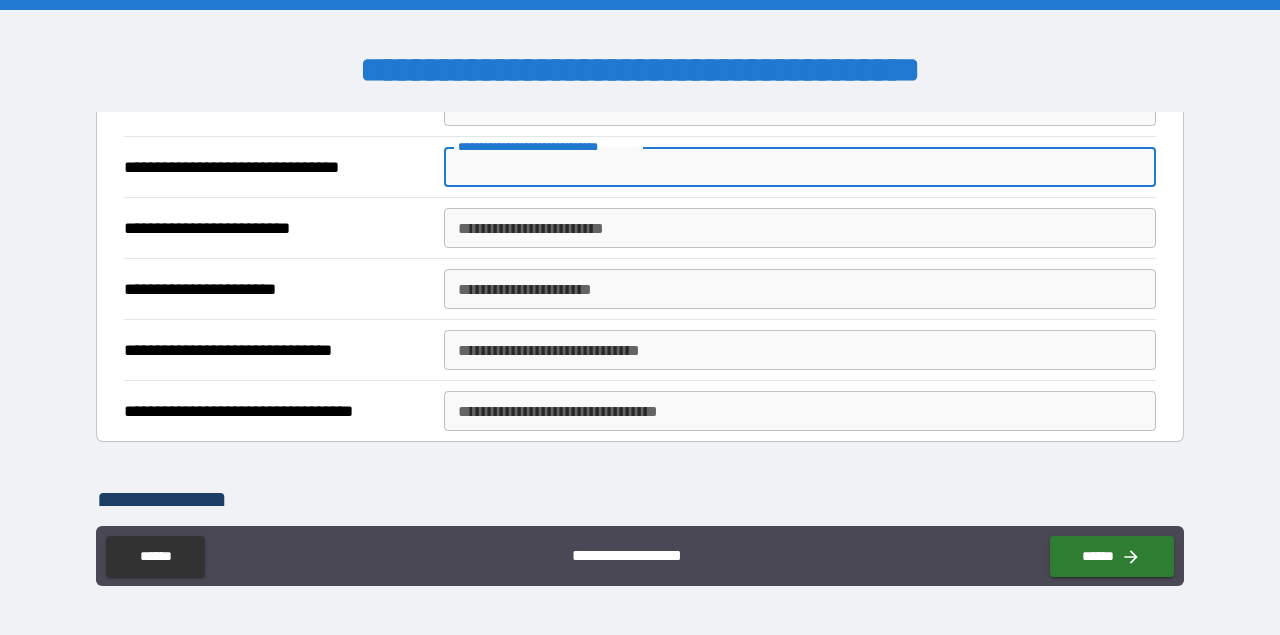 scroll, scrollTop: 757, scrollLeft: 0, axis: vertical 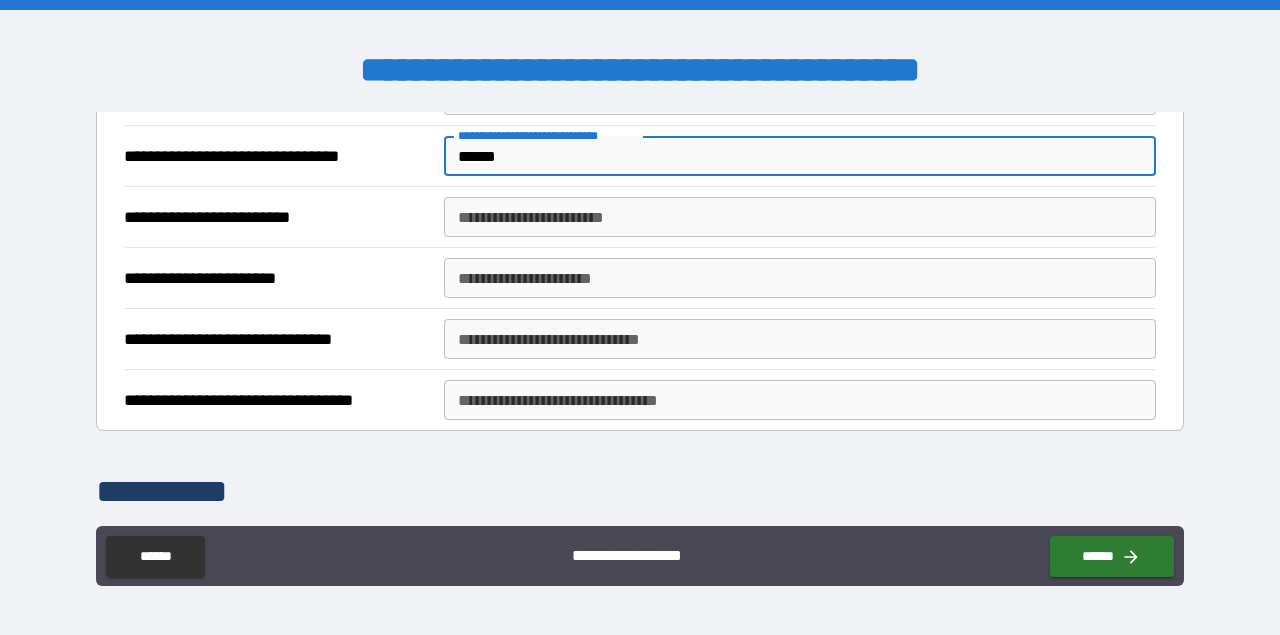 click on "******" at bounding box center (800, 156) 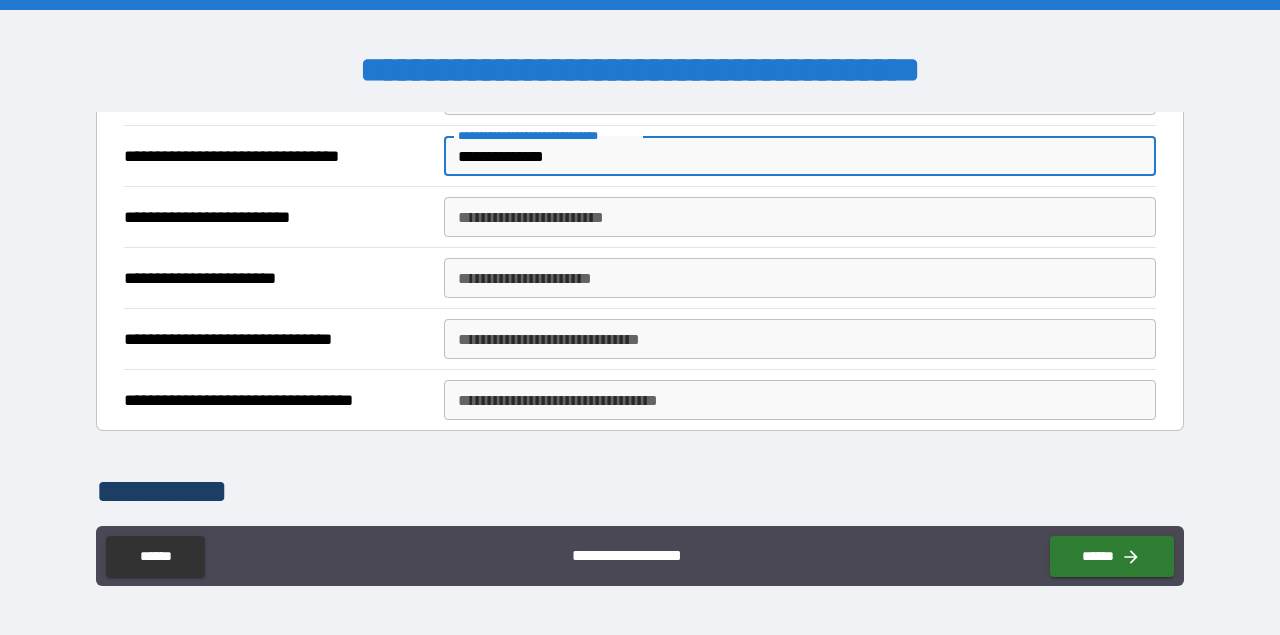 type on "**********" 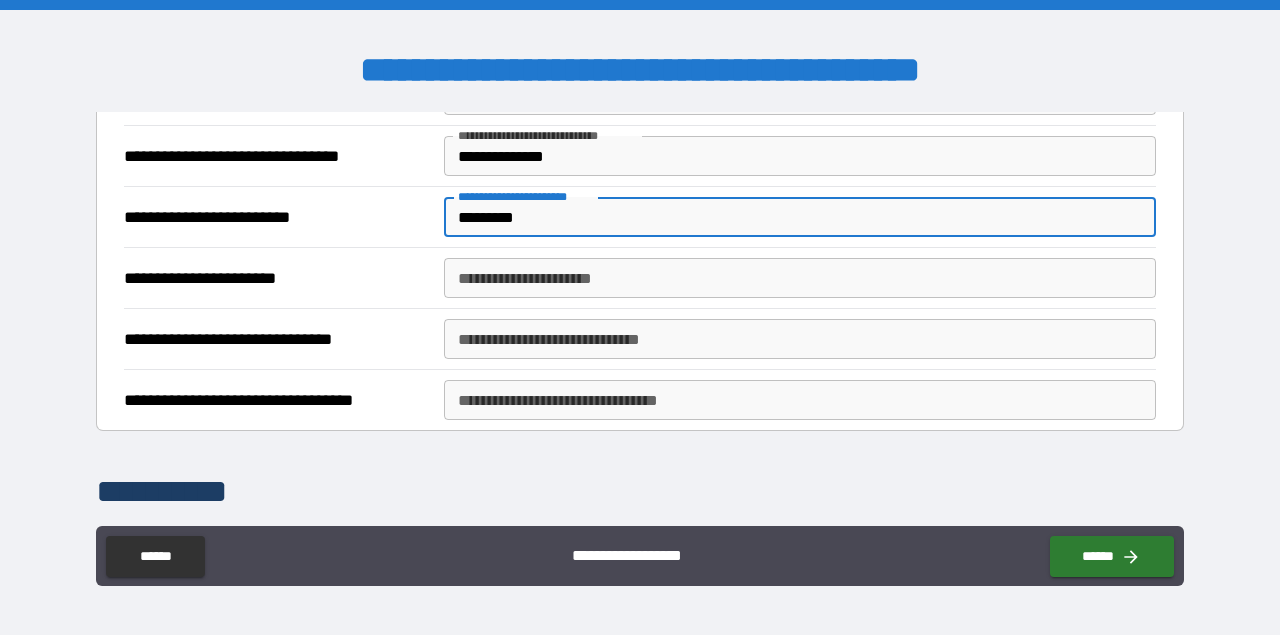type on "*********" 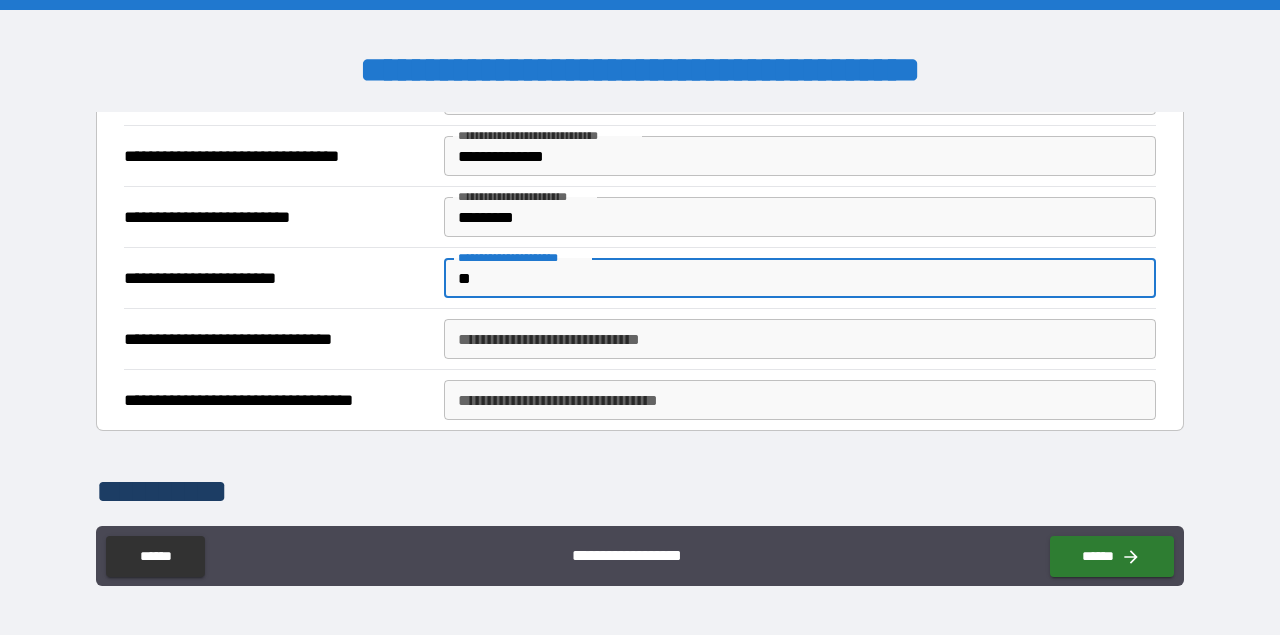 type on "*" 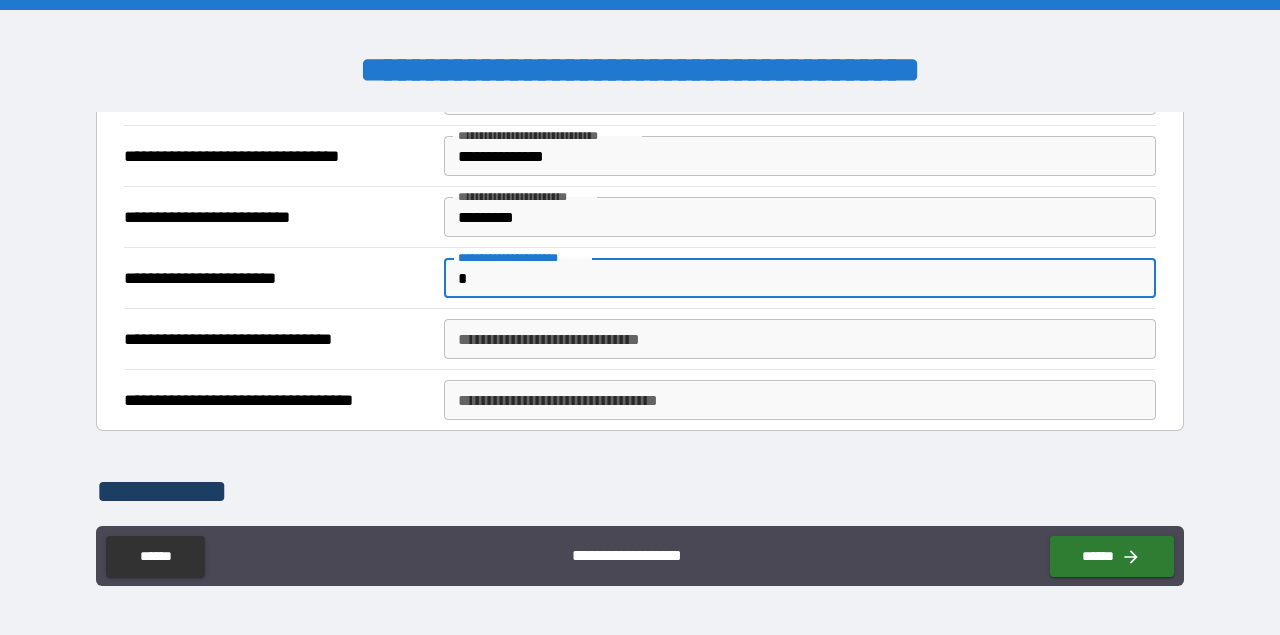 type 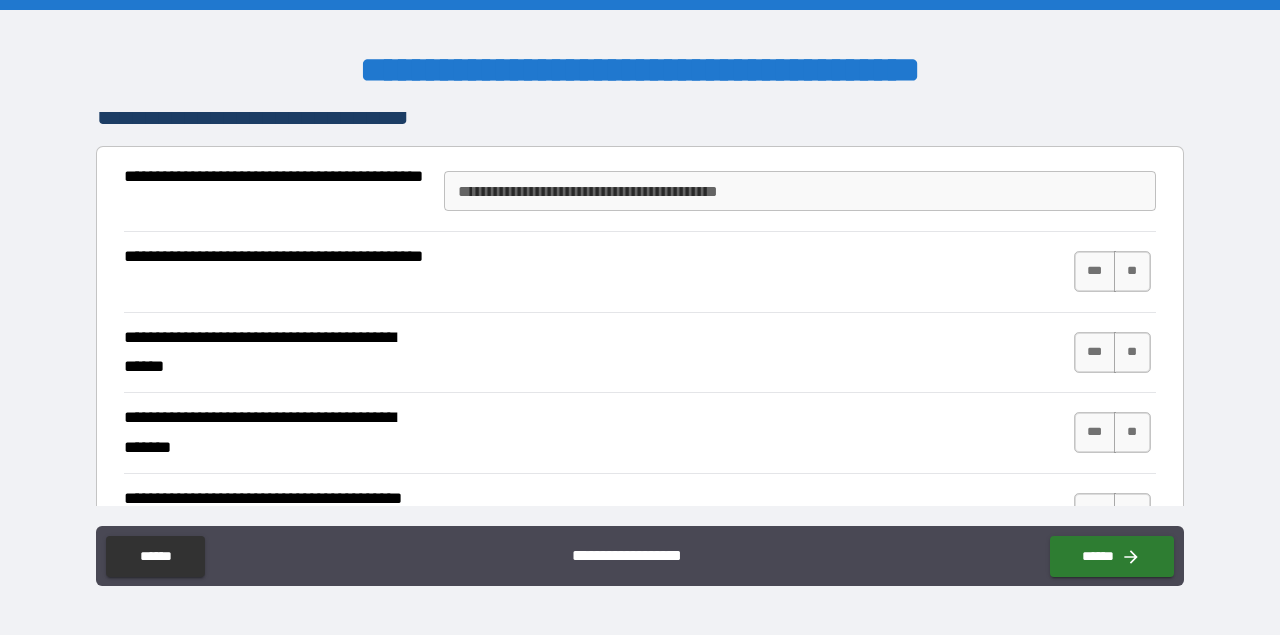 scroll, scrollTop: 1286, scrollLeft: 0, axis: vertical 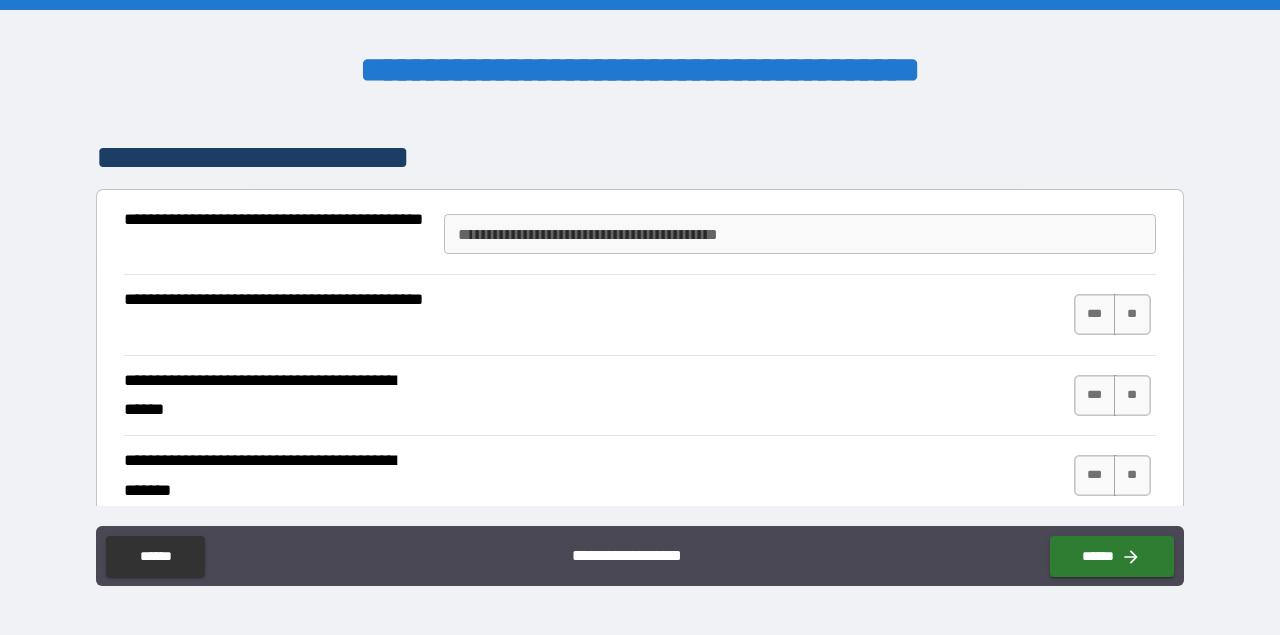 click on "**********" at bounding box center (800, 234) 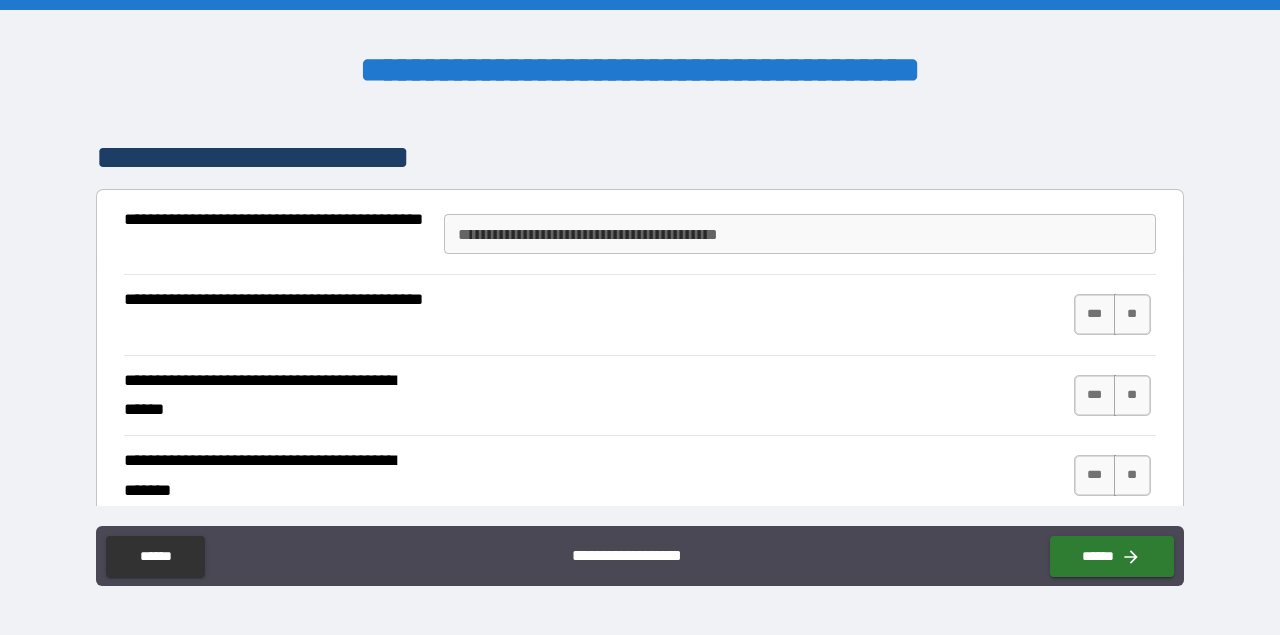 click on "[FIRST] [LAST]" at bounding box center [640, 232] 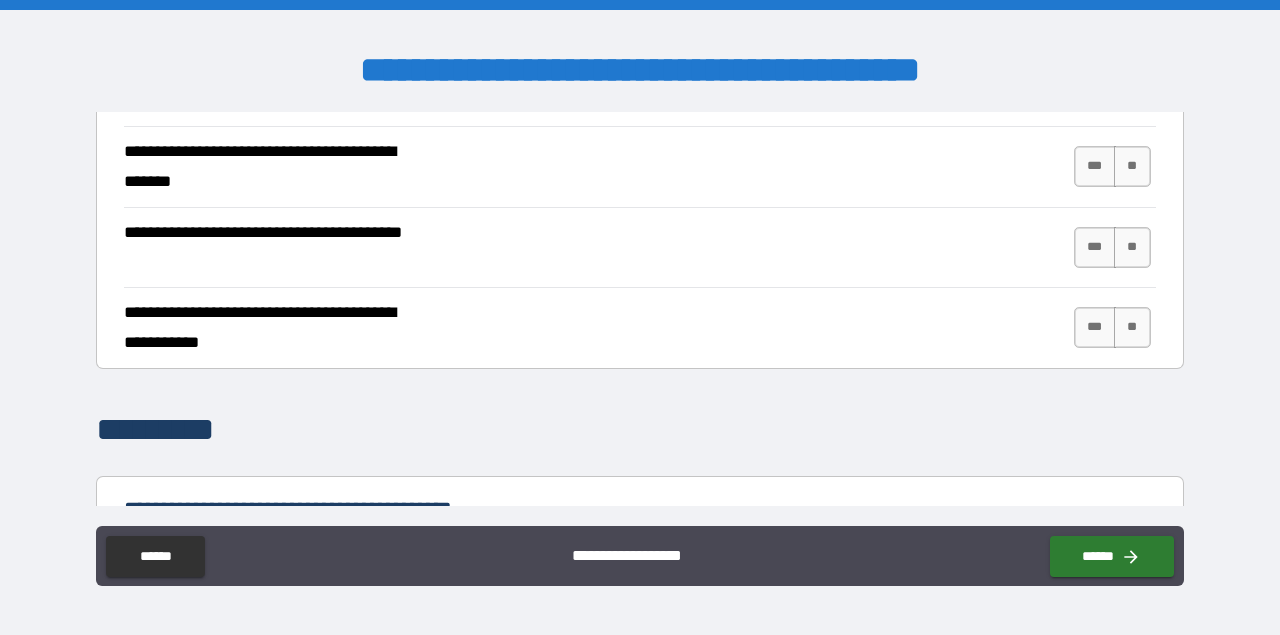 scroll, scrollTop: 0, scrollLeft: 0, axis: both 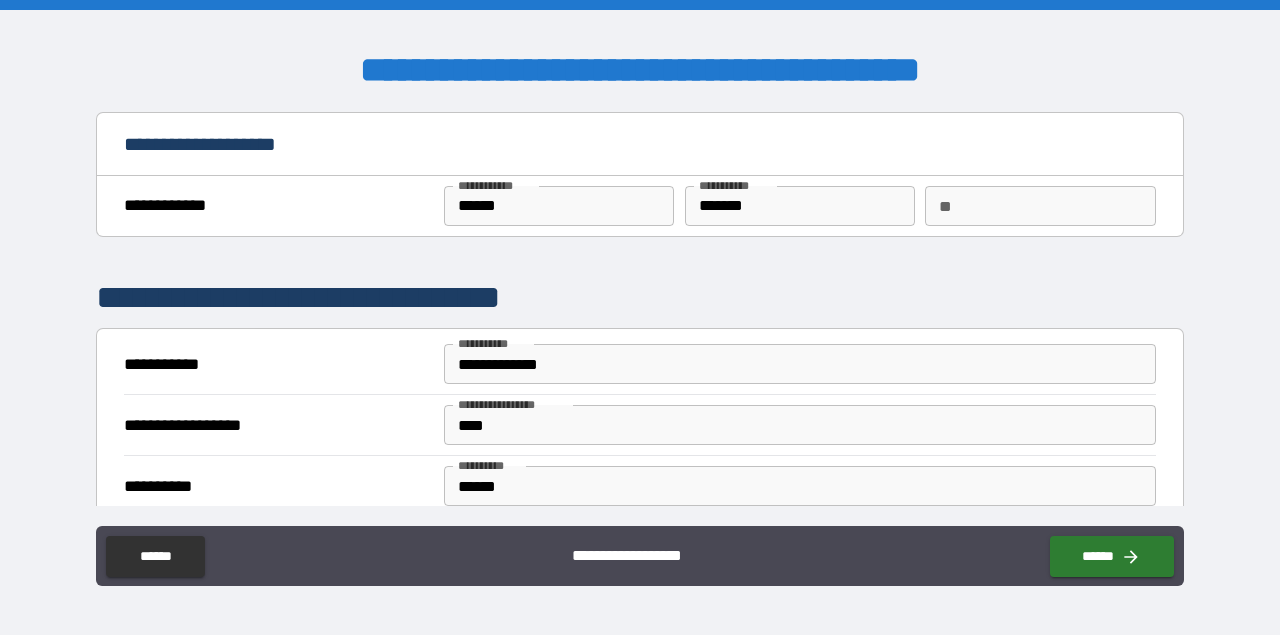 click on "[PHONE]" at bounding box center [640, 309] 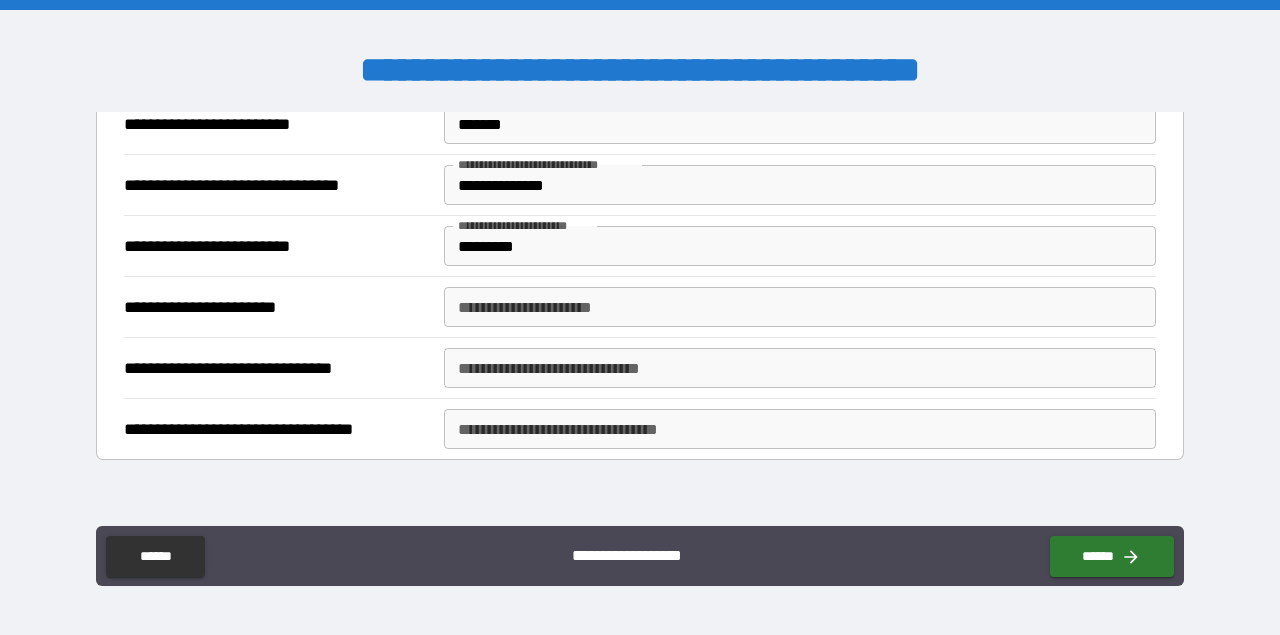 scroll, scrollTop: 649, scrollLeft: 0, axis: vertical 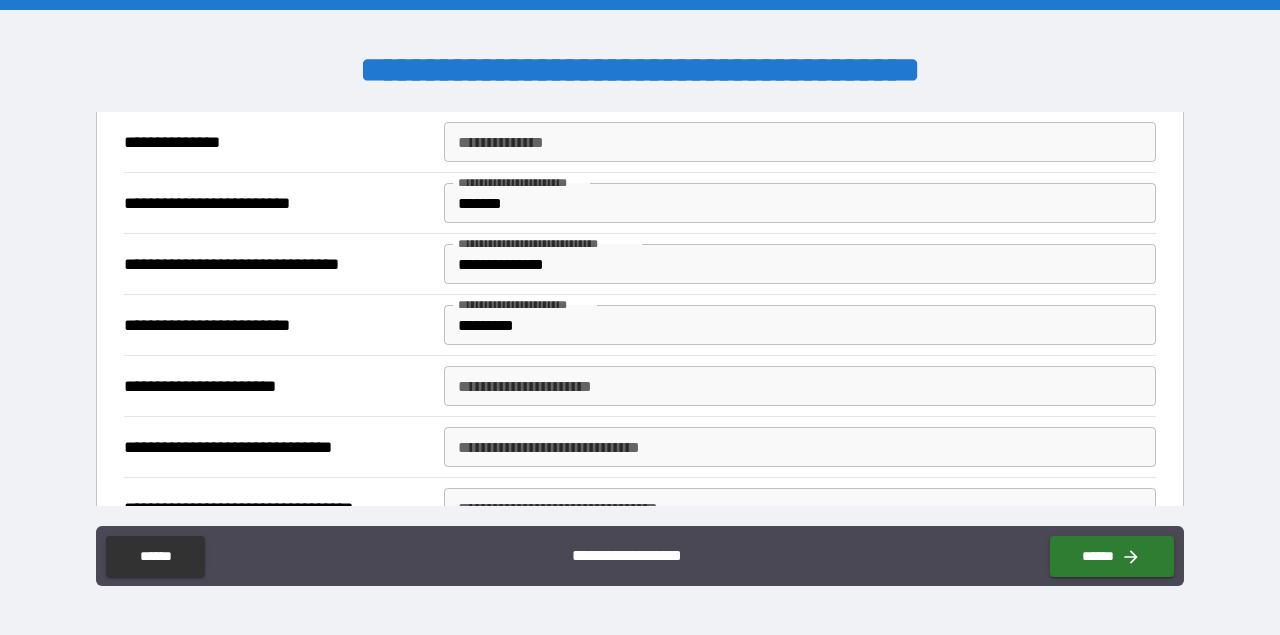 click on "**********" at bounding box center [800, 264] 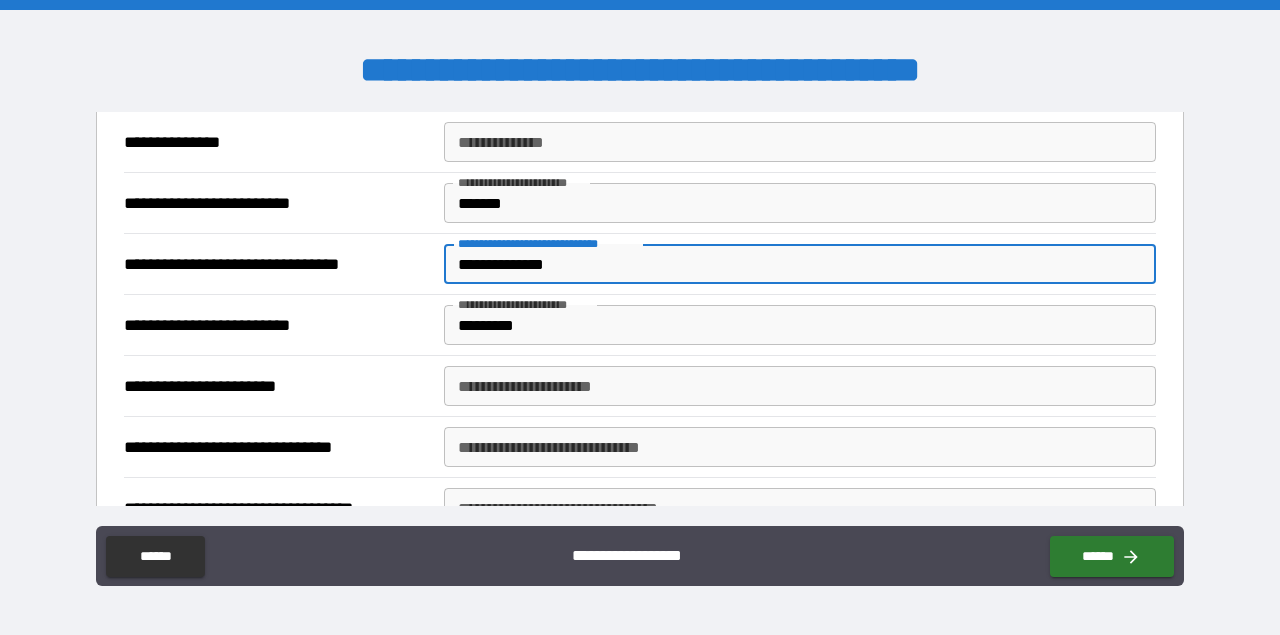 click on "**********" at bounding box center [800, 264] 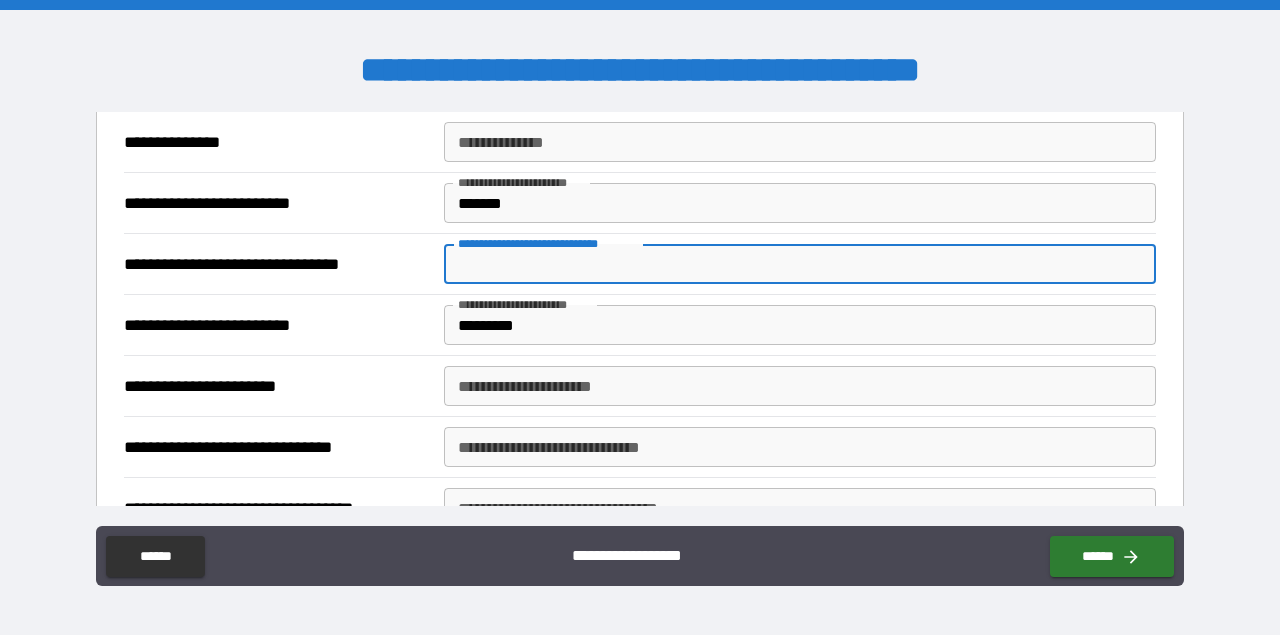type 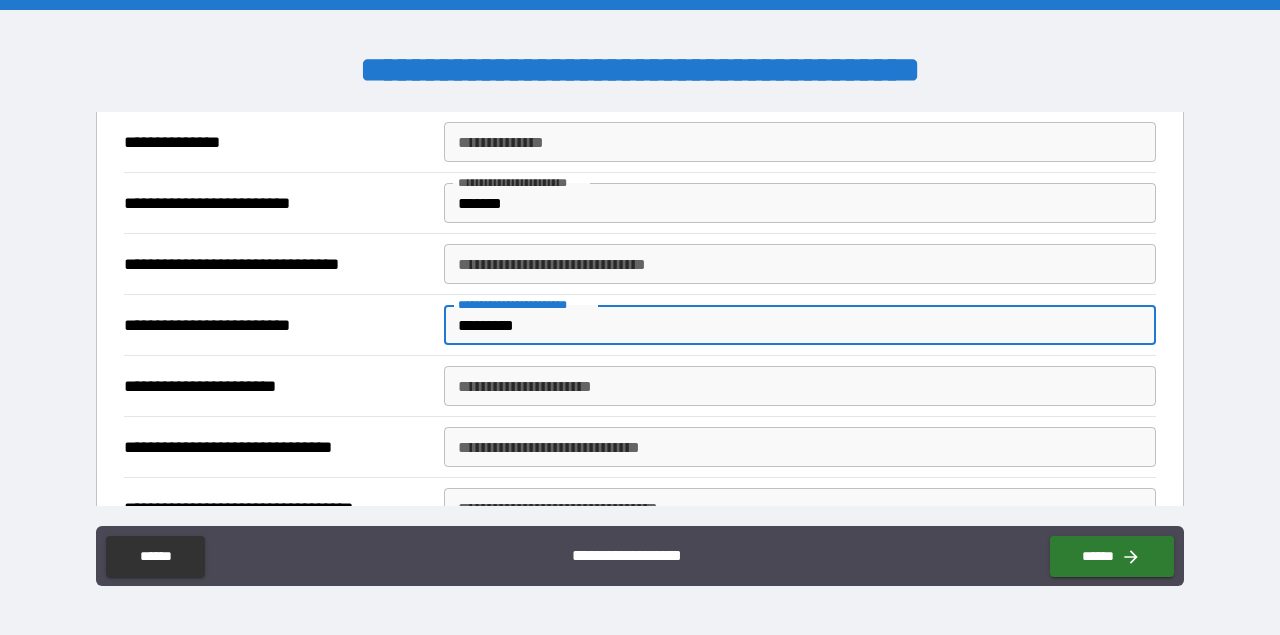 click on "*********" at bounding box center [800, 325] 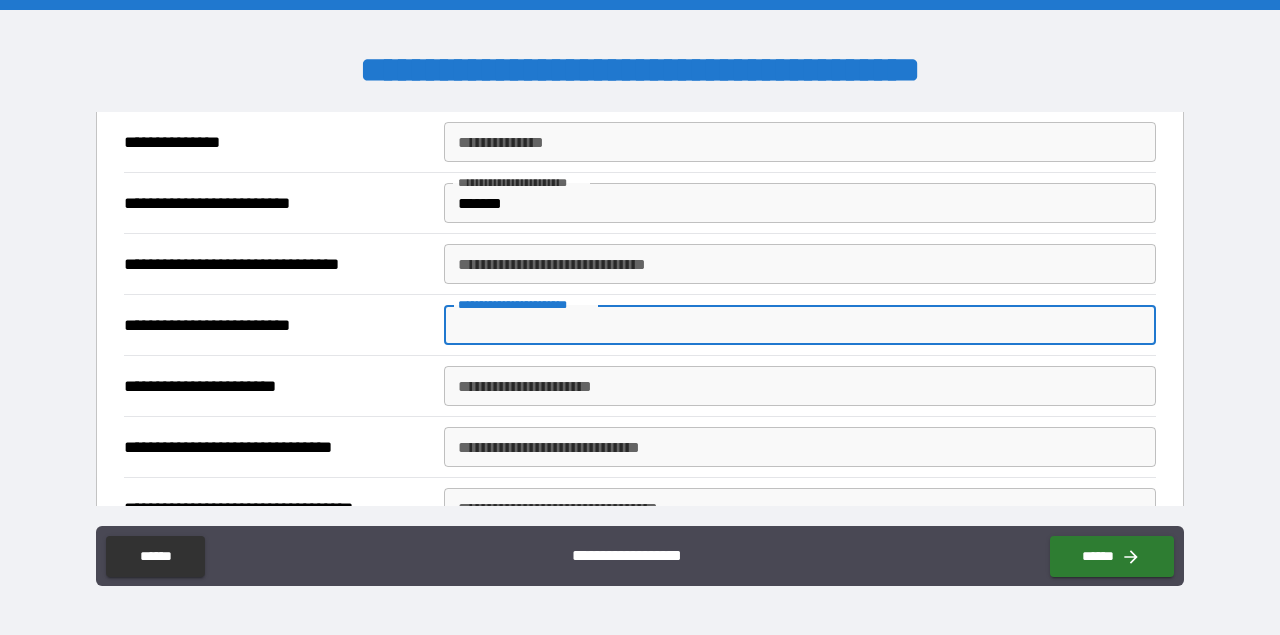 type 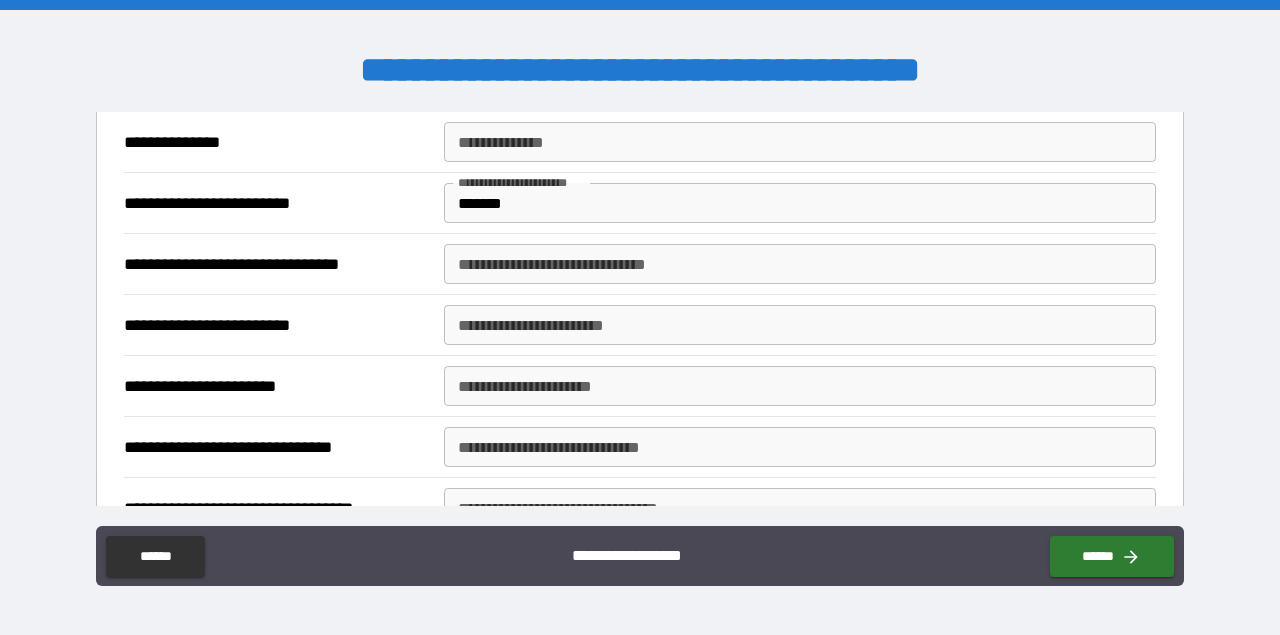 click on "[FIRST] [LAST]" at bounding box center (640, 385) 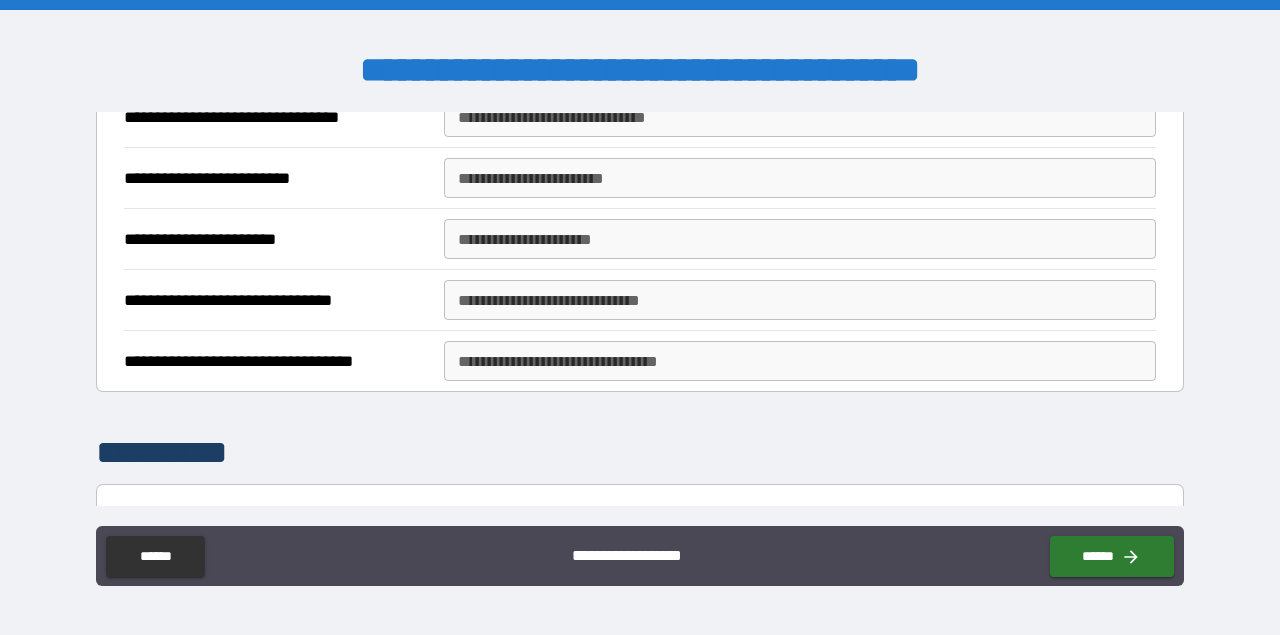 scroll, scrollTop: 803, scrollLeft: 0, axis: vertical 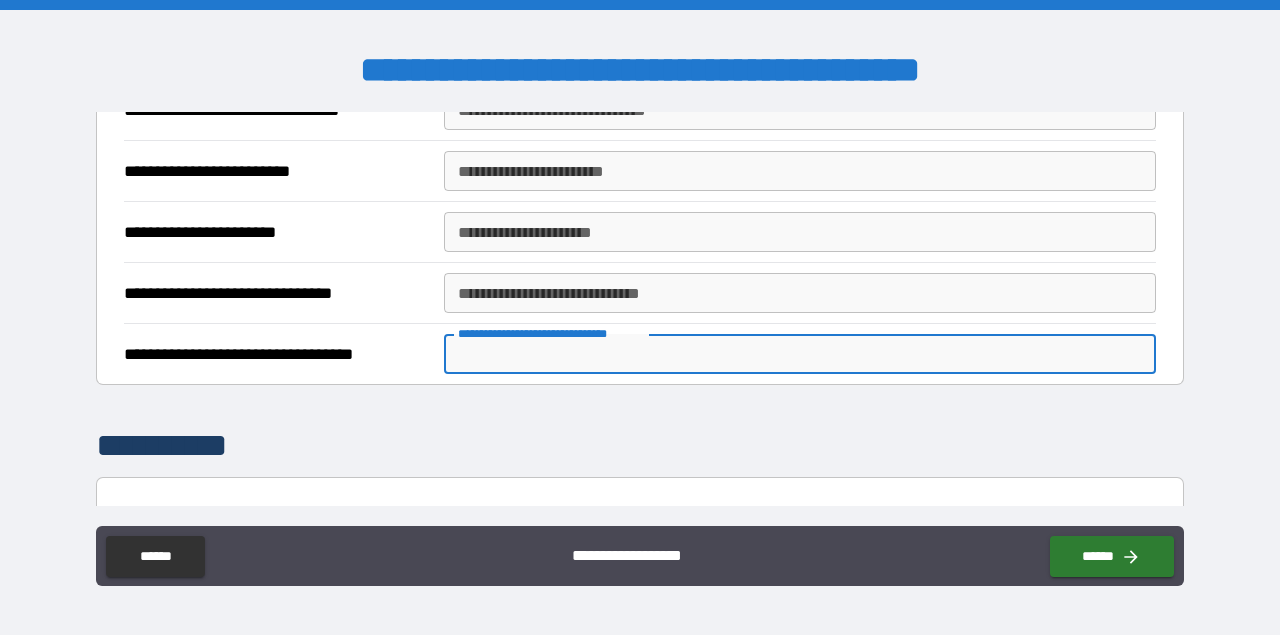 click on "**********" at bounding box center [800, 354] 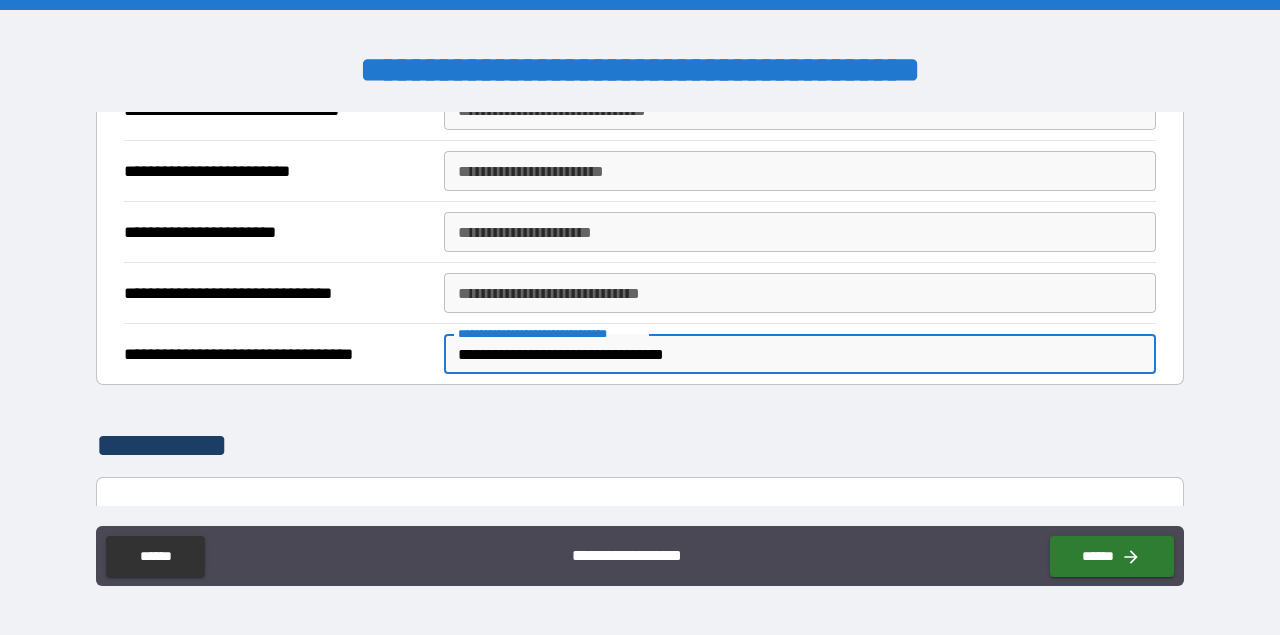 type on "**********" 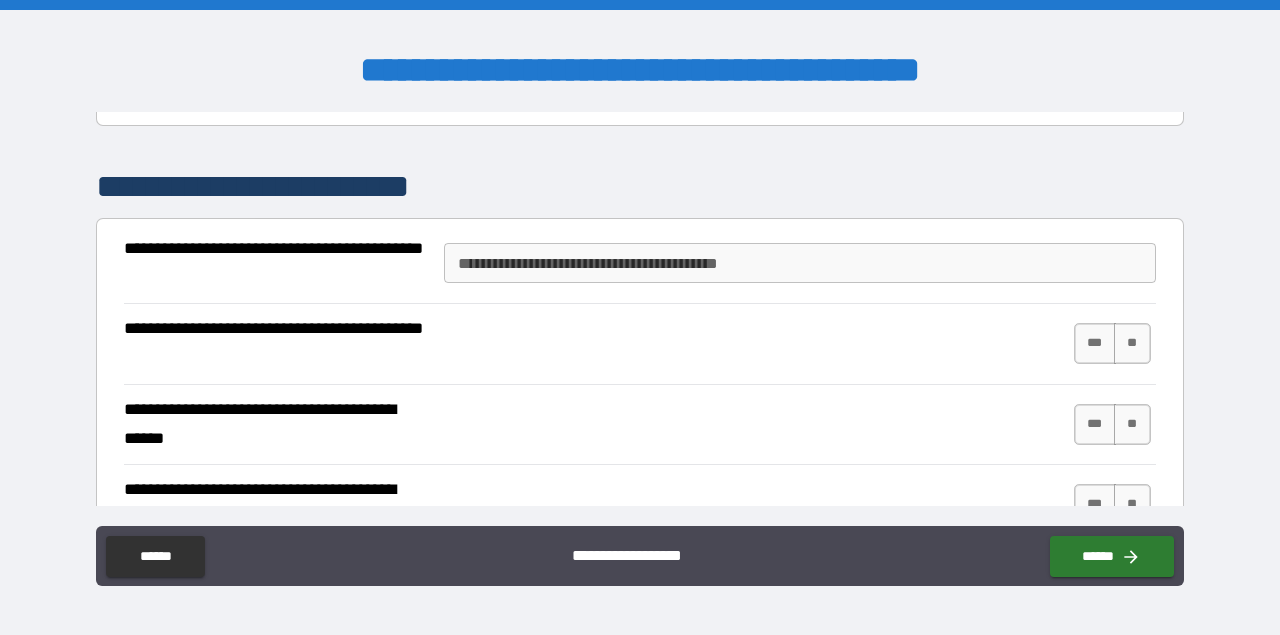 scroll, scrollTop: 1256, scrollLeft: 0, axis: vertical 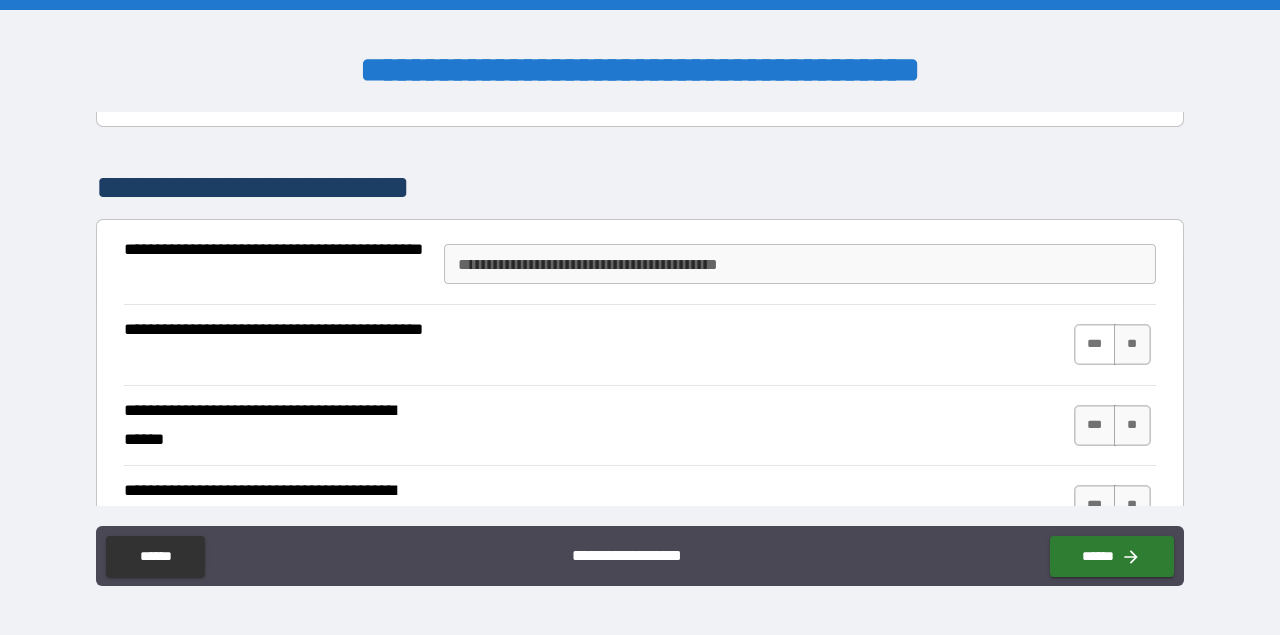 click on "***" at bounding box center [1095, 344] 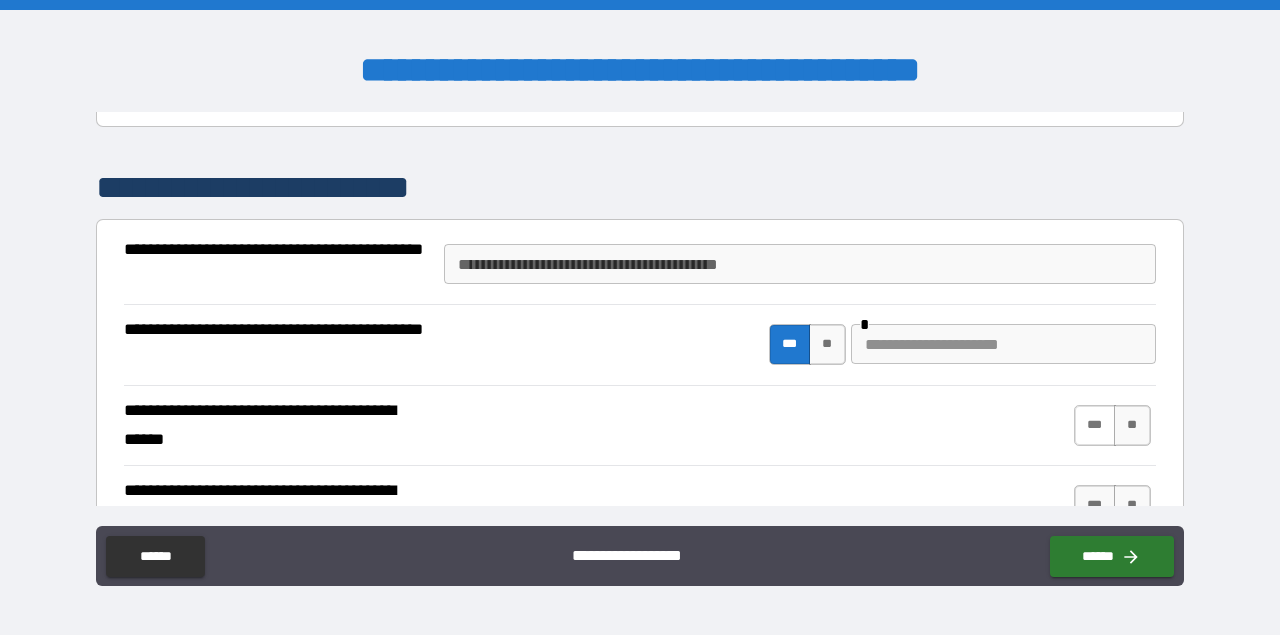click on "***" at bounding box center [1095, 425] 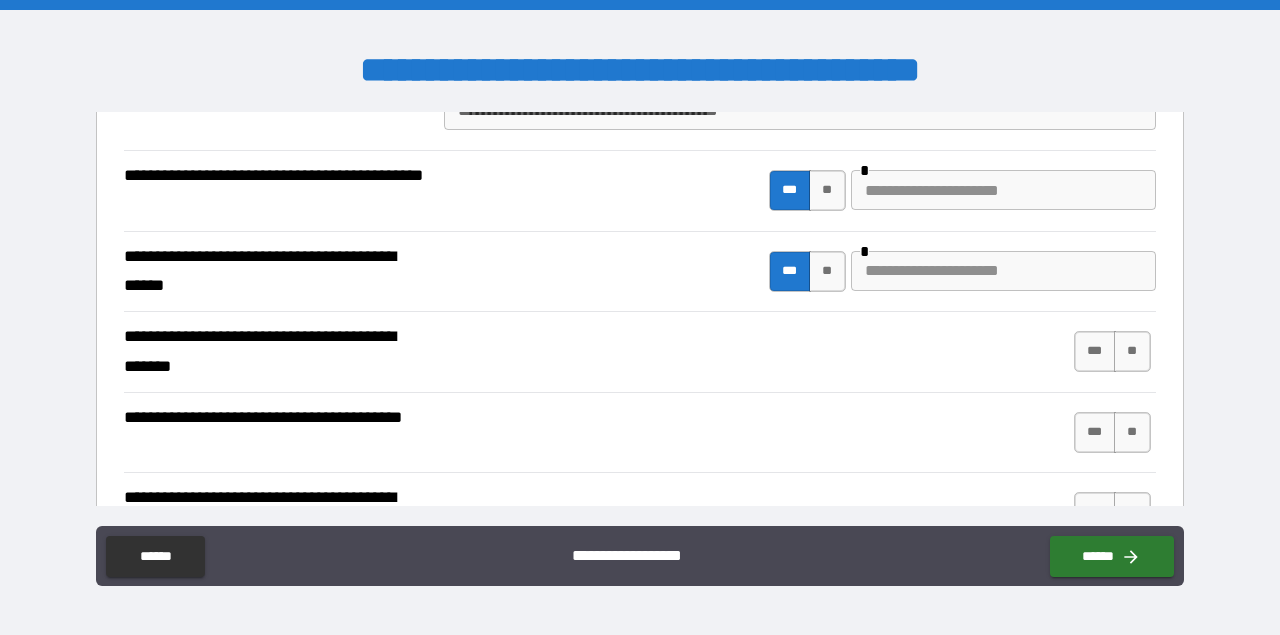 scroll, scrollTop: 1414, scrollLeft: 0, axis: vertical 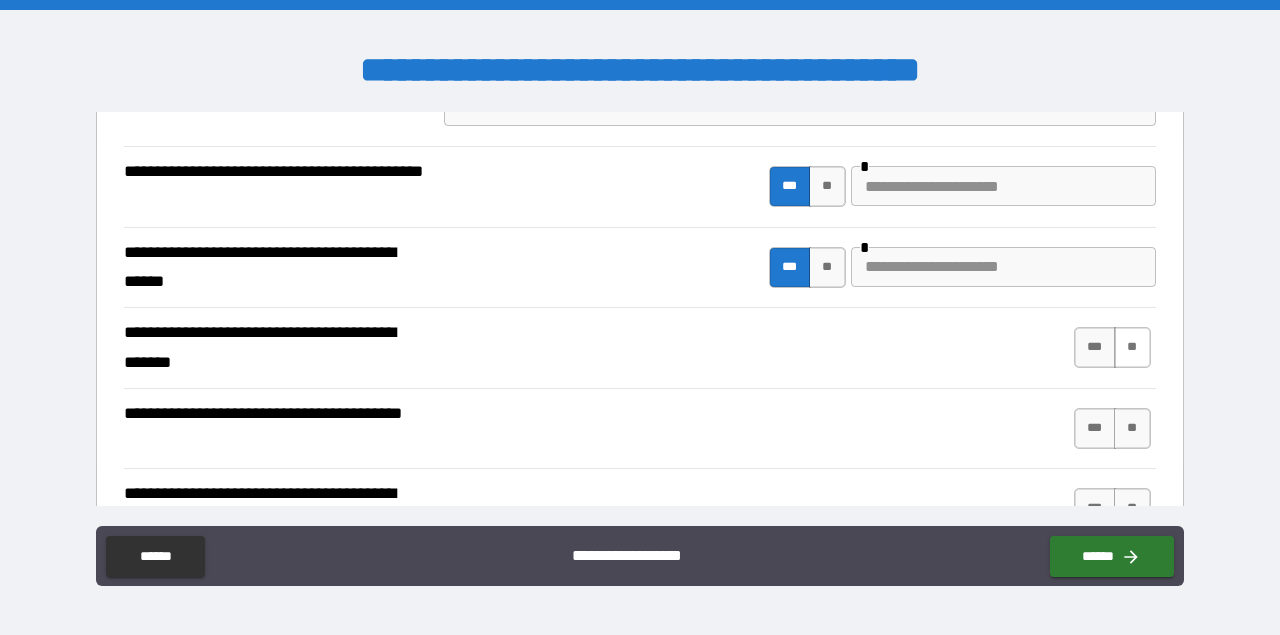 click on "**" at bounding box center (1132, 347) 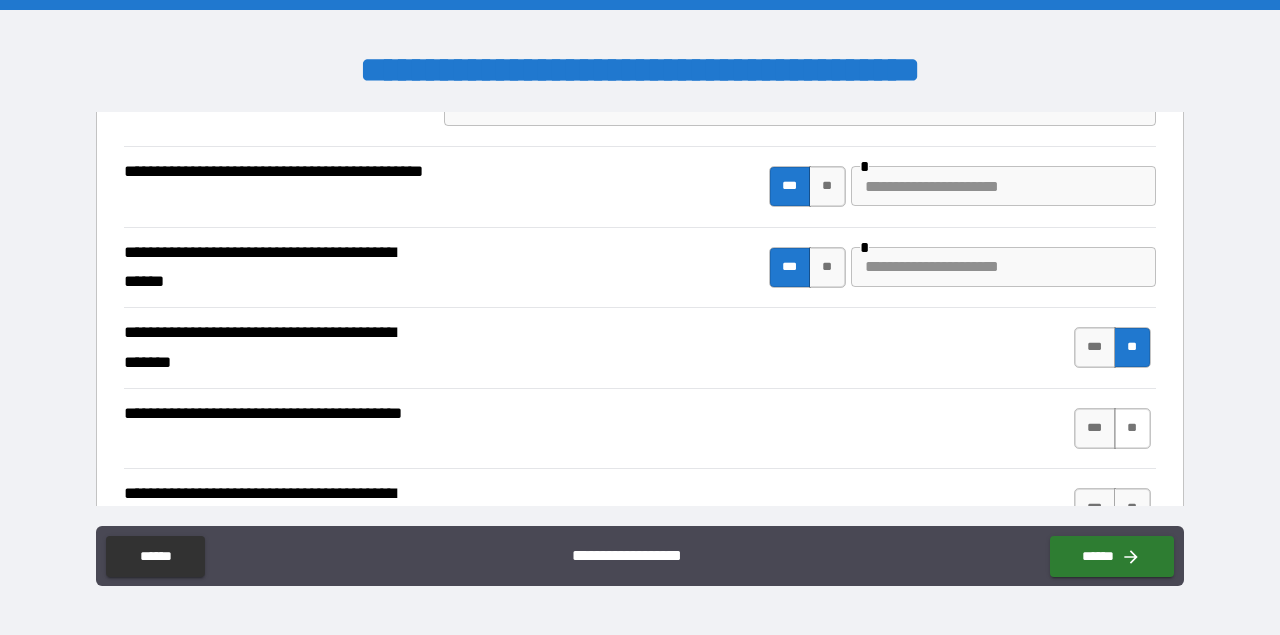 click on "**" at bounding box center (1132, 428) 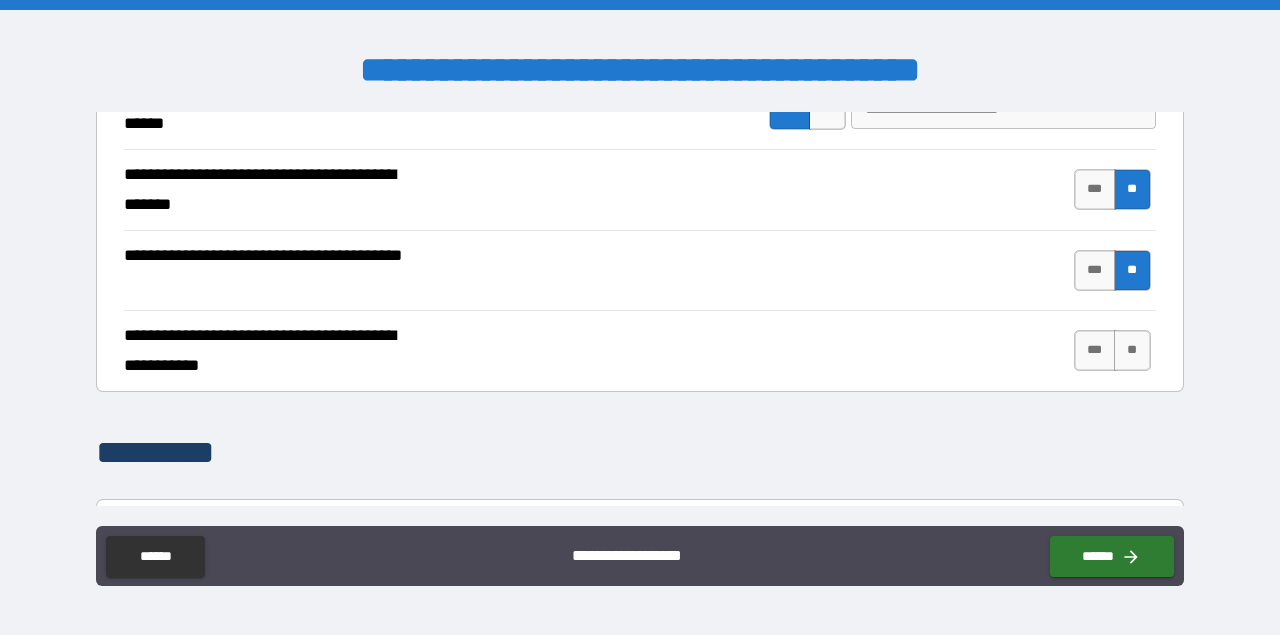 scroll, scrollTop: 1580, scrollLeft: 0, axis: vertical 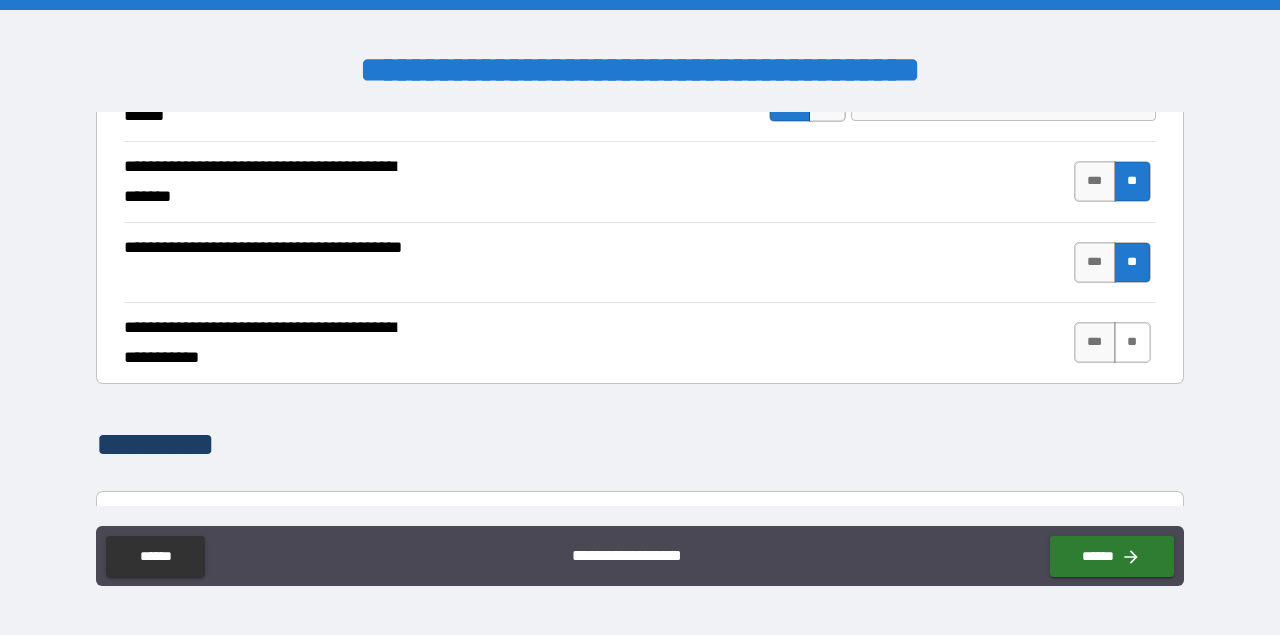 click on "**" at bounding box center [1132, 342] 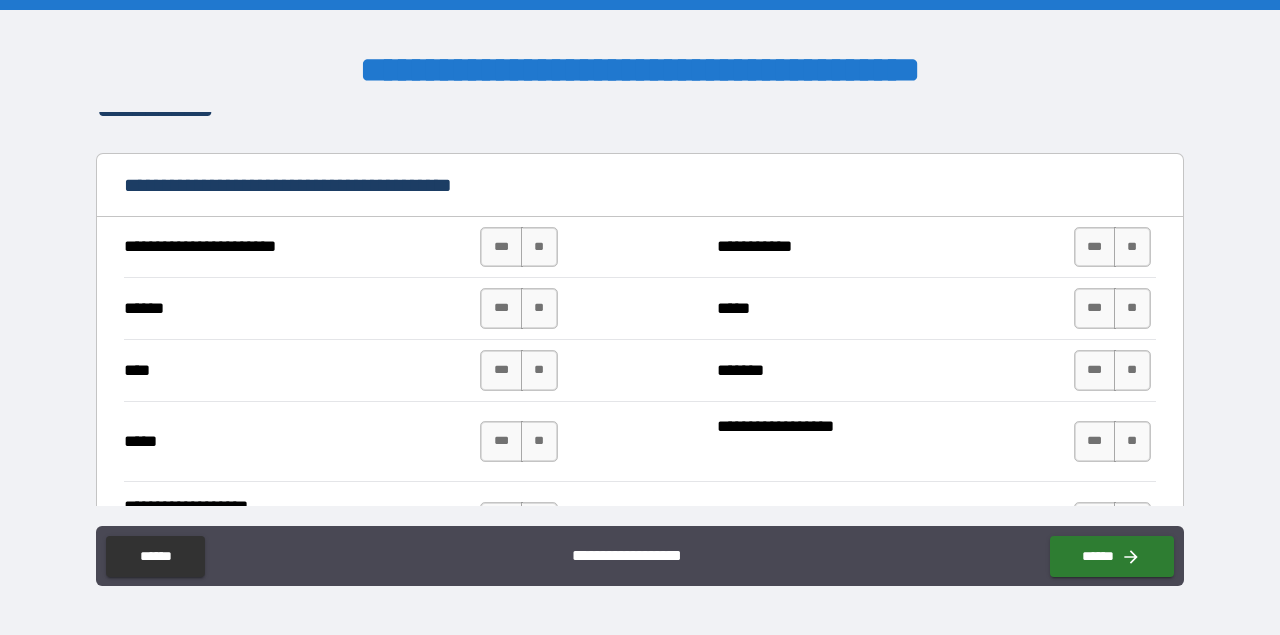 scroll, scrollTop: 1962, scrollLeft: 0, axis: vertical 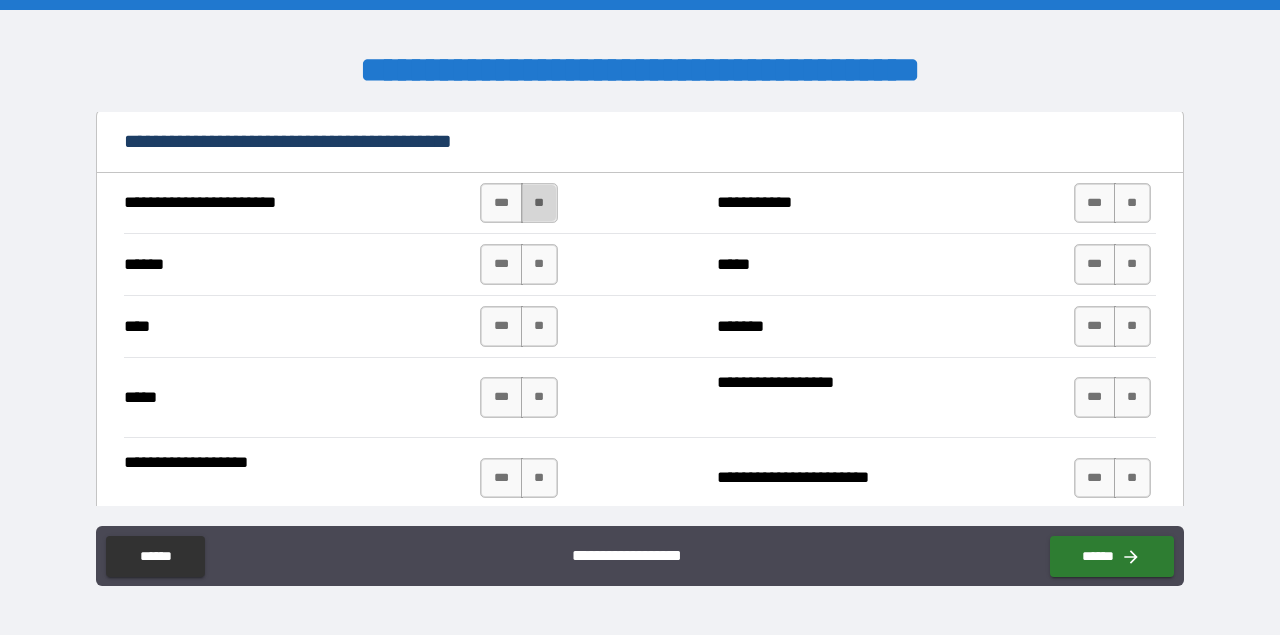click on "**" at bounding box center (539, 203) 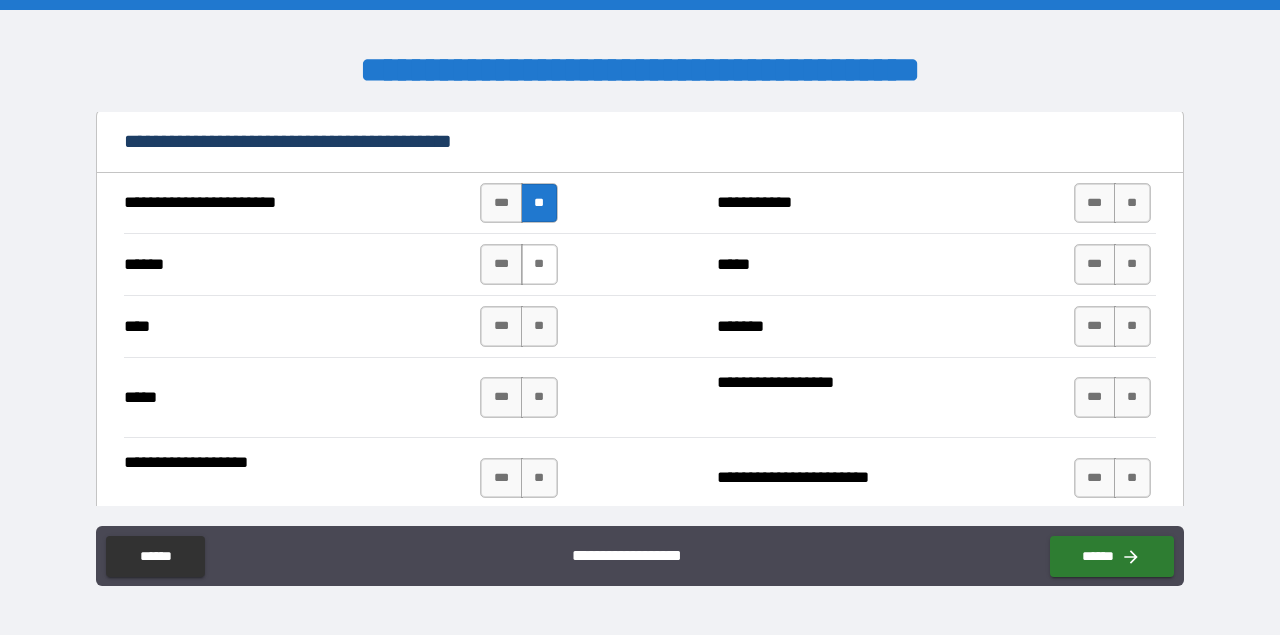 click on "**" at bounding box center (539, 264) 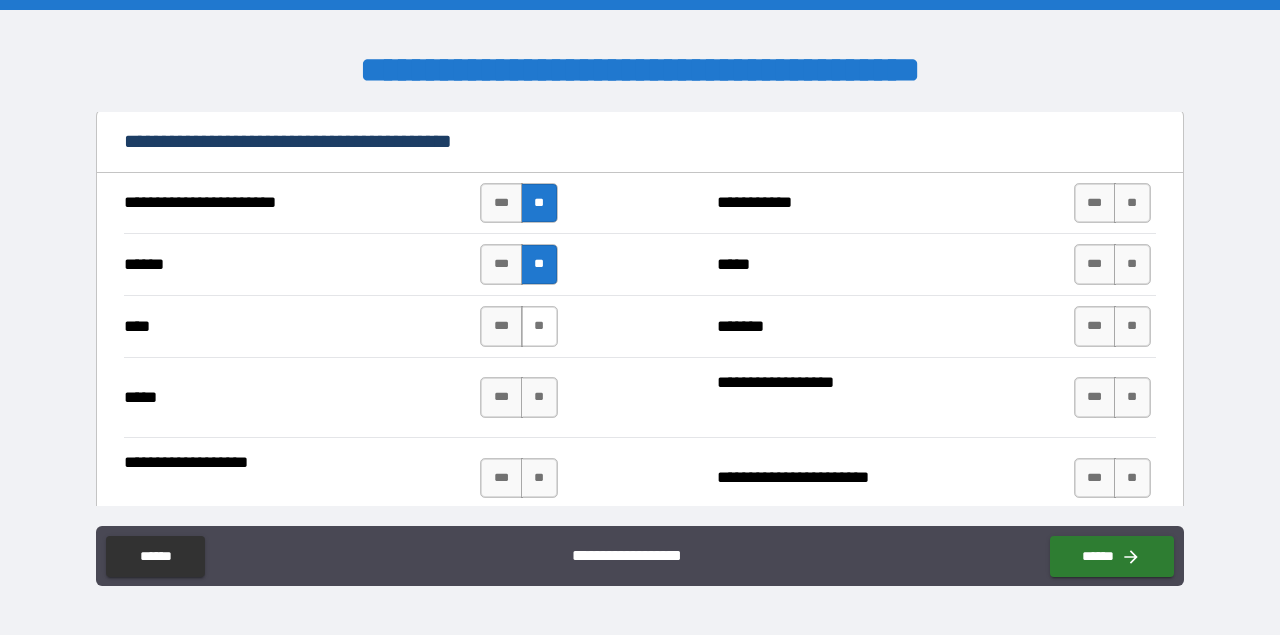 click on "**" at bounding box center (539, 326) 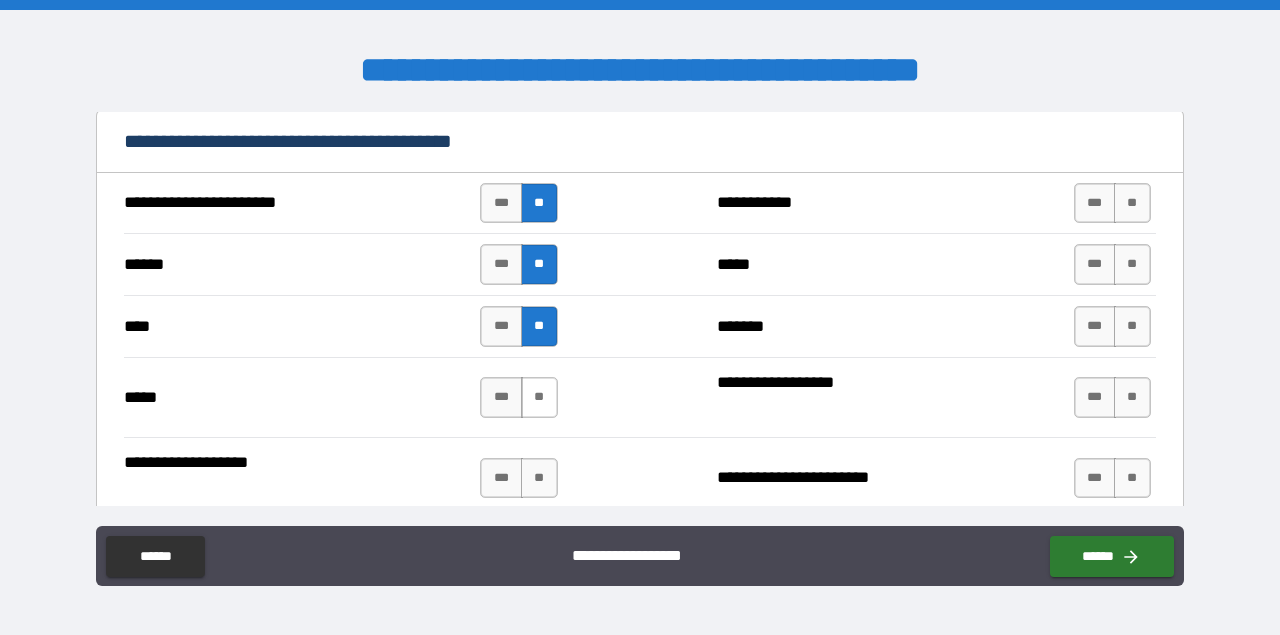 click on "**" at bounding box center [539, 397] 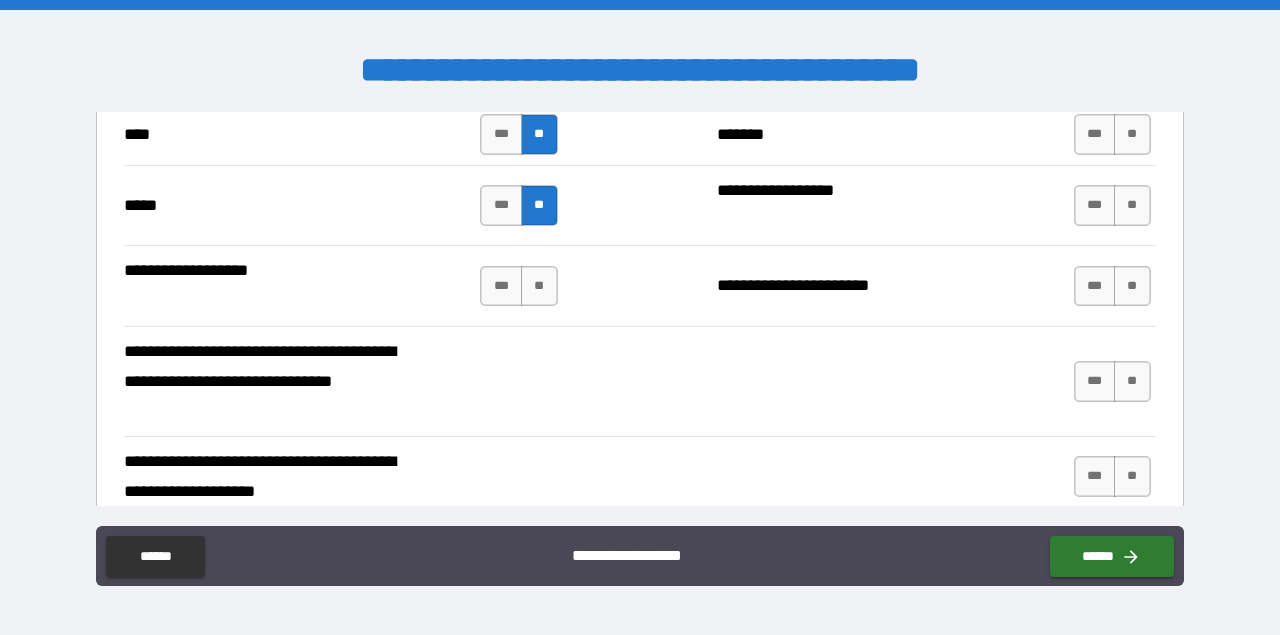 scroll, scrollTop: 2154, scrollLeft: 0, axis: vertical 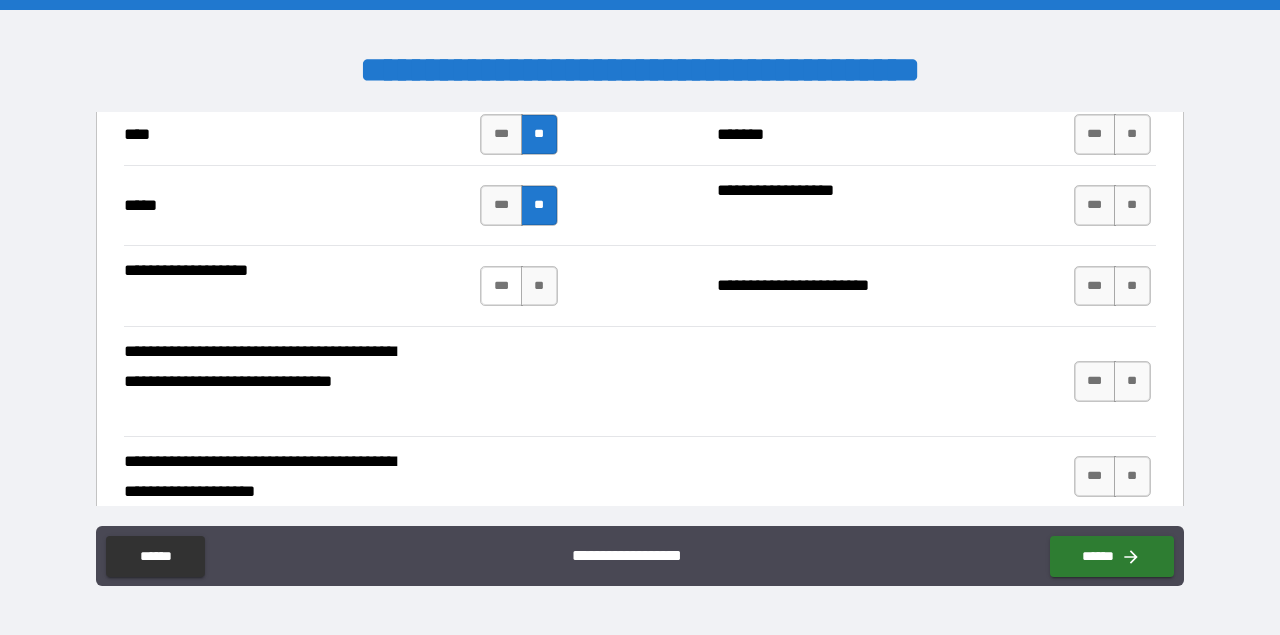 click on "***" at bounding box center [501, 286] 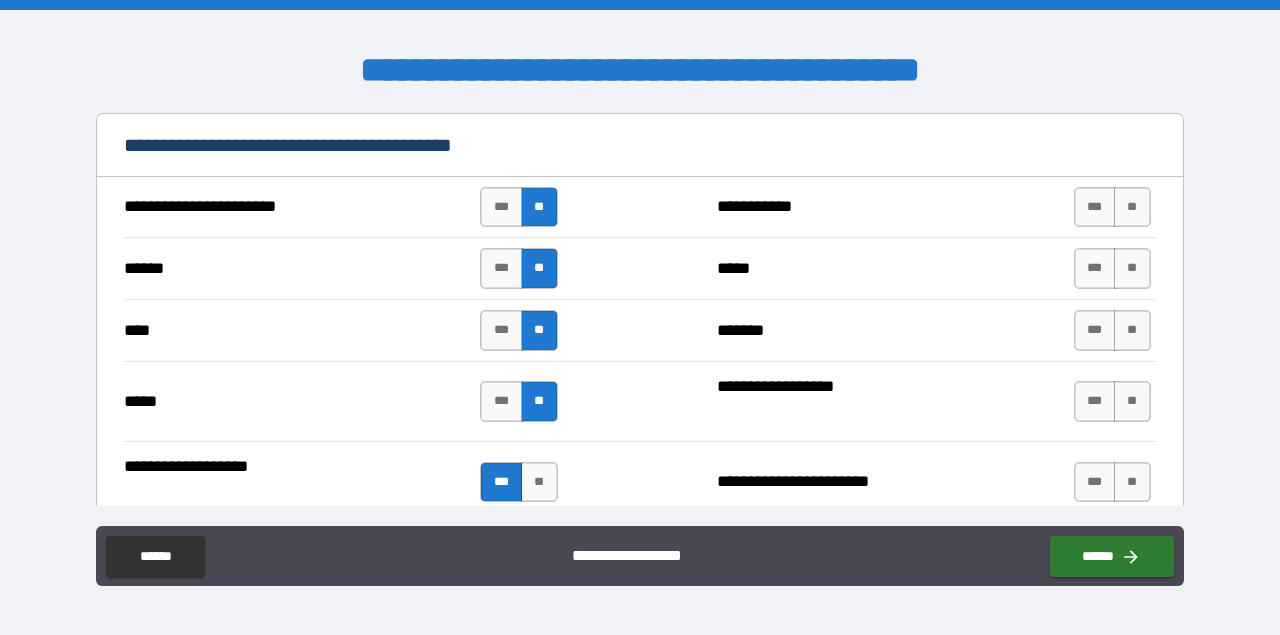 scroll, scrollTop: 1980, scrollLeft: 0, axis: vertical 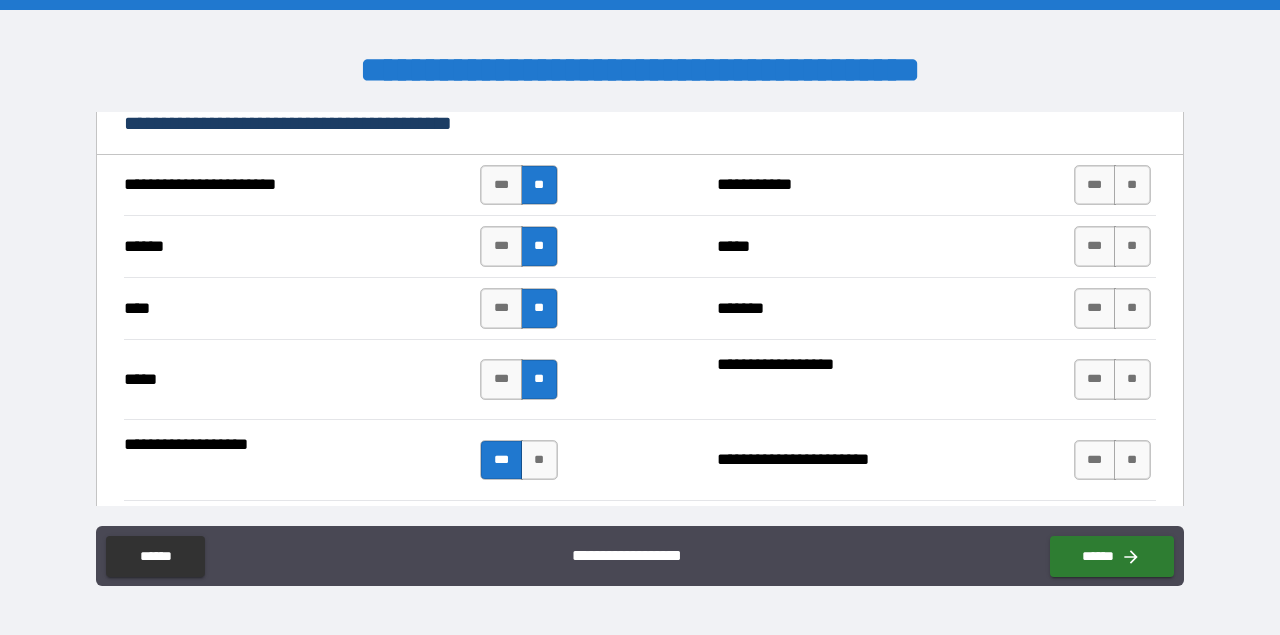 click on "*** **" at bounding box center (1112, 185) 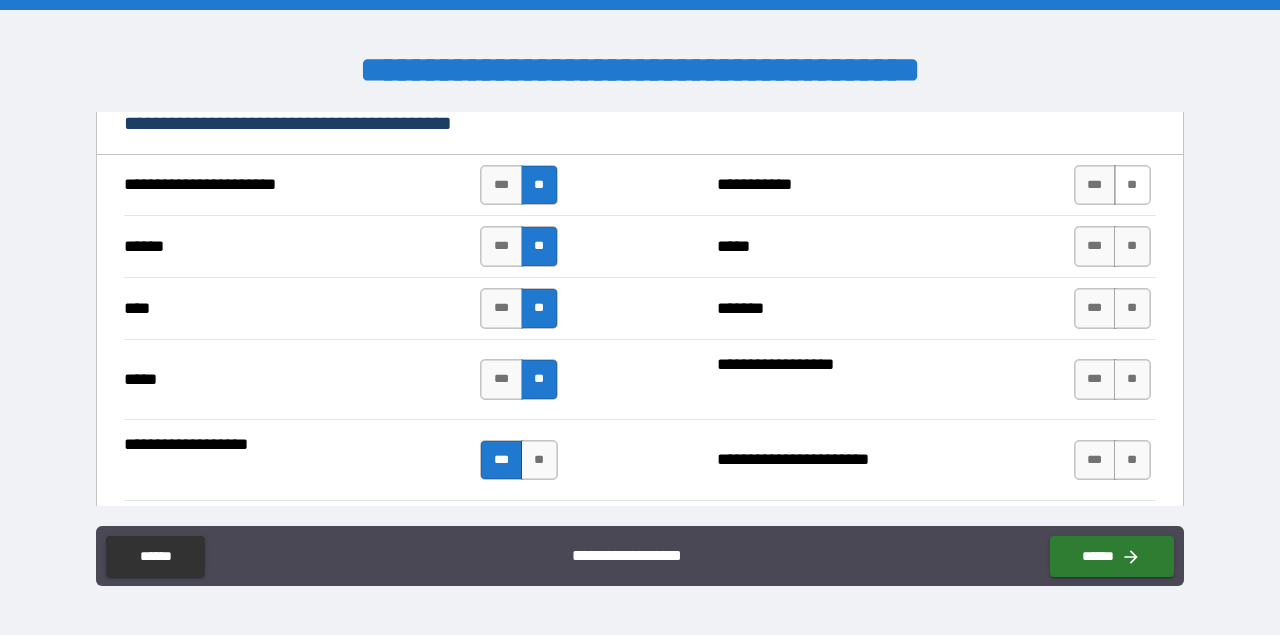 click on "**" at bounding box center [1132, 185] 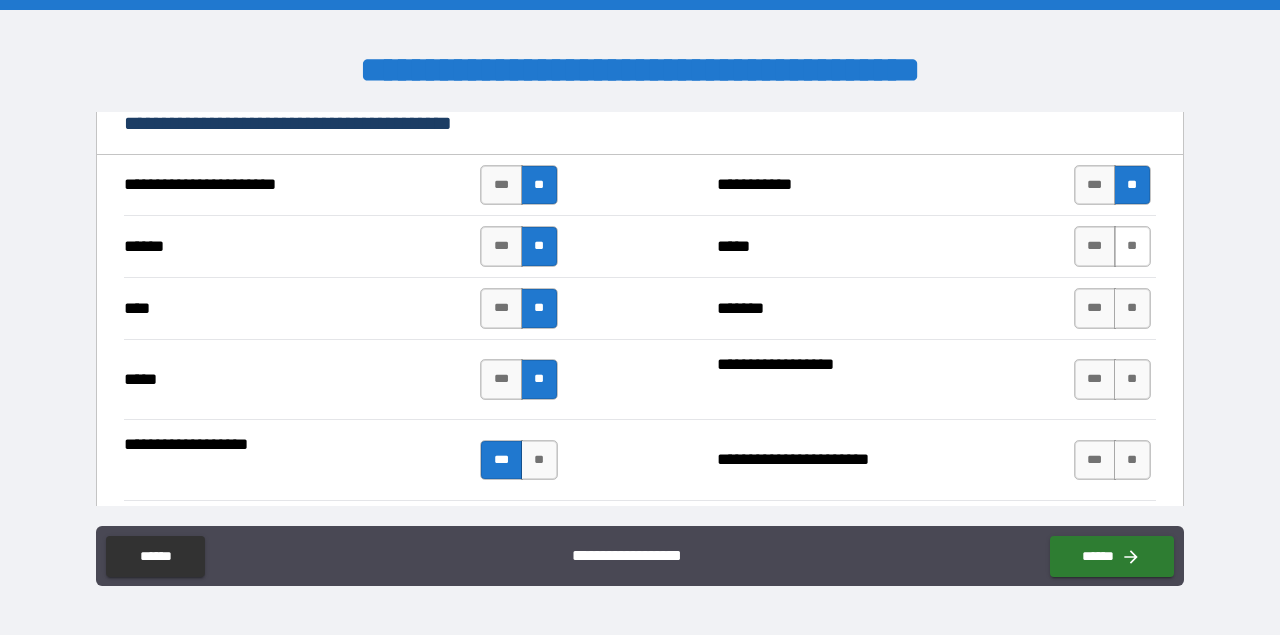 click on "**" at bounding box center [1132, 246] 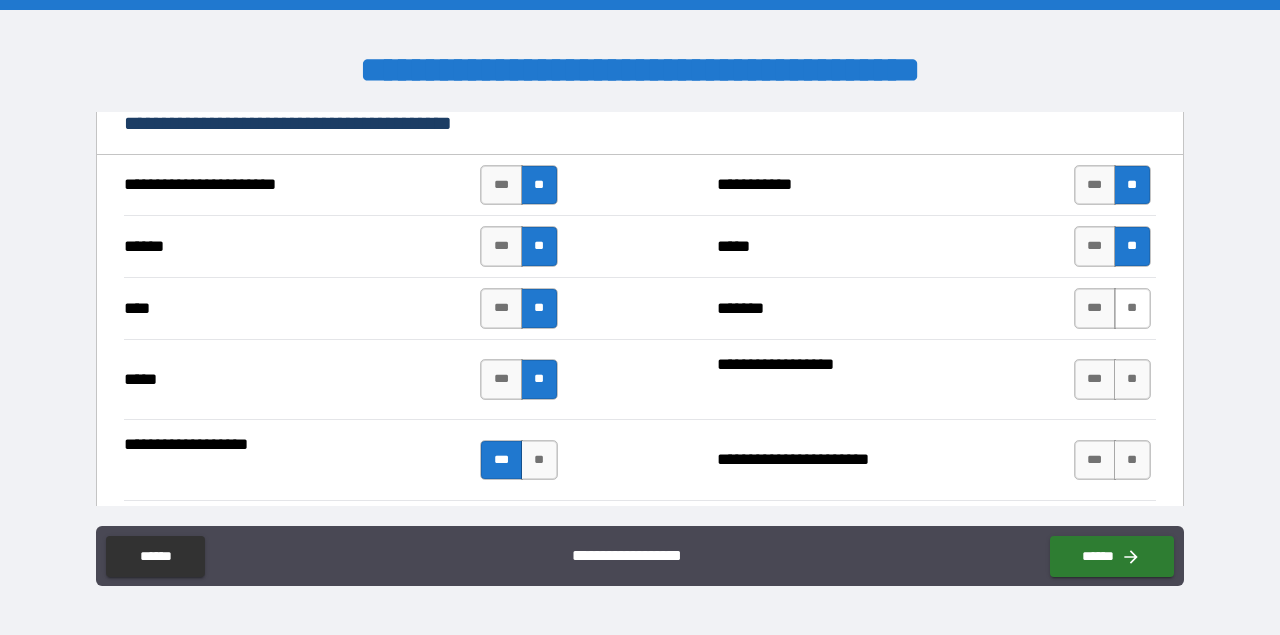 click on "**" at bounding box center [1132, 308] 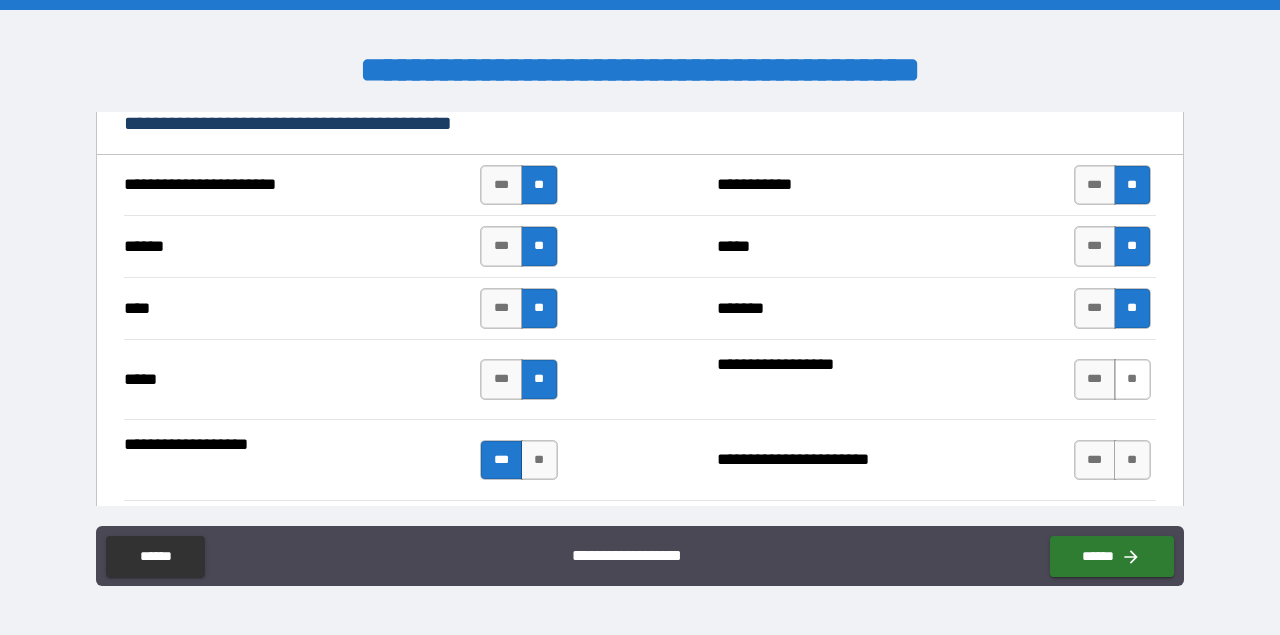 click on "**" at bounding box center [1132, 379] 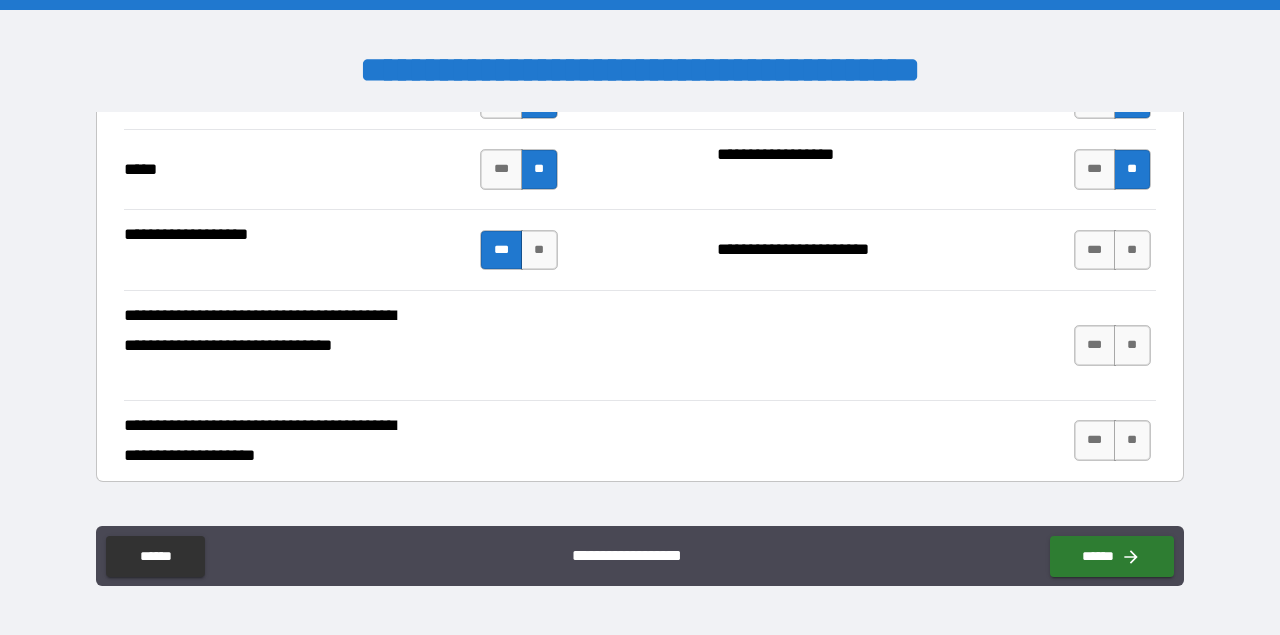 scroll, scrollTop: 2192, scrollLeft: 0, axis: vertical 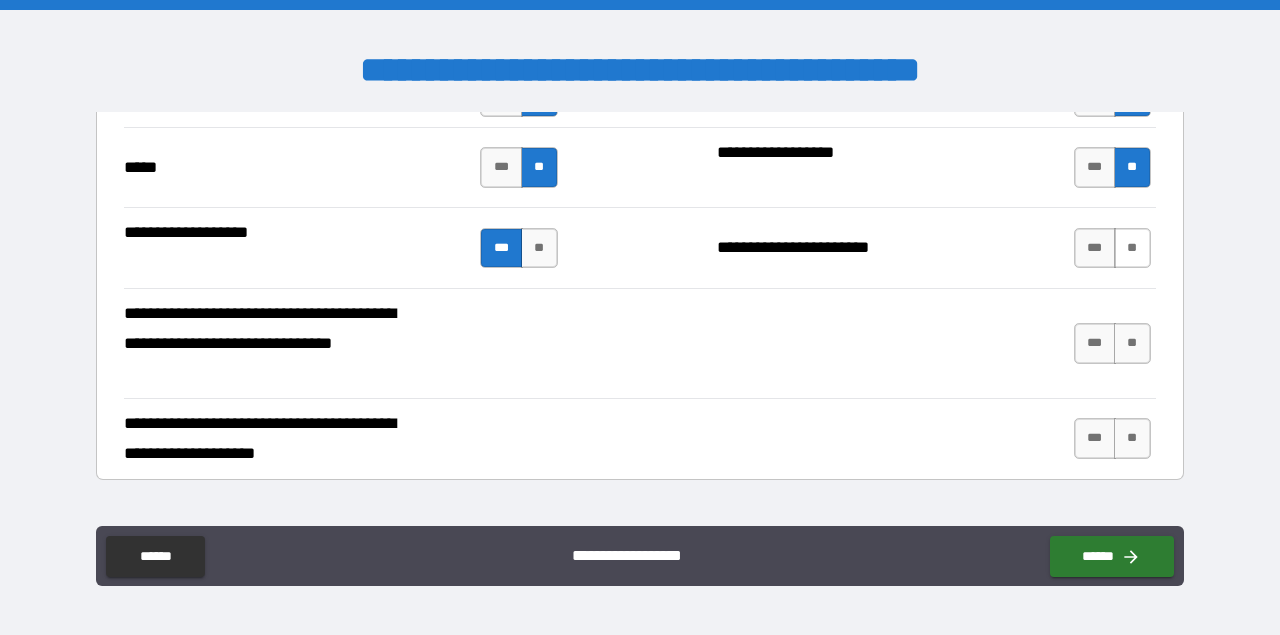 click on "**" at bounding box center [1132, 248] 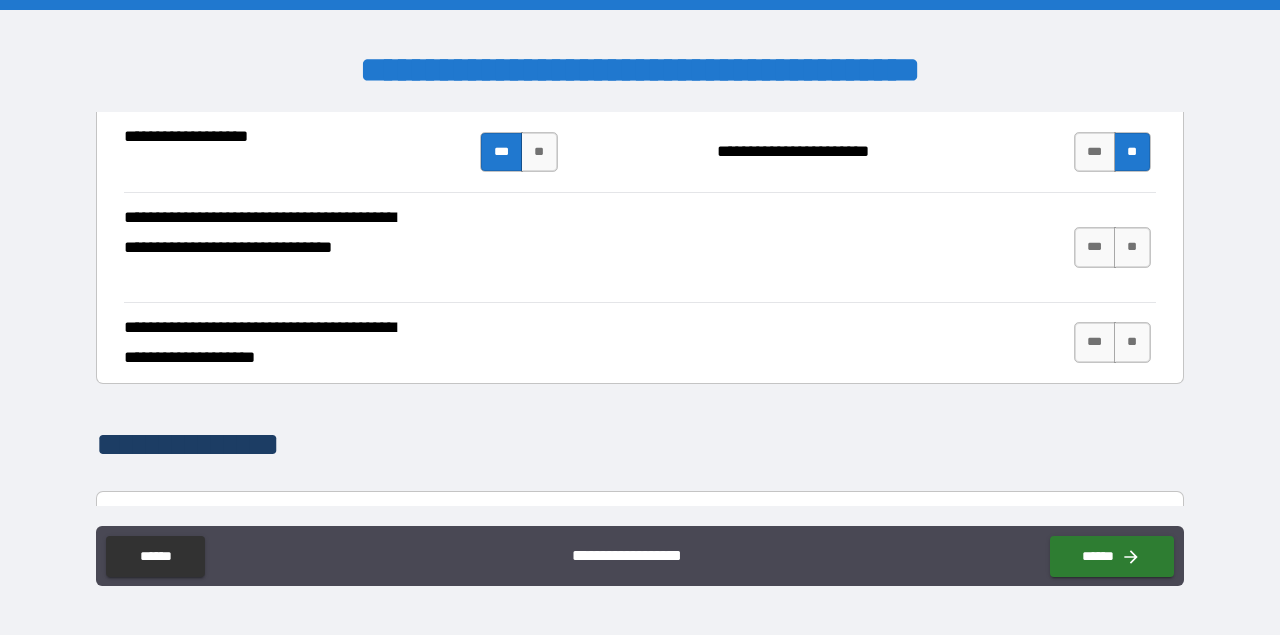scroll, scrollTop: 2286, scrollLeft: 0, axis: vertical 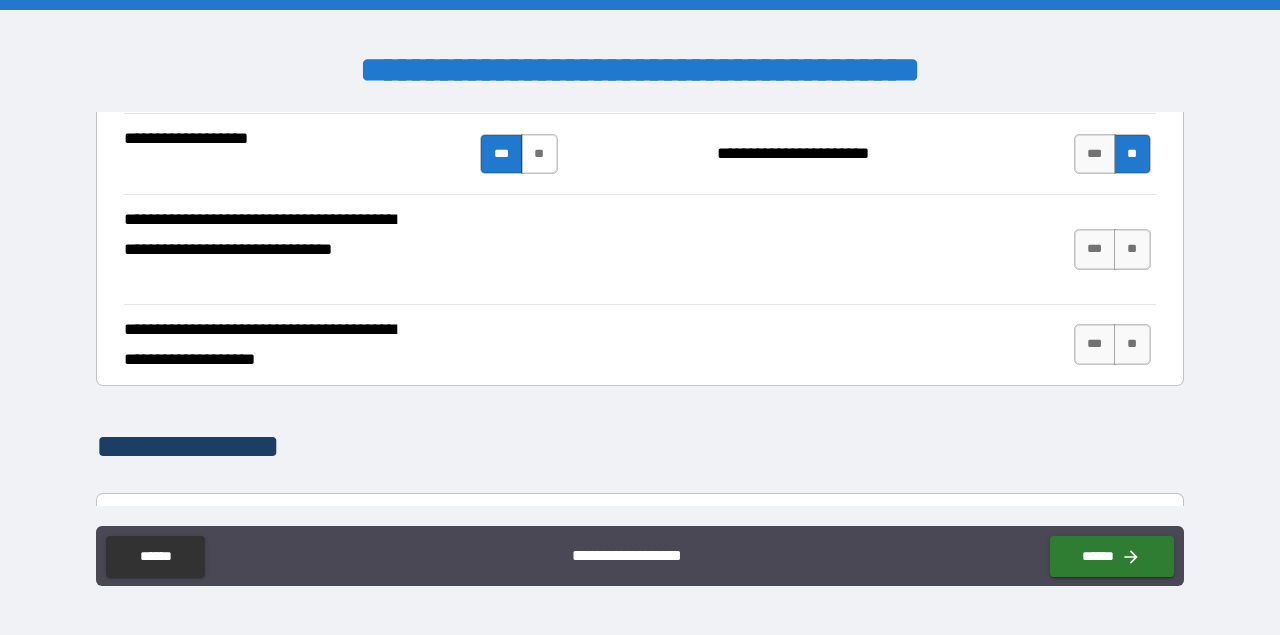 click on "**" at bounding box center [539, 154] 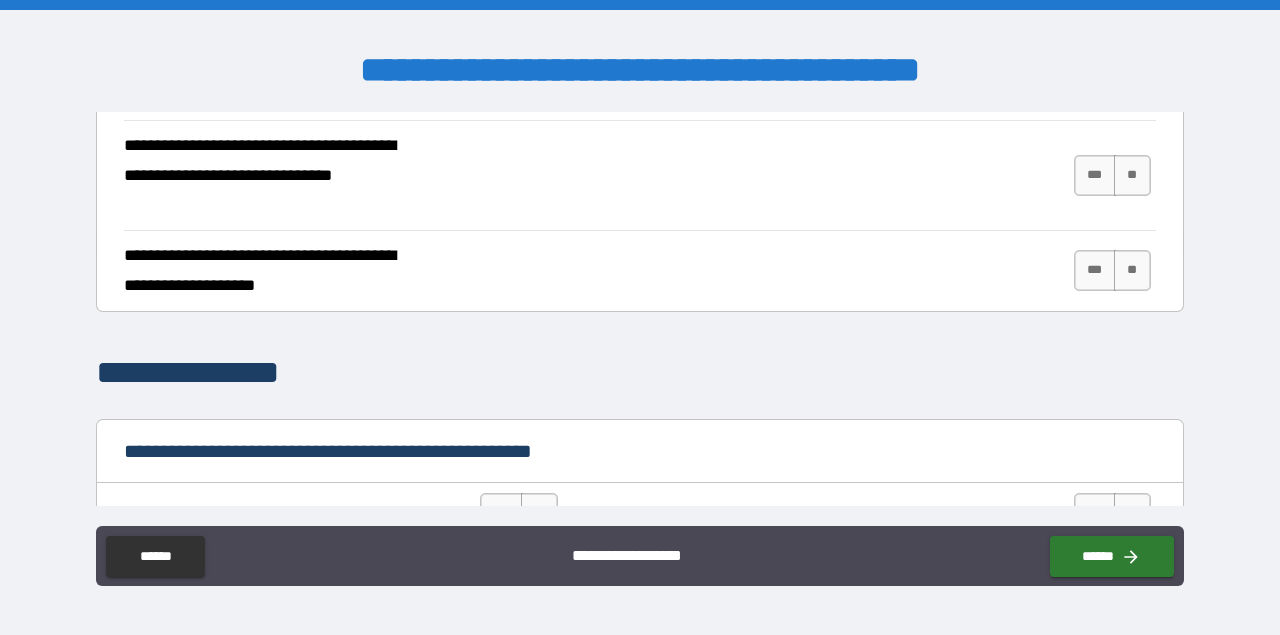 scroll, scrollTop: 2362, scrollLeft: 0, axis: vertical 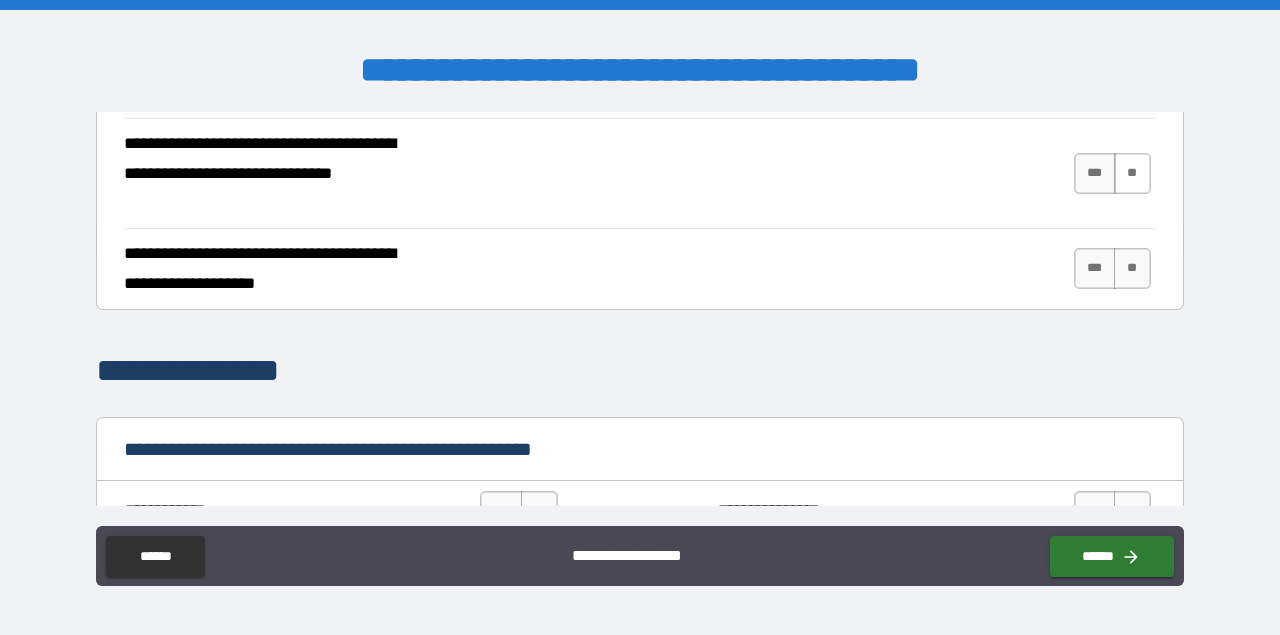 click on "**" at bounding box center [1132, 173] 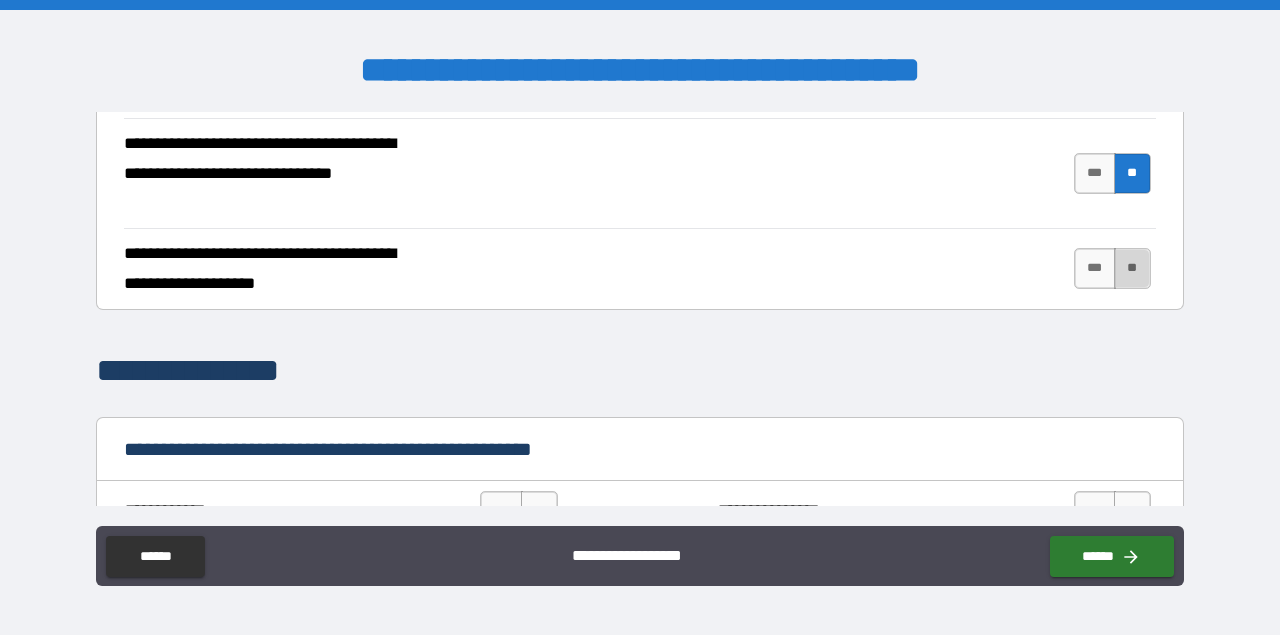 click on "**" at bounding box center (1132, 268) 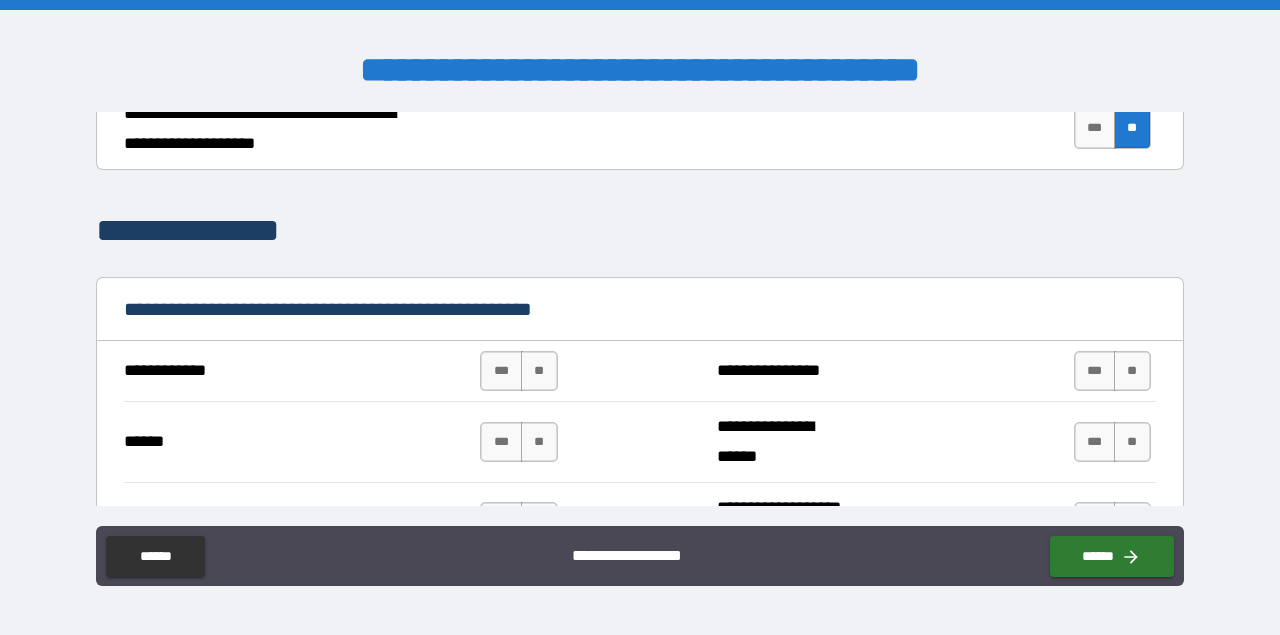 scroll, scrollTop: 2632, scrollLeft: 0, axis: vertical 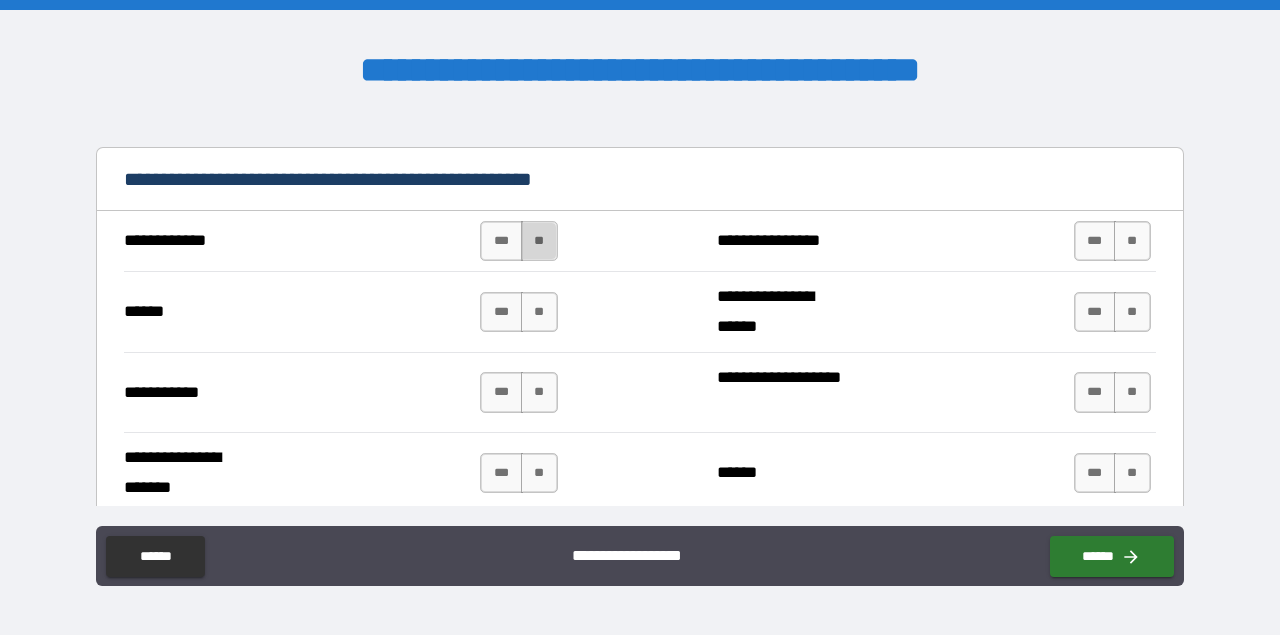 click on "**" at bounding box center (539, 241) 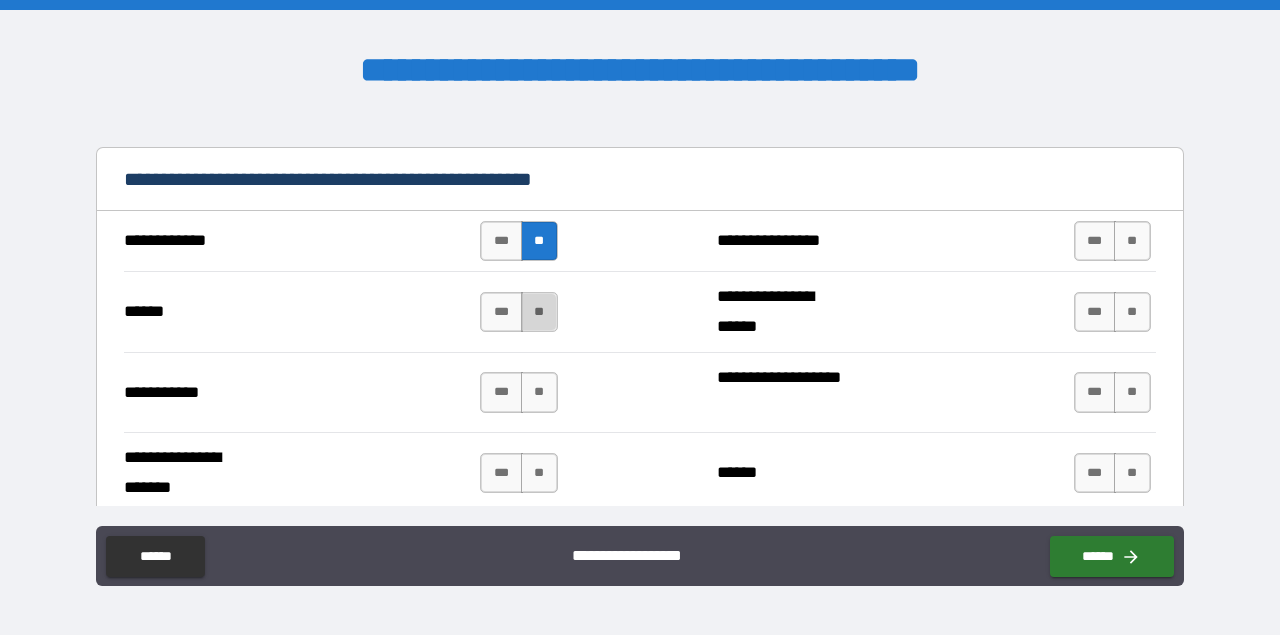 click on "**" at bounding box center (539, 312) 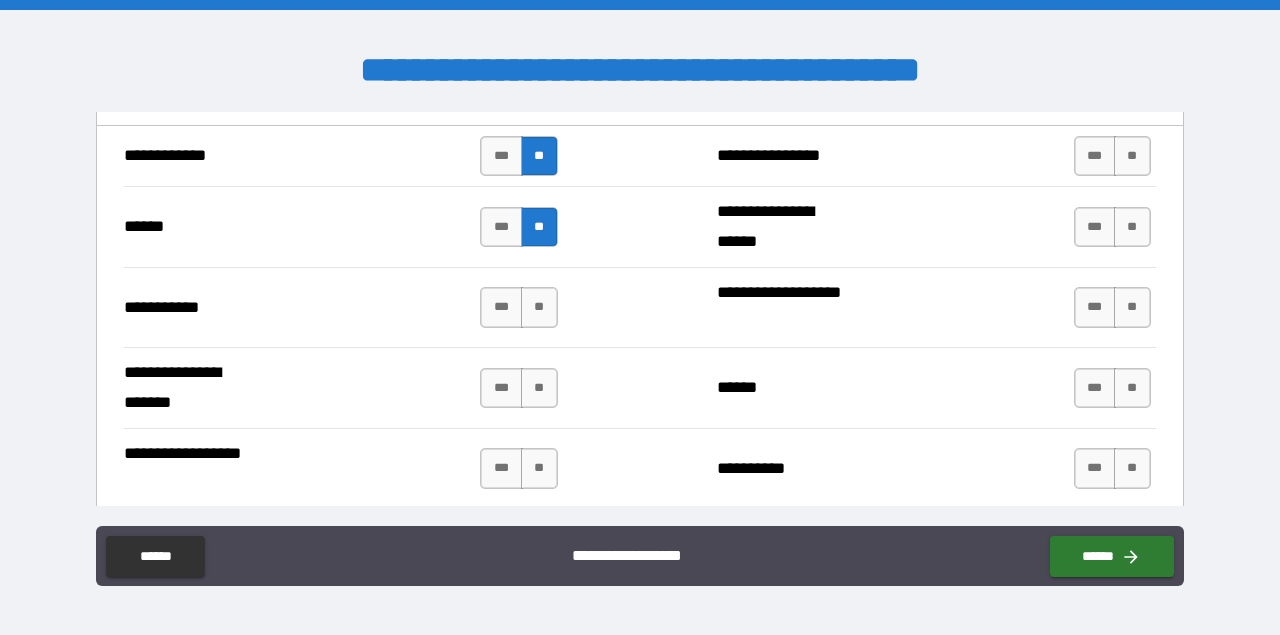 scroll, scrollTop: 2746, scrollLeft: 0, axis: vertical 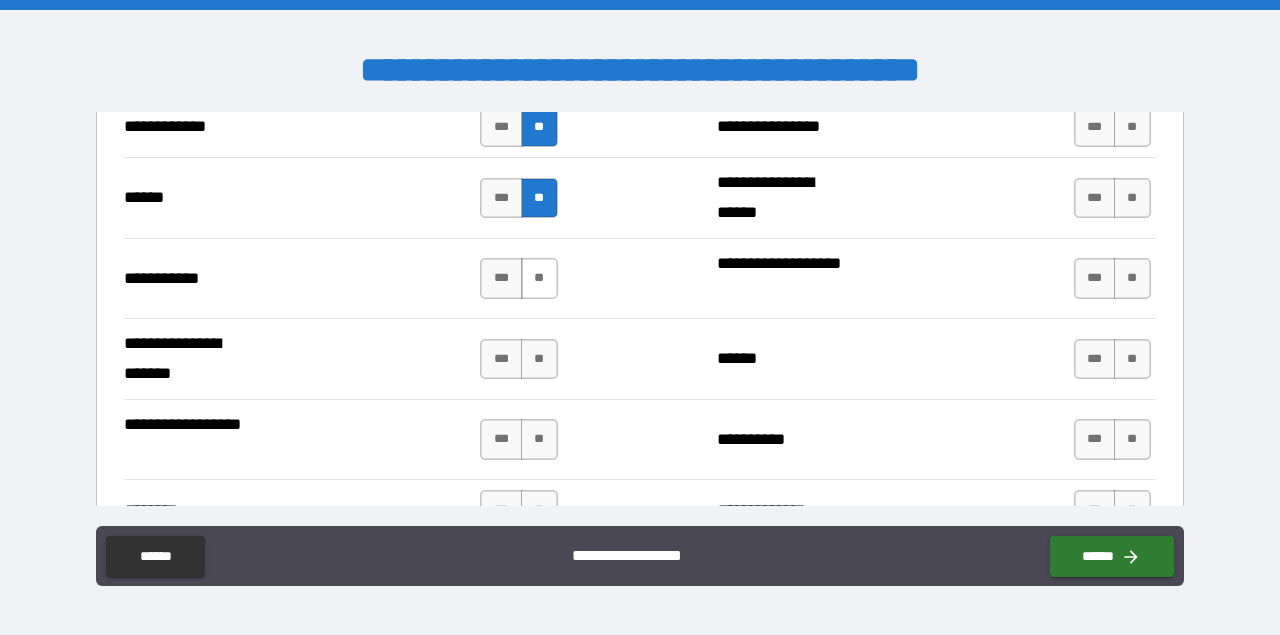 click on "**" at bounding box center [539, 278] 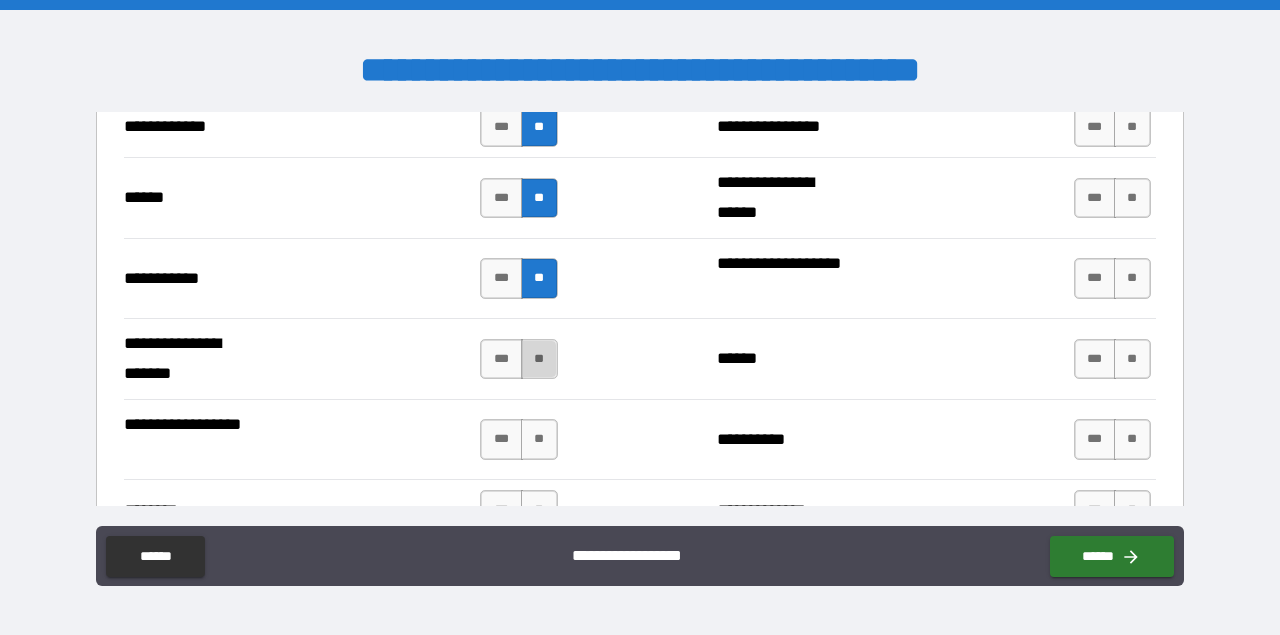 click on "**" at bounding box center (539, 359) 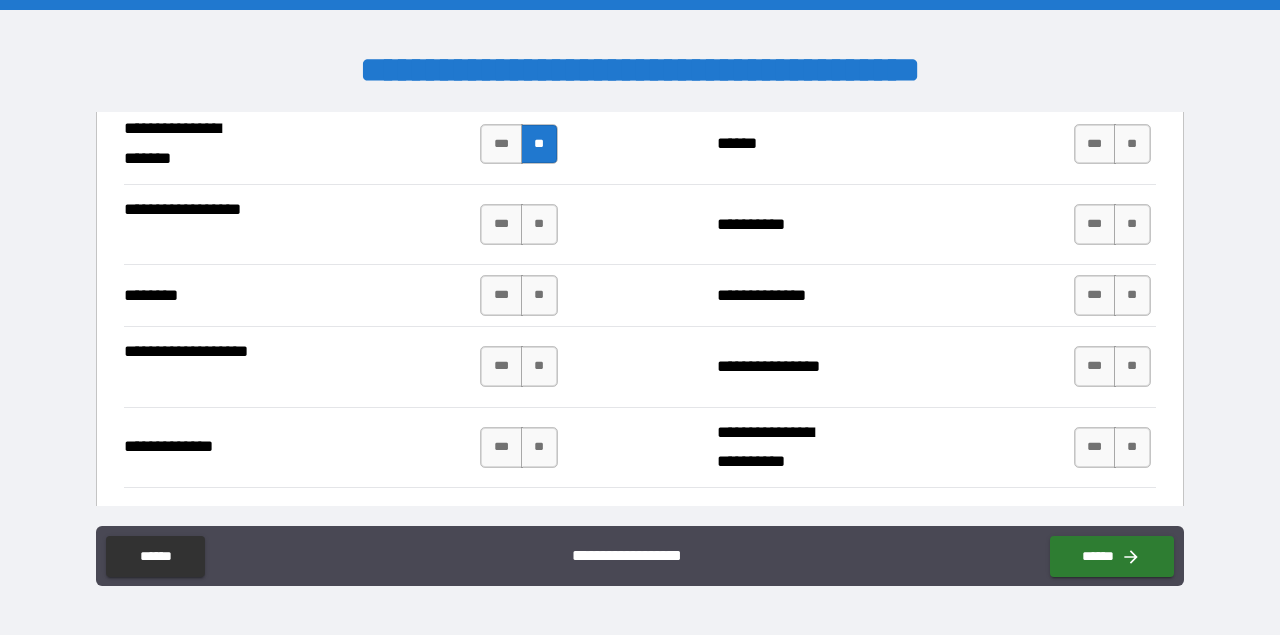 scroll, scrollTop: 2964, scrollLeft: 0, axis: vertical 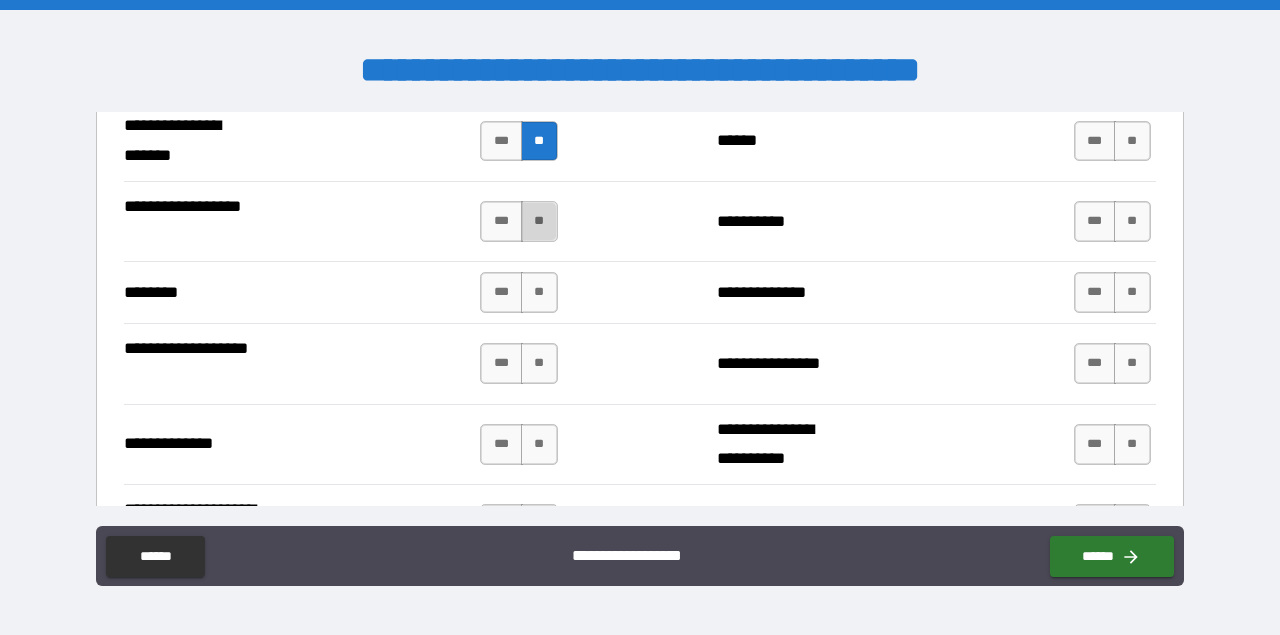 click on "**" at bounding box center (539, 221) 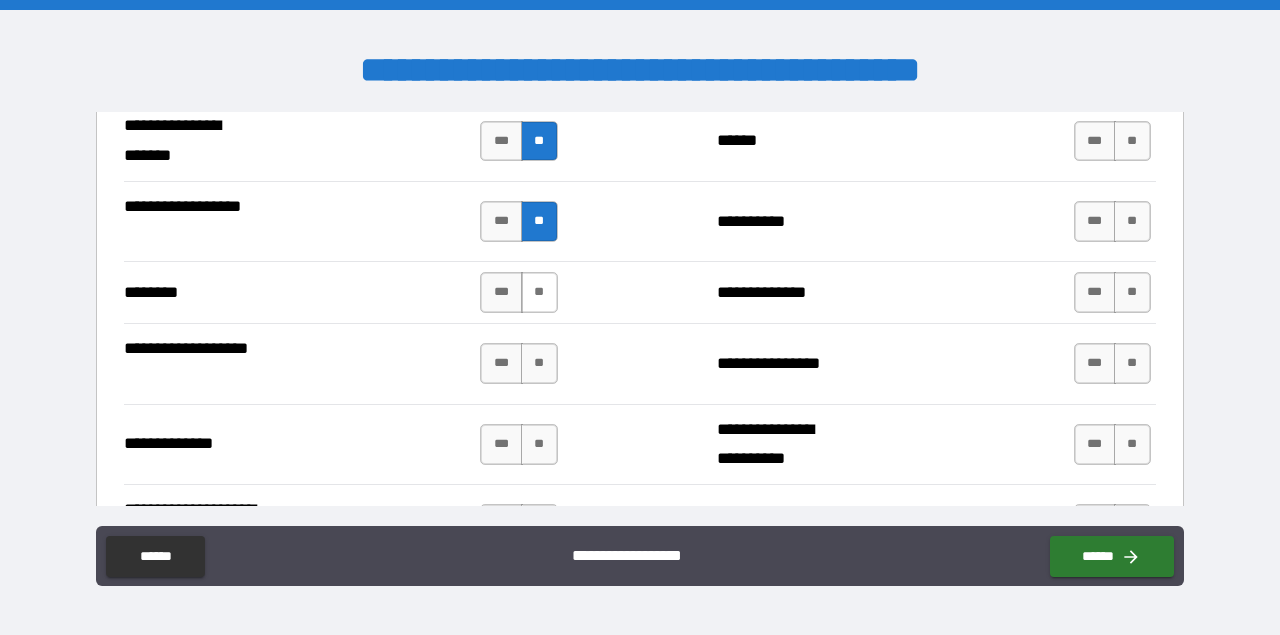 click on "**" at bounding box center [539, 292] 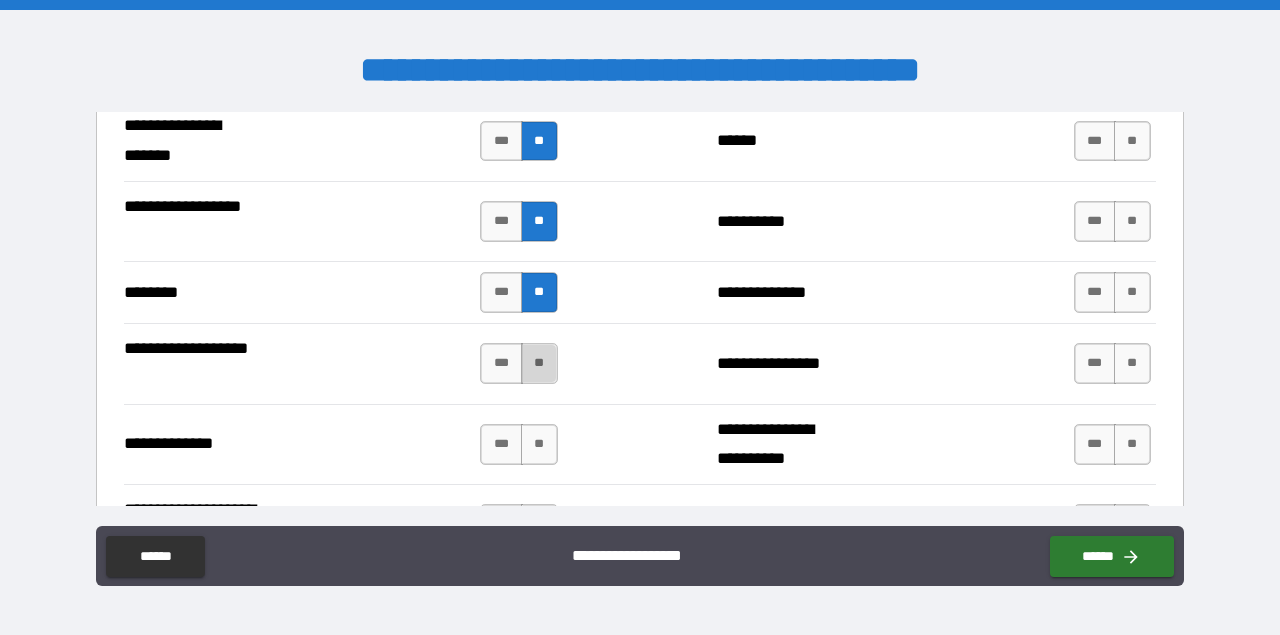 click on "**" at bounding box center (539, 363) 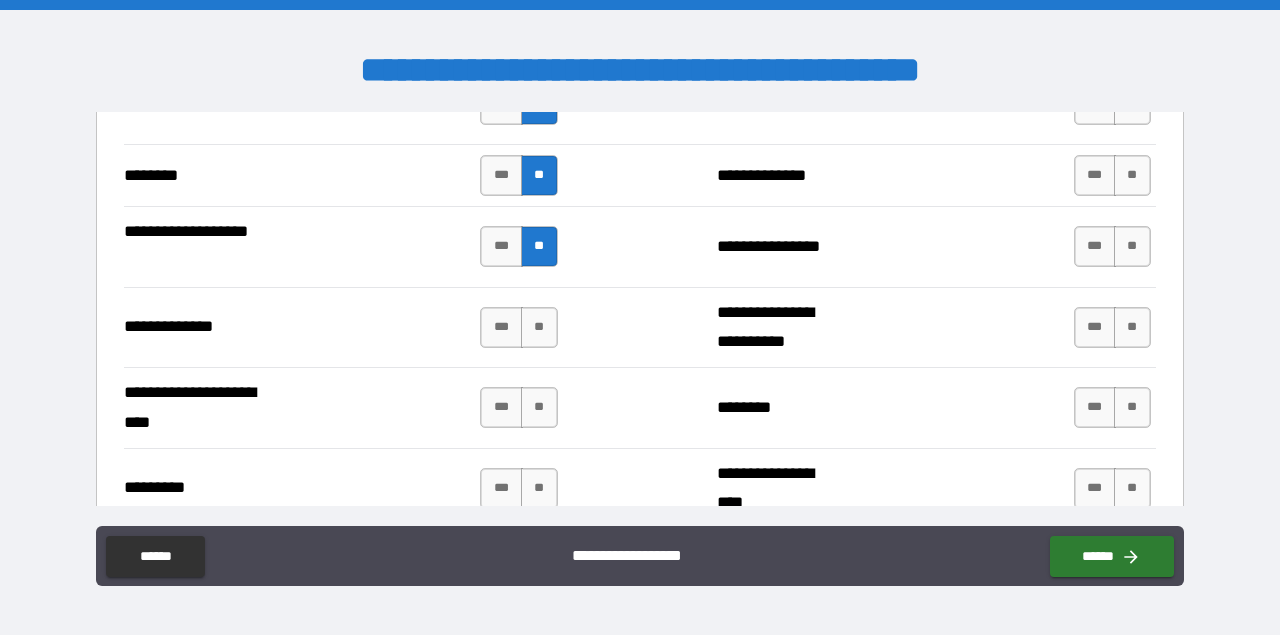 scroll, scrollTop: 3144, scrollLeft: 0, axis: vertical 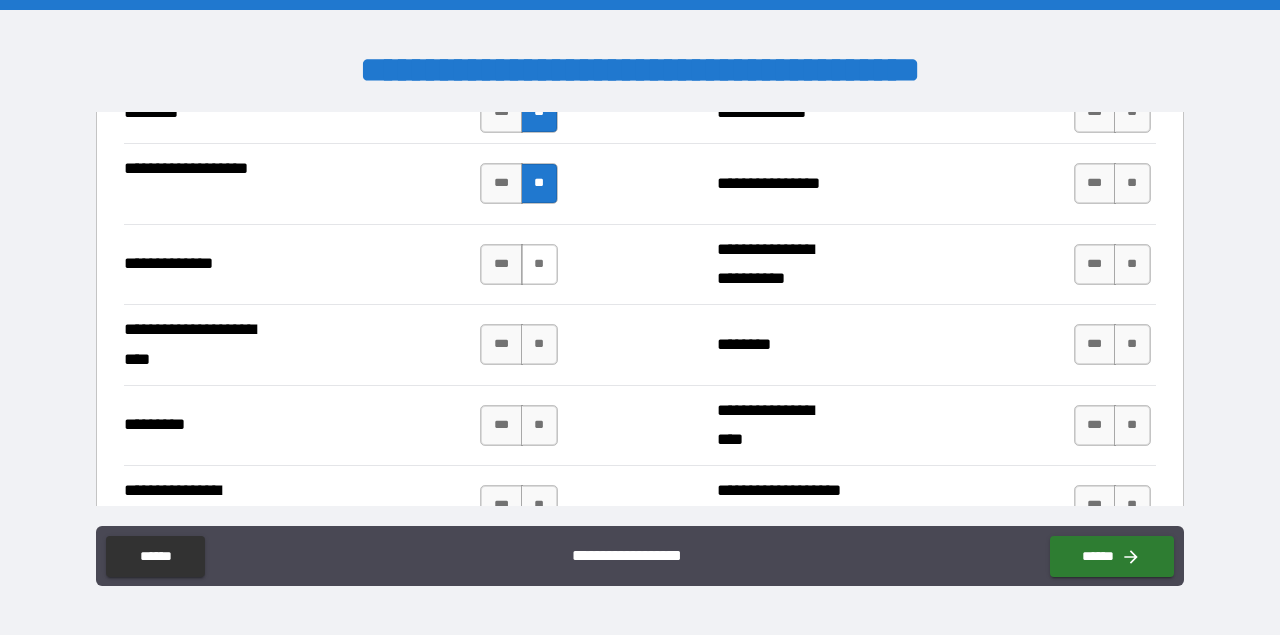 click on "**" at bounding box center (539, 264) 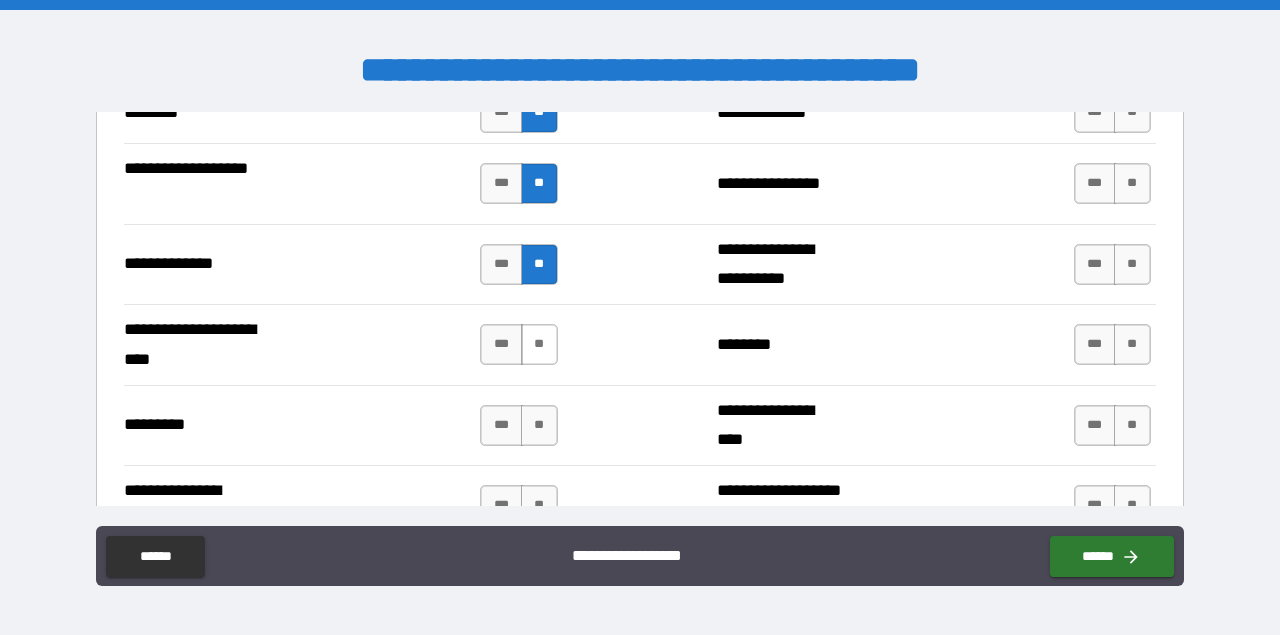 click on "**" at bounding box center [539, 344] 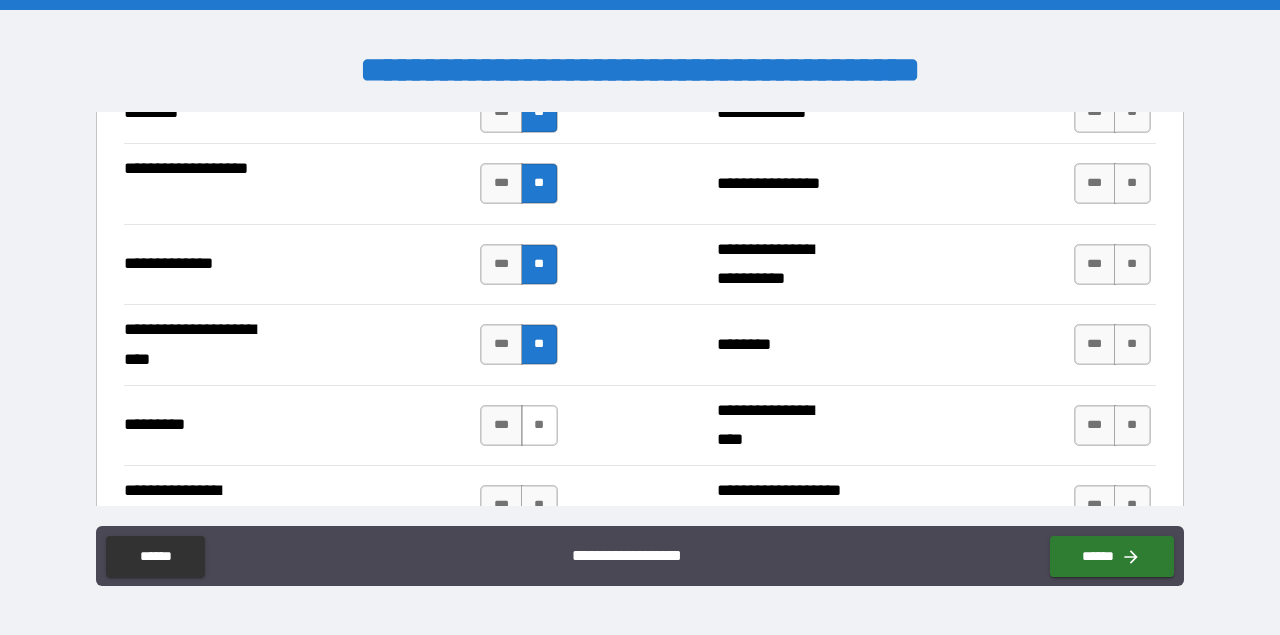 click on "**" at bounding box center [539, 425] 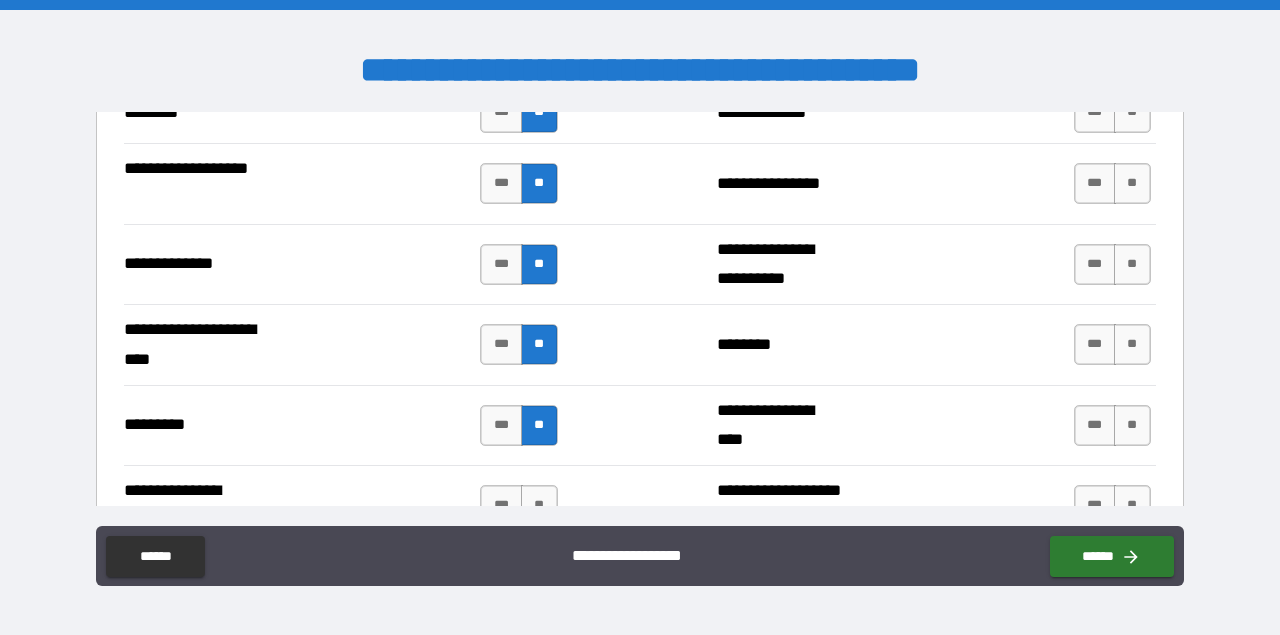 scroll, scrollTop: 3365, scrollLeft: 0, axis: vertical 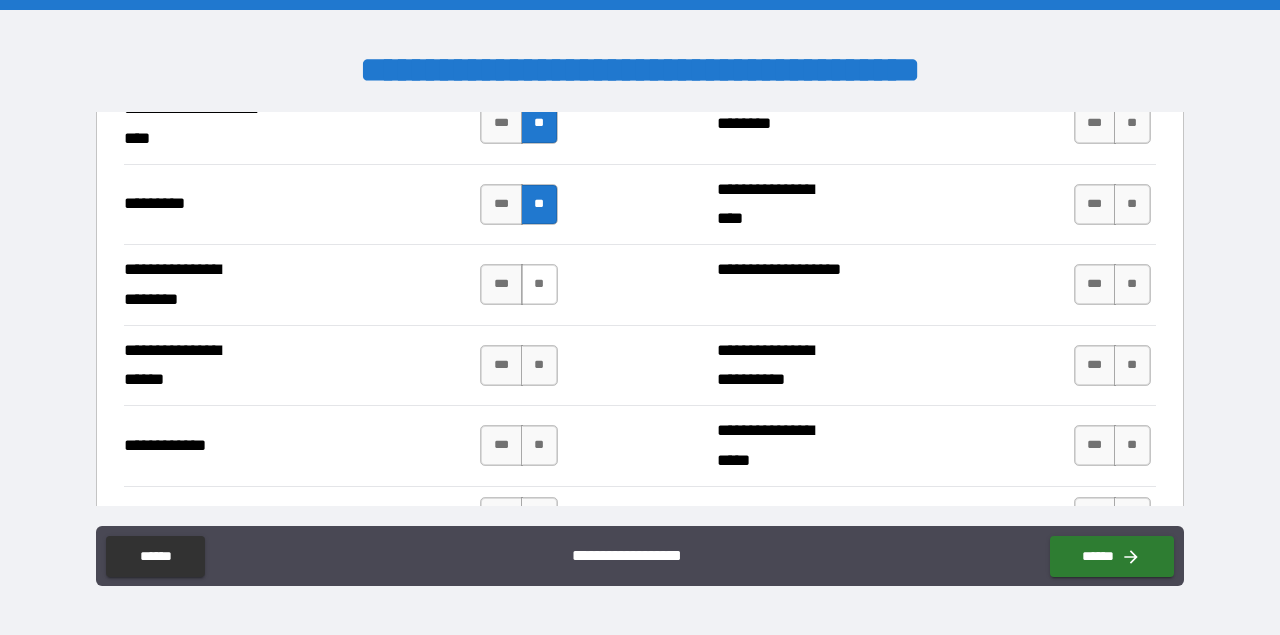 click on "**" at bounding box center [539, 284] 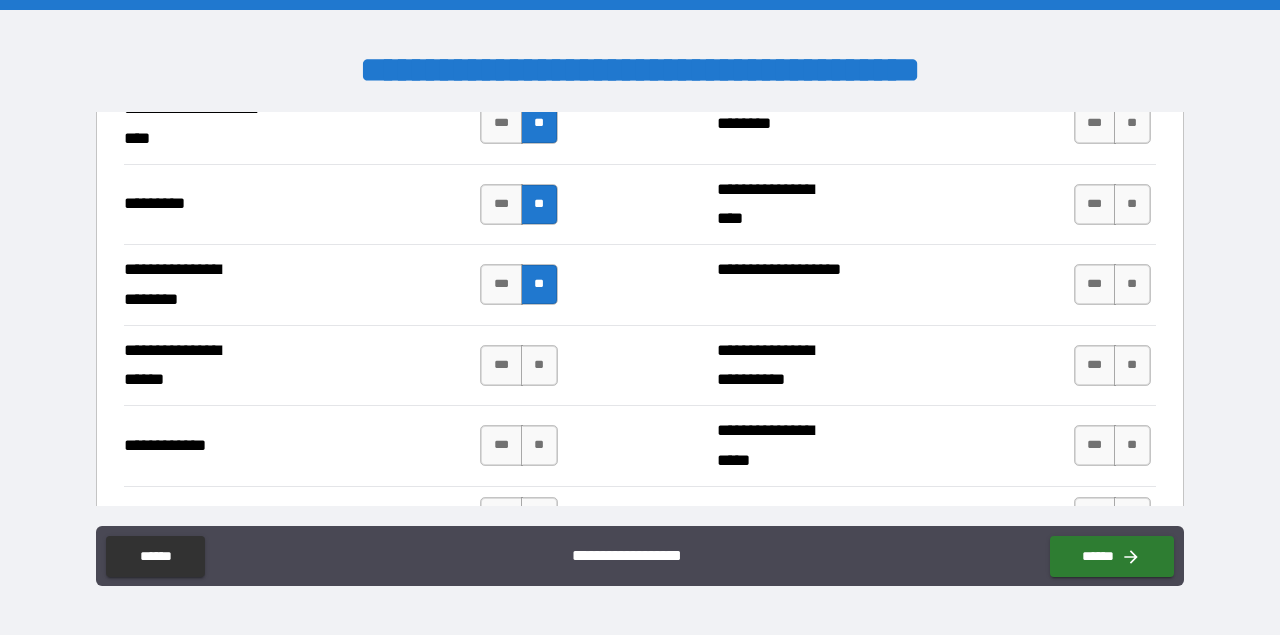 click on "*** **" at bounding box center (521, 366) 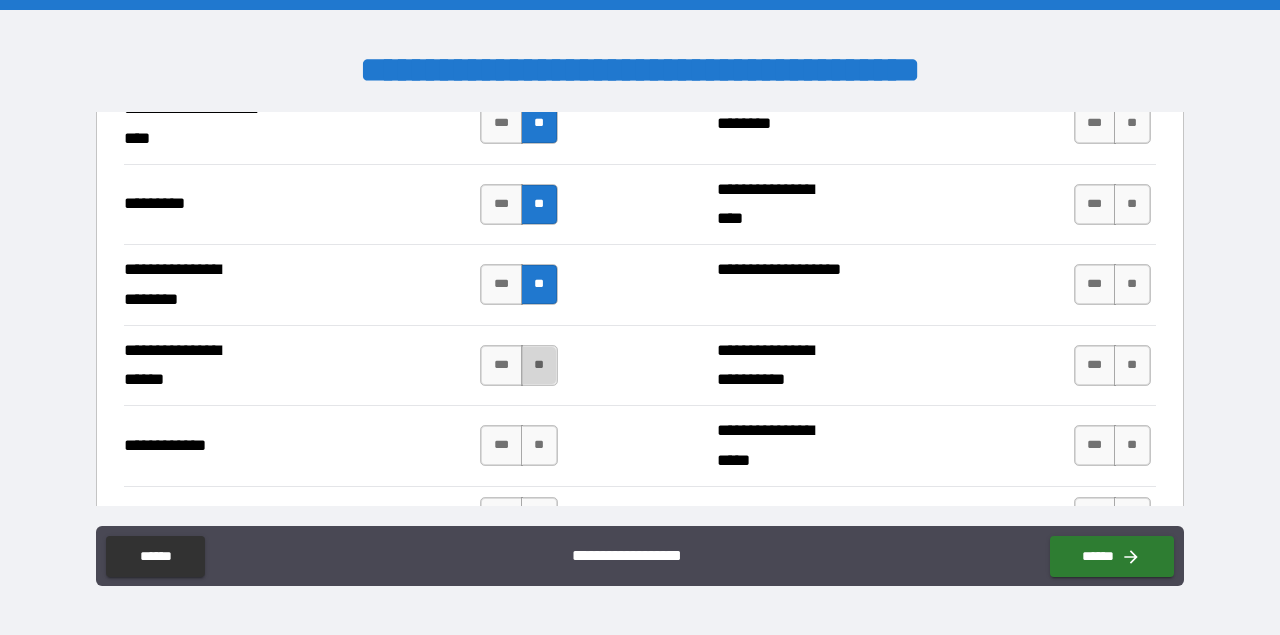 click on "**" at bounding box center (539, 365) 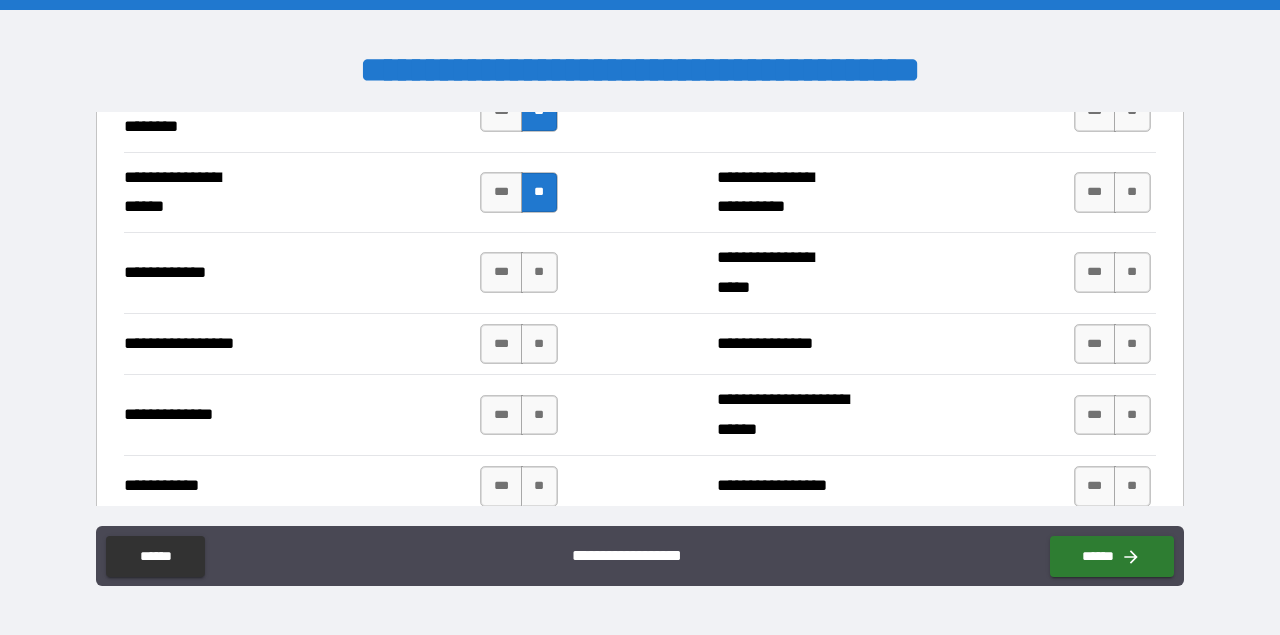 scroll, scrollTop: 3539, scrollLeft: 0, axis: vertical 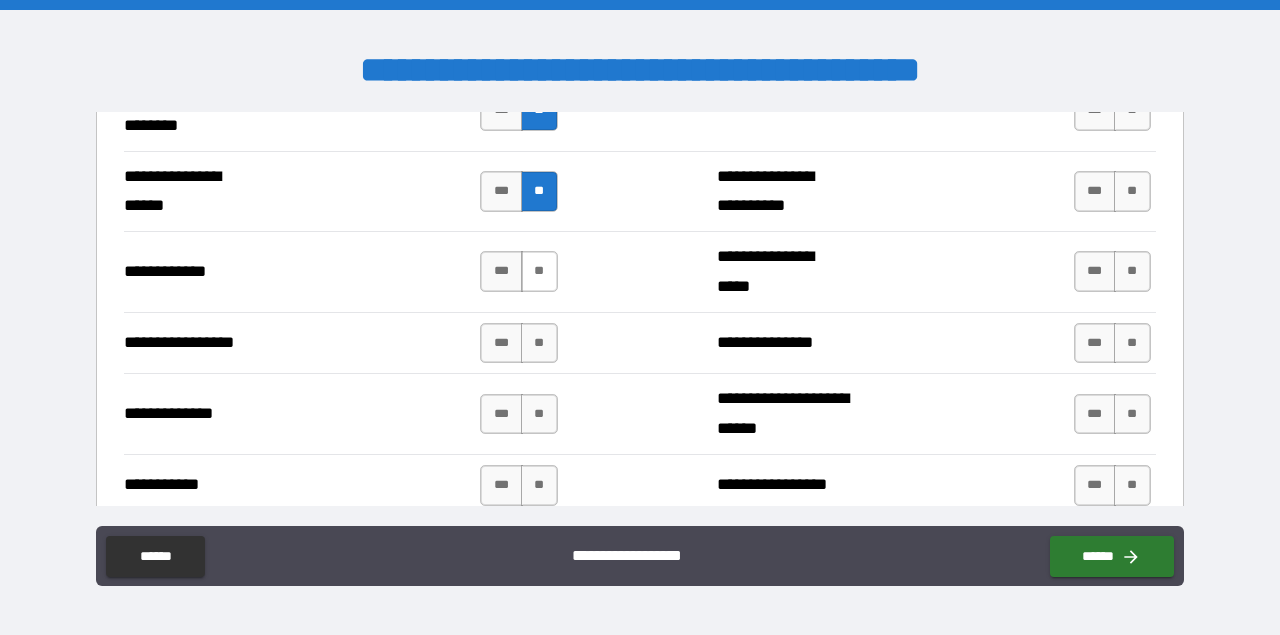 click on "**" at bounding box center [539, 271] 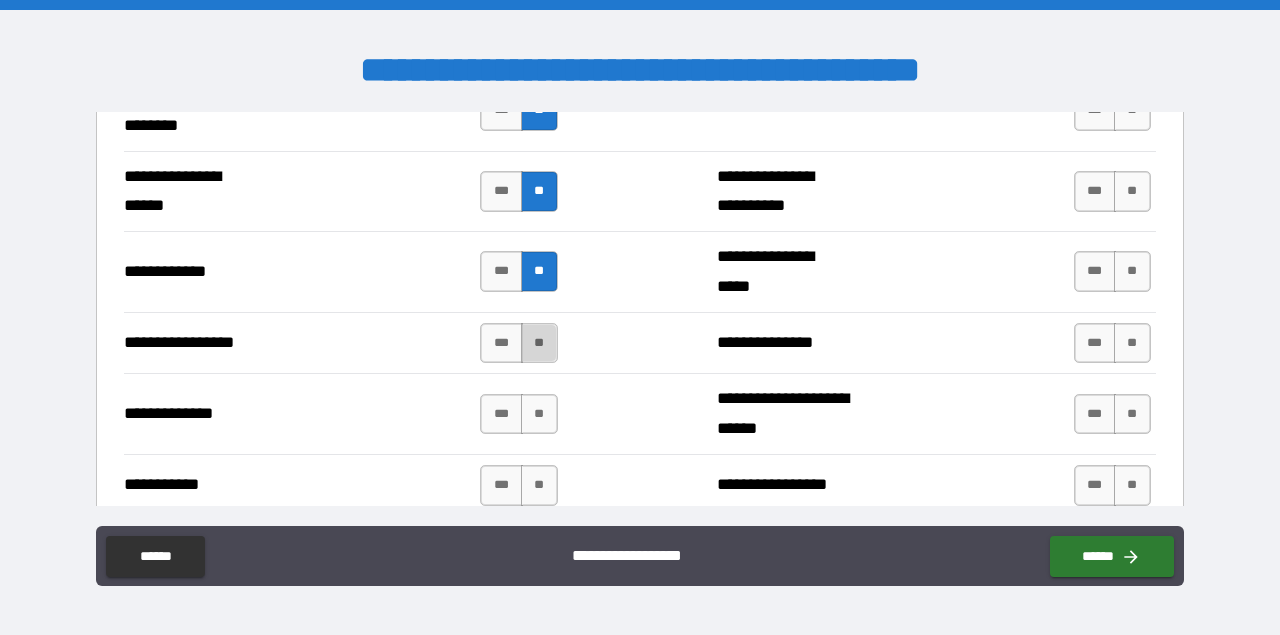 click on "**" at bounding box center [539, 343] 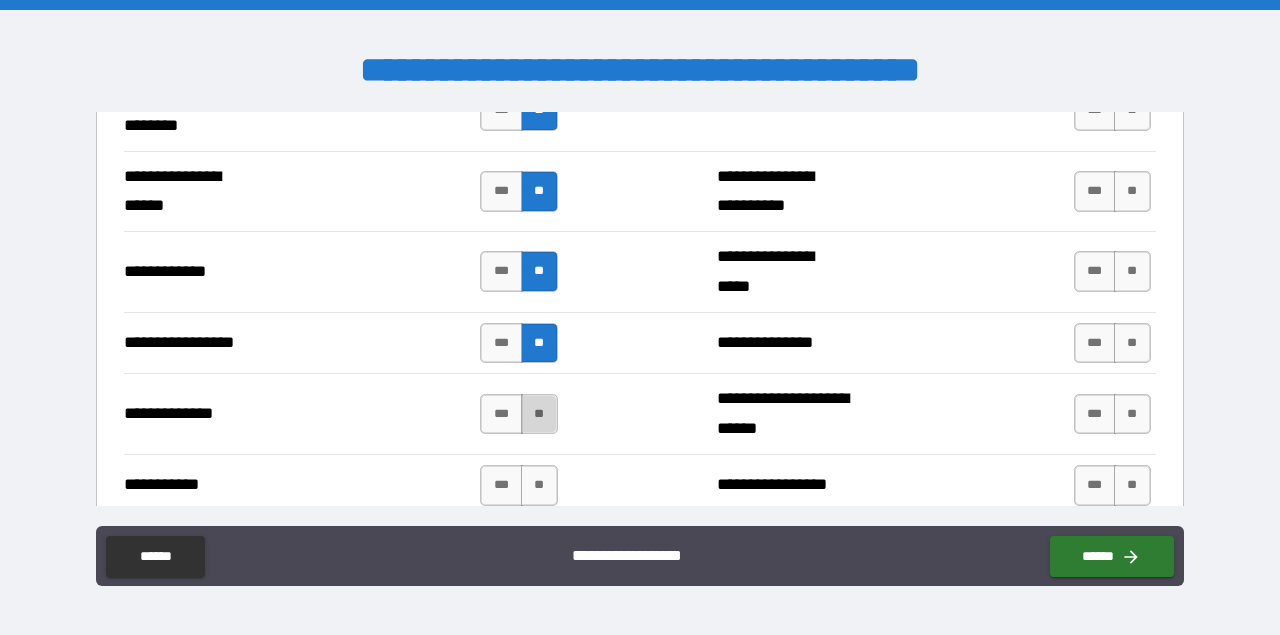 click on "**" at bounding box center [539, 414] 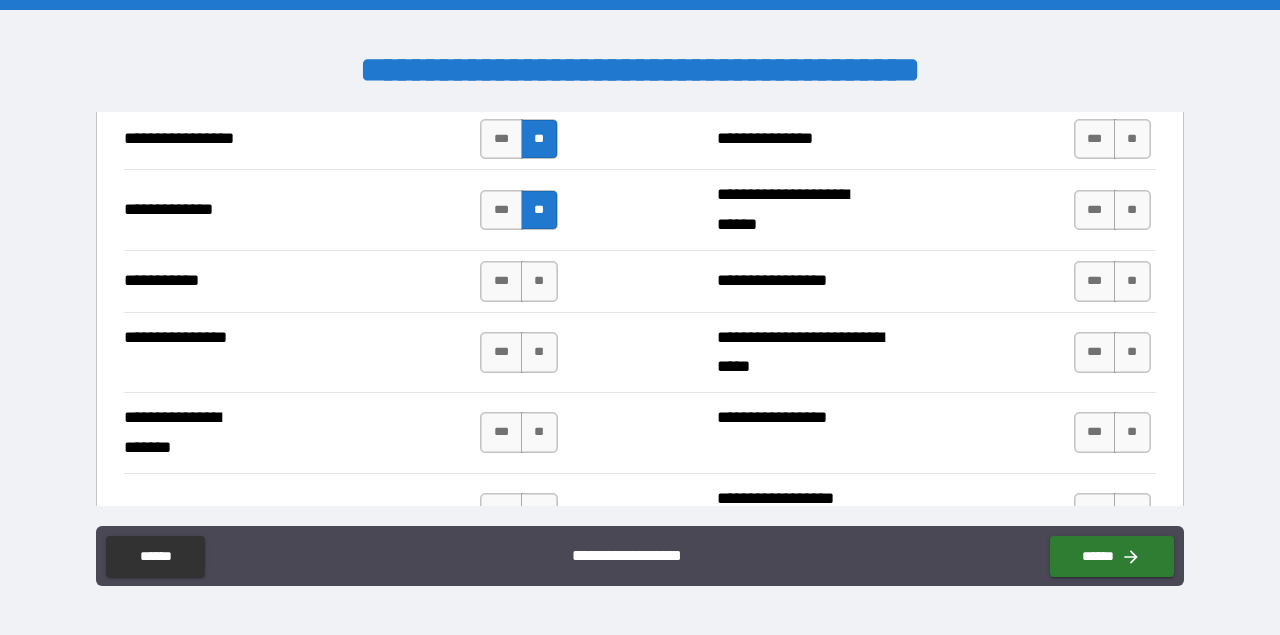 scroll, scrollTop: 3751, scrollLeft: 0, axis: vertical 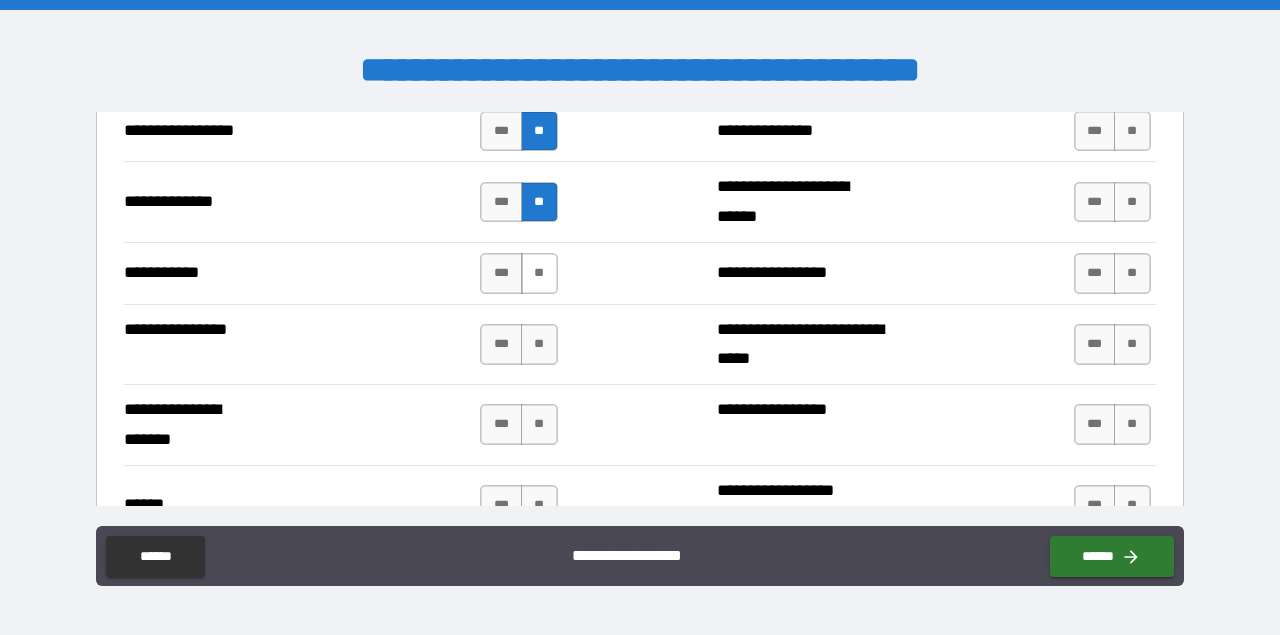 click on "**" at bounding box center [539, 273] 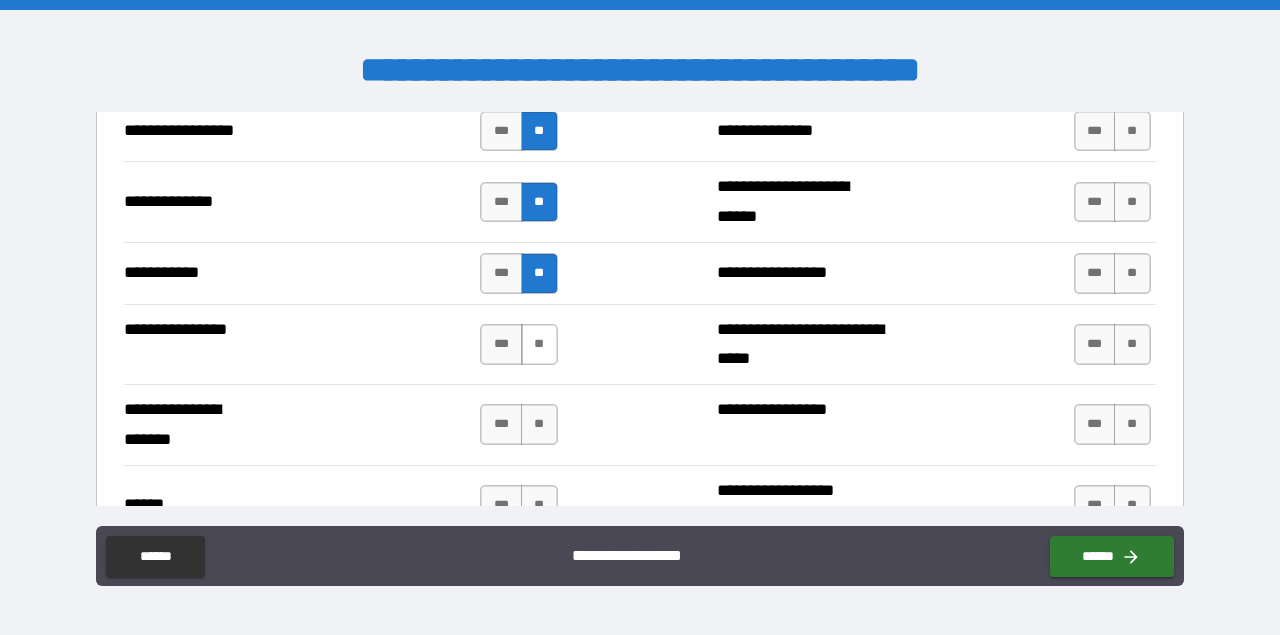 click on "**" at bounding box center [539, 344] 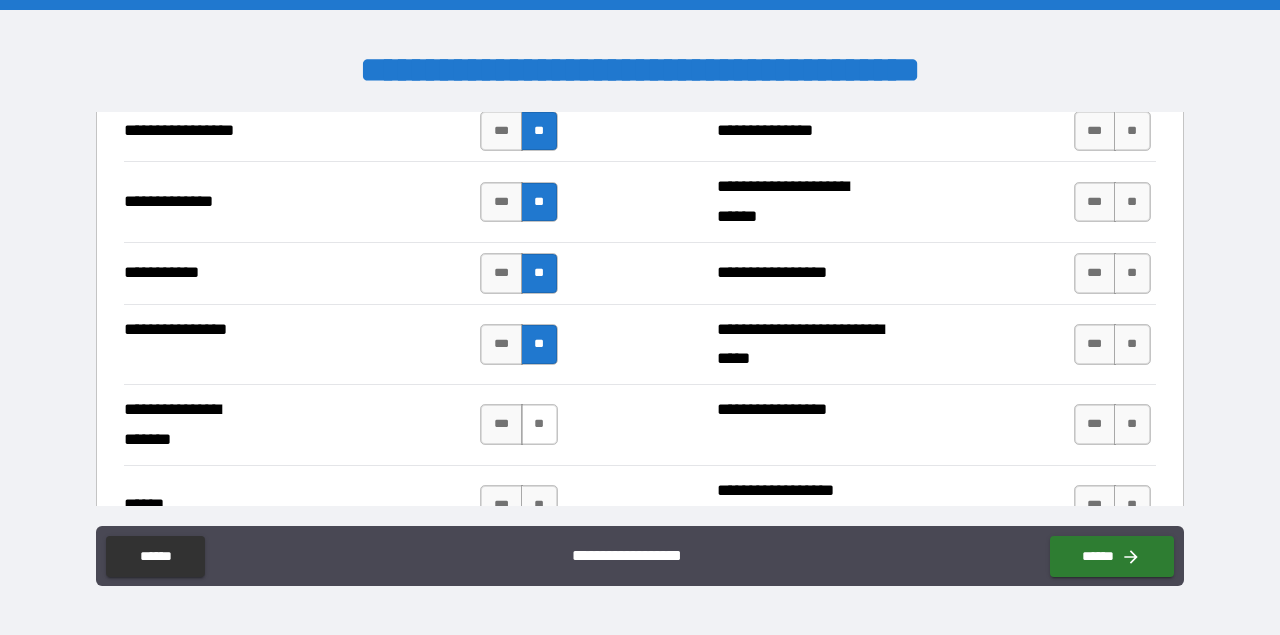 click on "**" at bounding box center (539, 424) 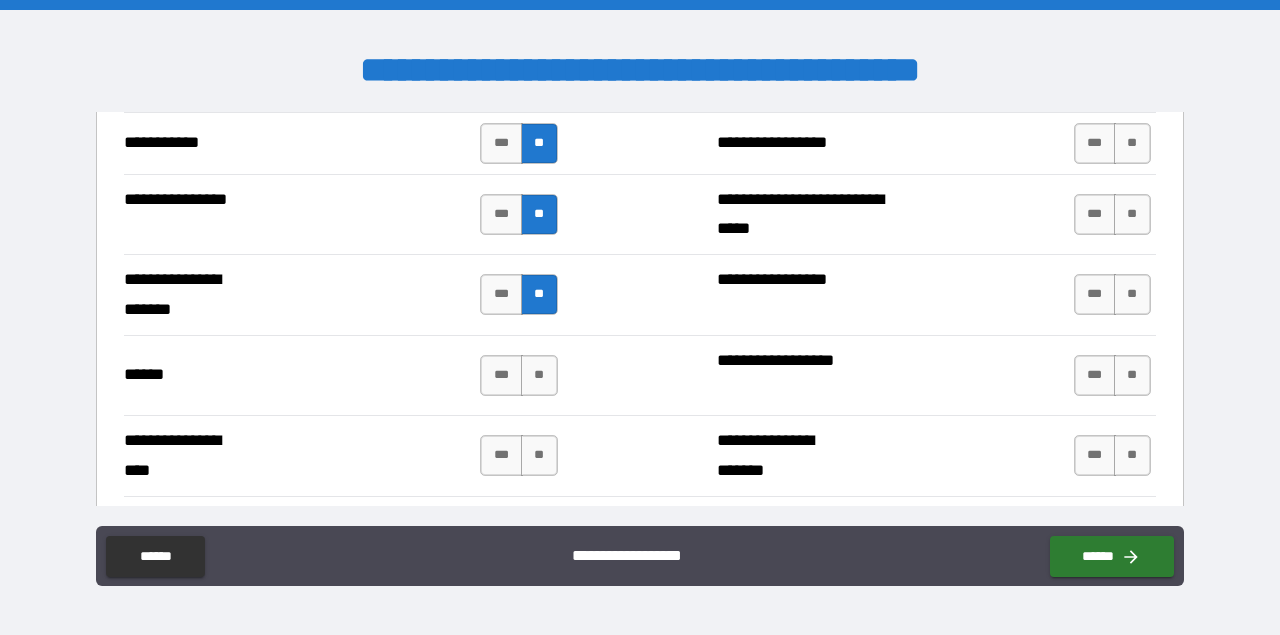 scroll, scrollTop: 3915, scrollLeft: 0, axis: vertical 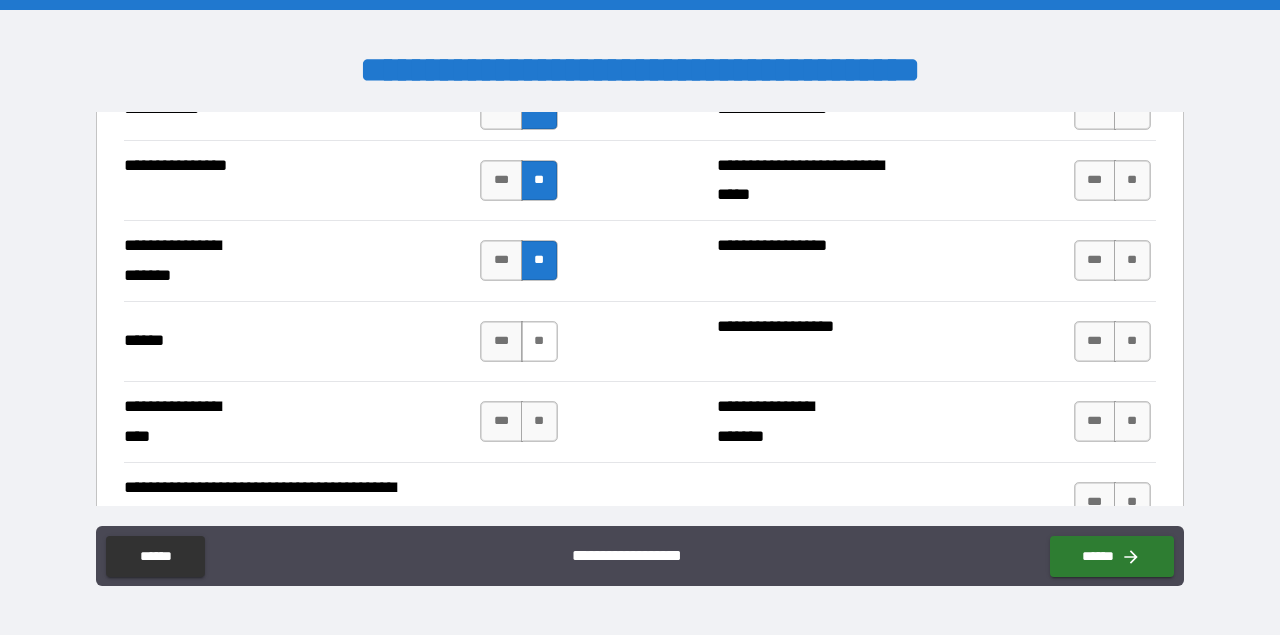 click on "**" at bounding box center [539, 341] 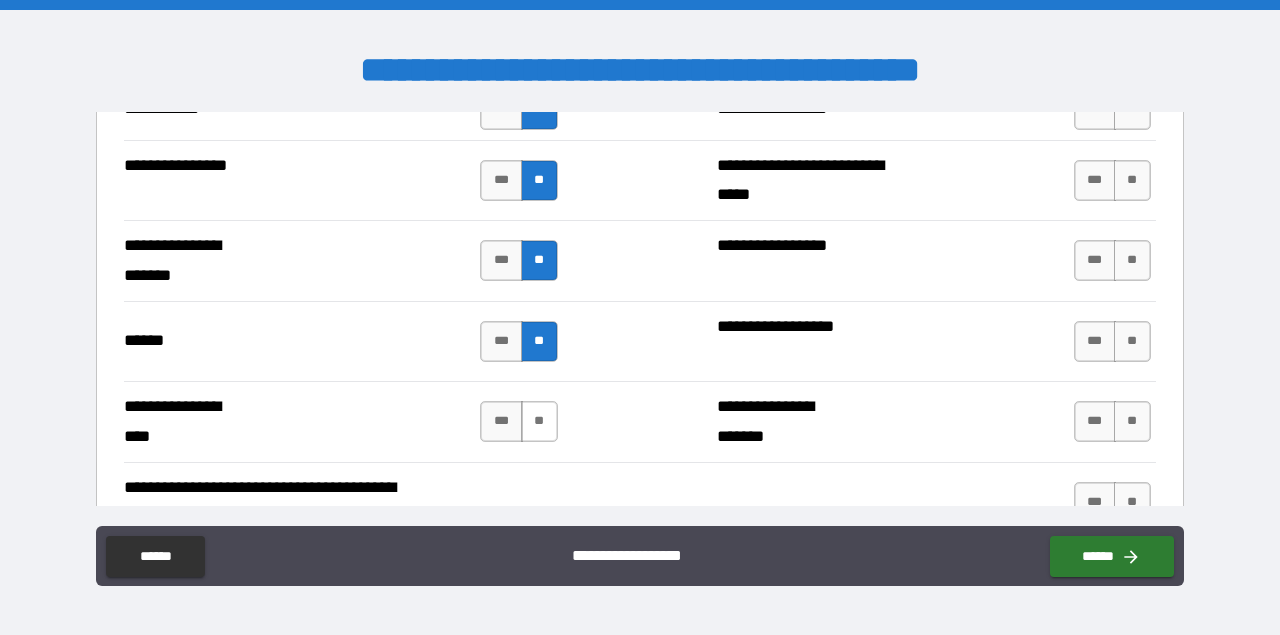 click on "**" at bounding box center (539, 421) 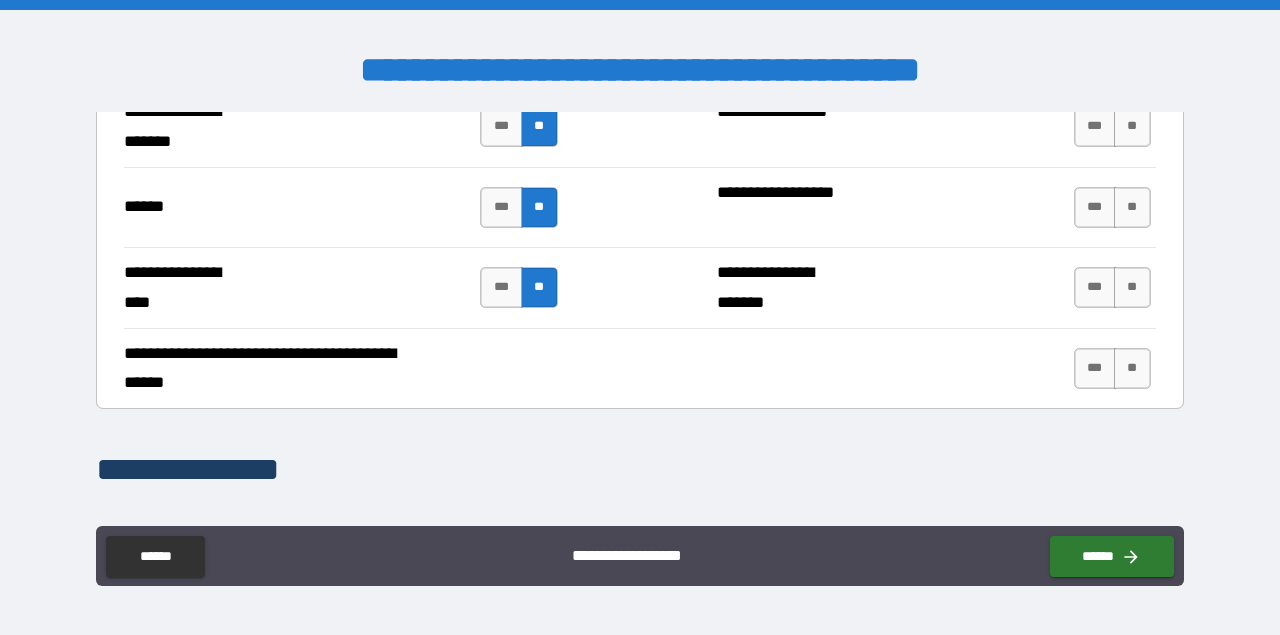 scroll, scrollTop: 4045, scrollLeft: 0, axis: vertical 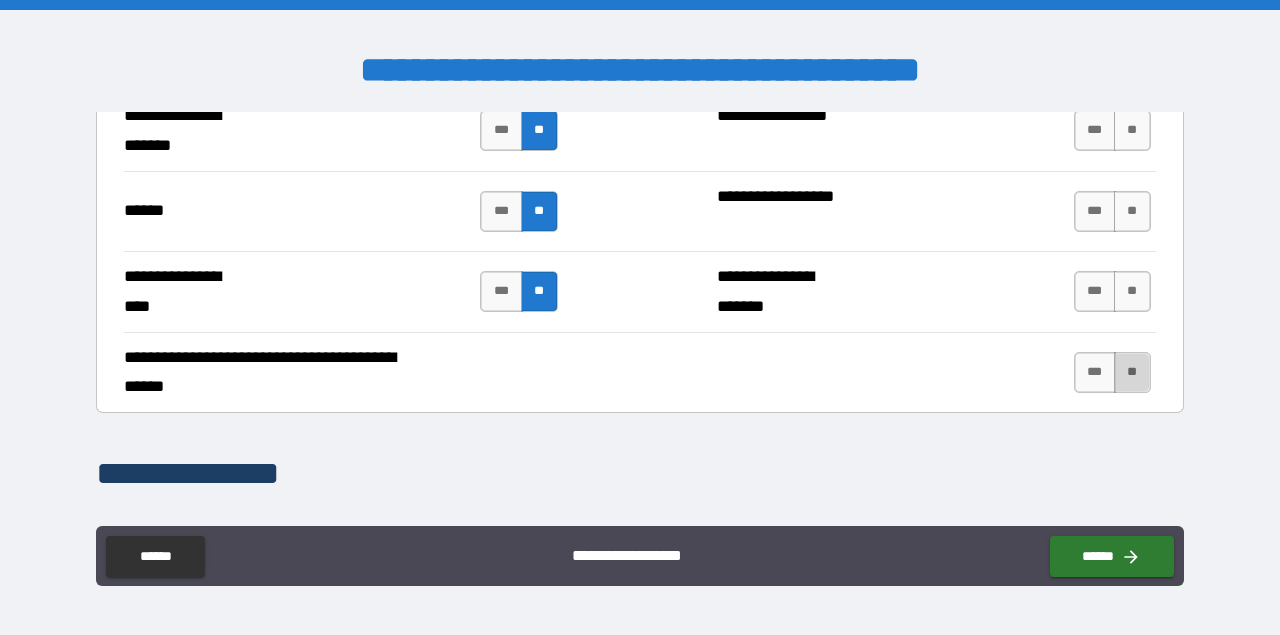 click on "**" at bounding box center [1132, 372] 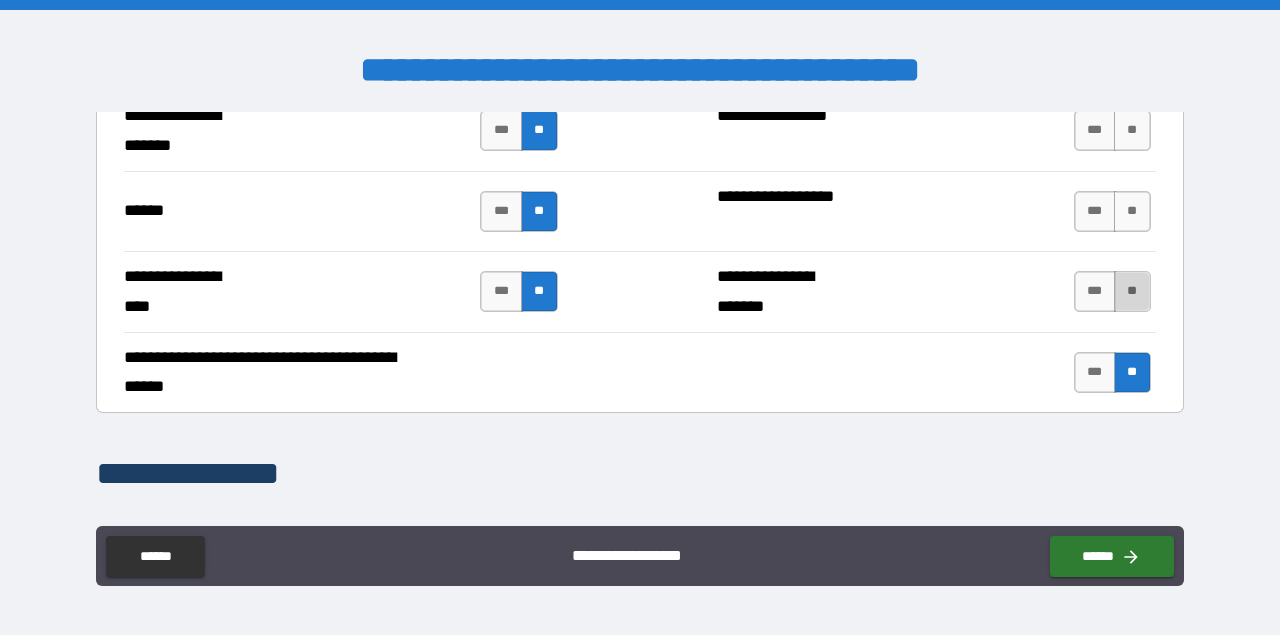 click on "**" at bounding box center [1132, 291] 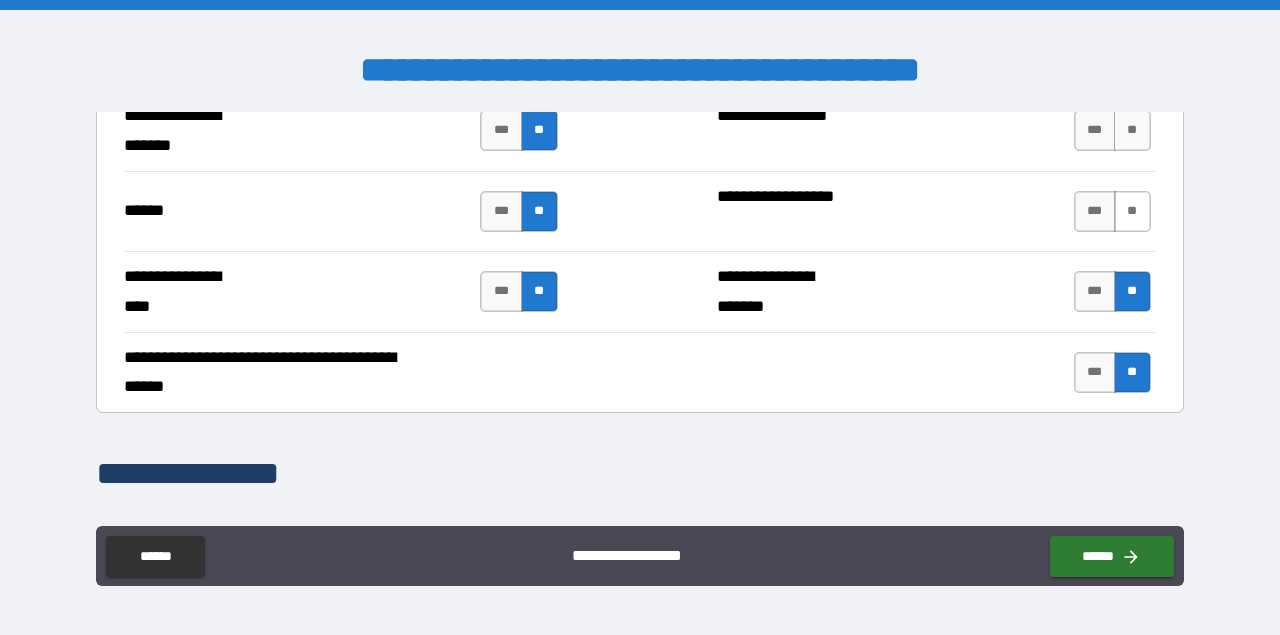 click on "**" at bounding box center [1132, 211] 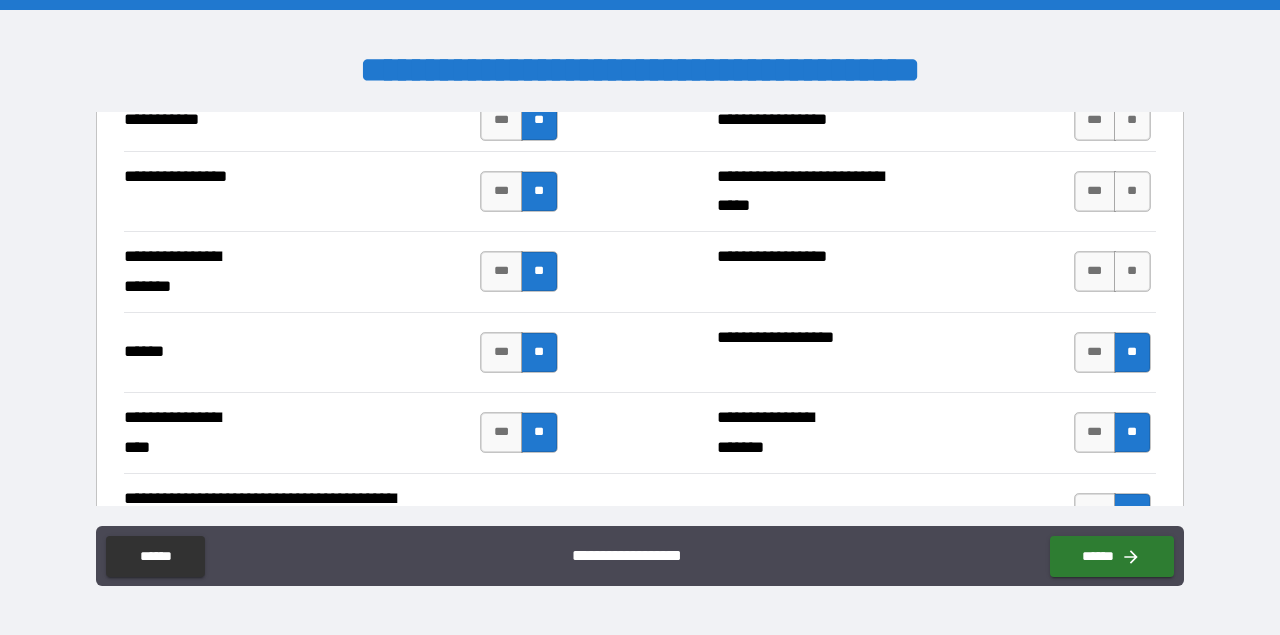 scroll, scrollTop: 3898, scrollLeft: 0, axis: vertical 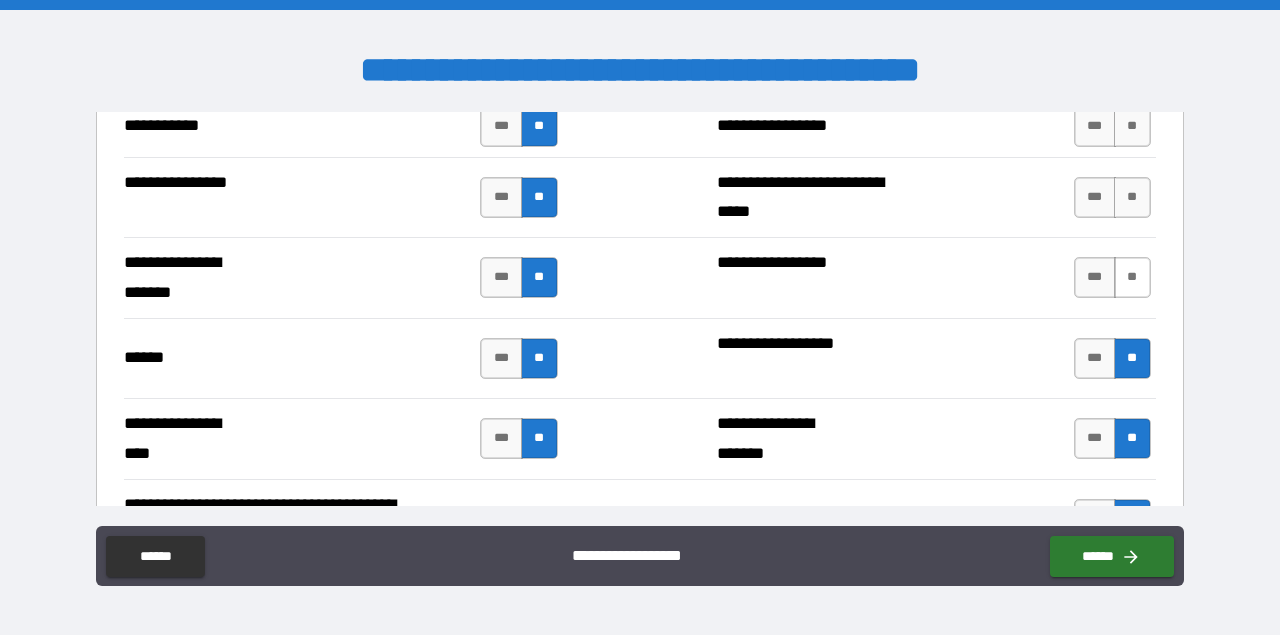 click on "**" at bounding box center (1132, 277) 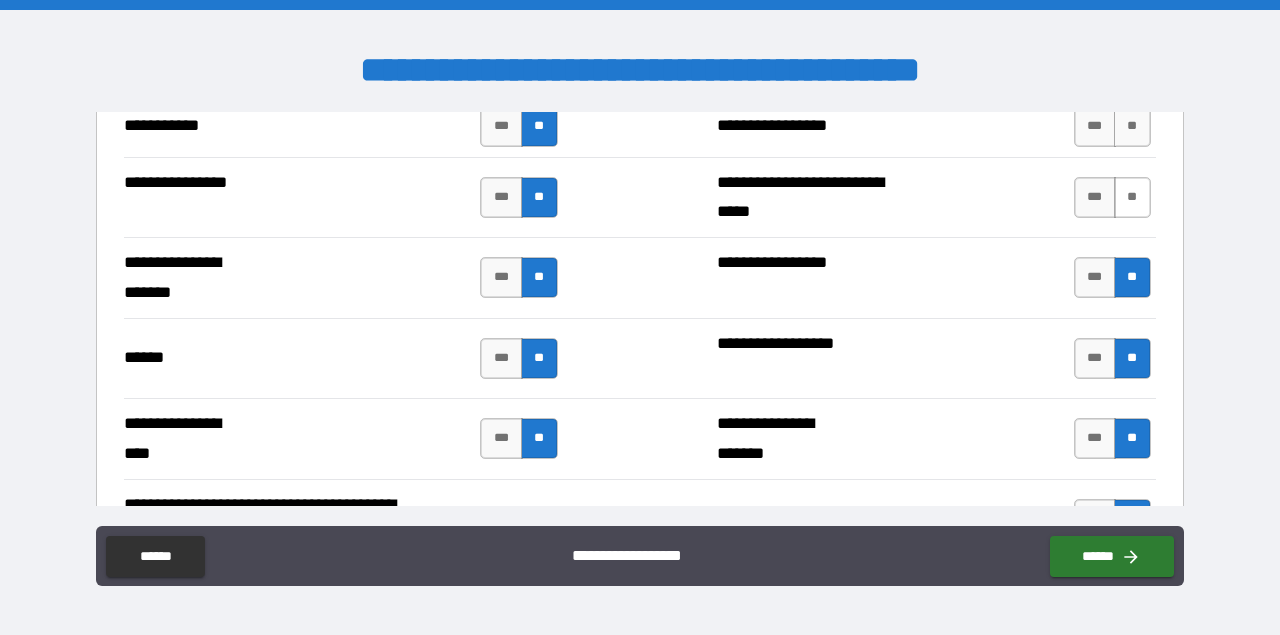 click on "**" at bounding box center [1132, 197] 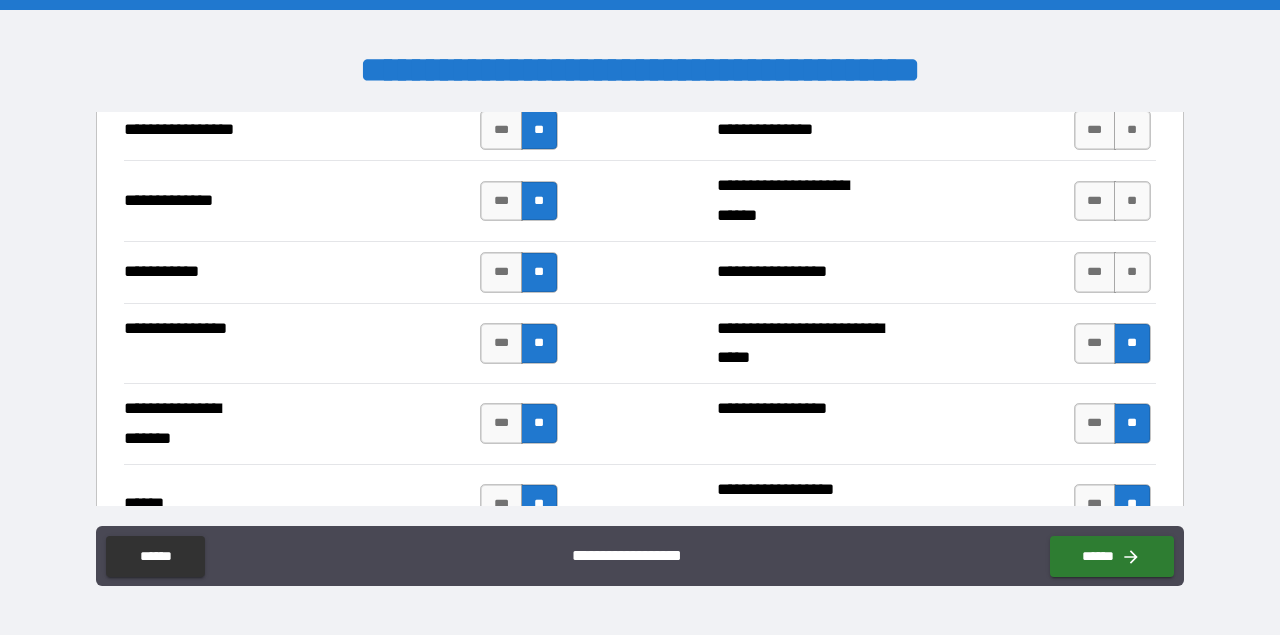 scroll, scrollTop: 3747, scrollLeft: 0, axis: vertical 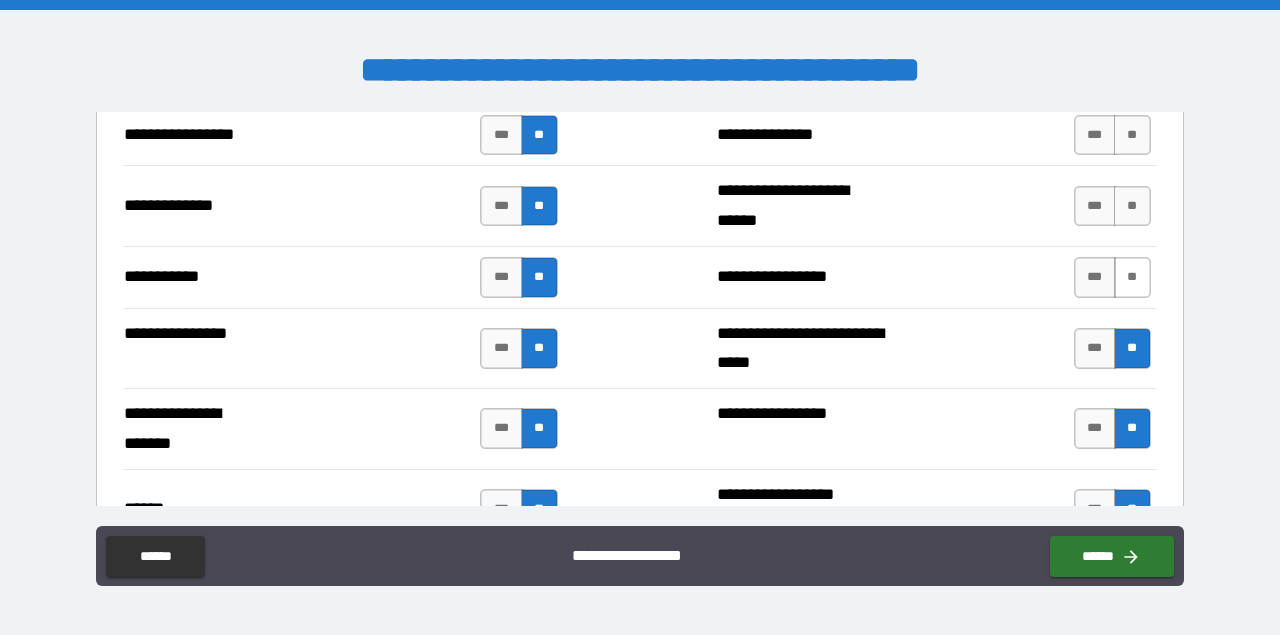 click on "**" at bounding box center (1132, 277) 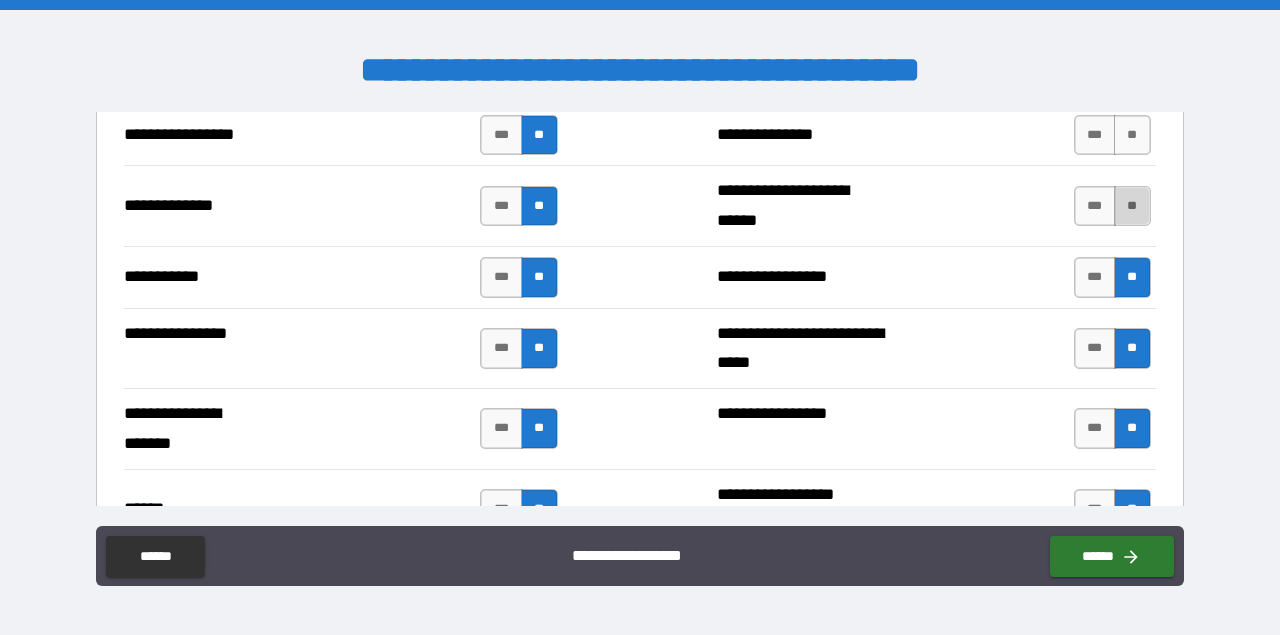 click on "**" at bounding box center (1132, 206) 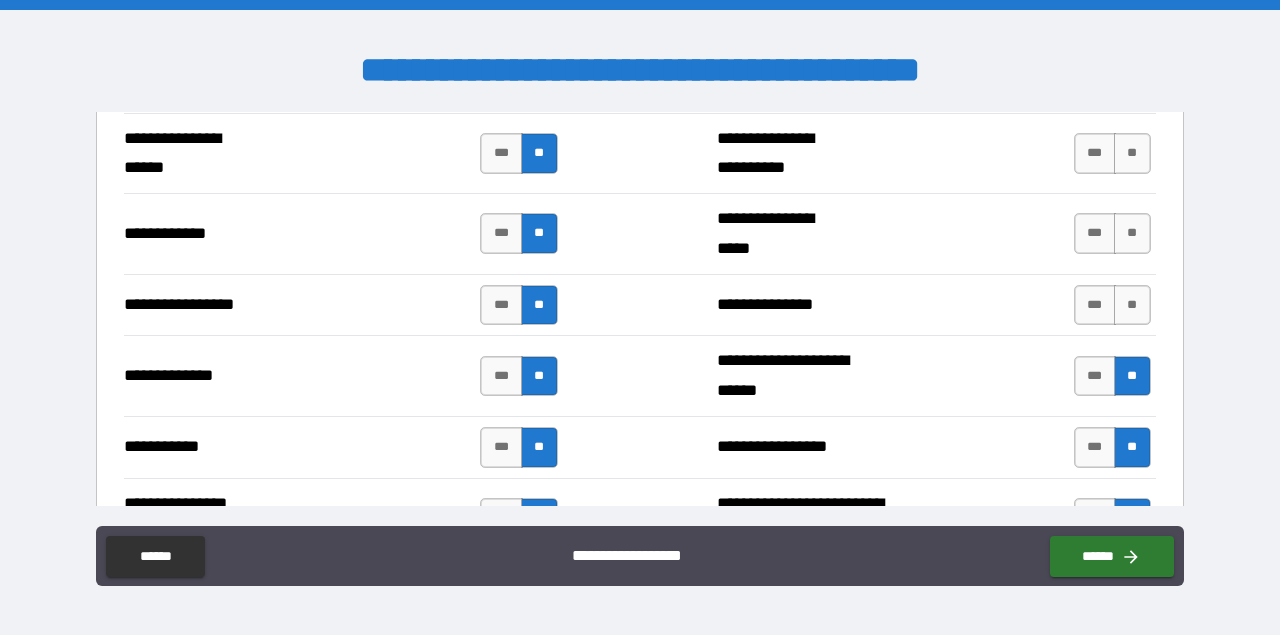 scroll, scrollTop: 3575, scrollLeft: 0, axis: vertical 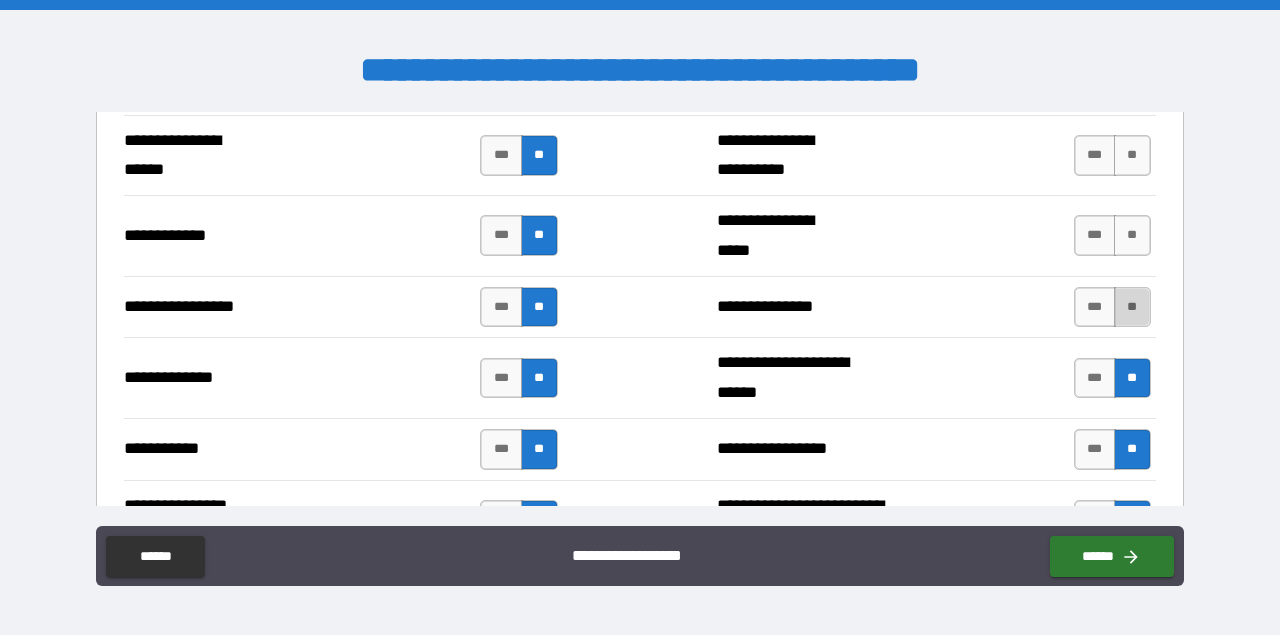 click on "**" at bounding box center [1132, 307] 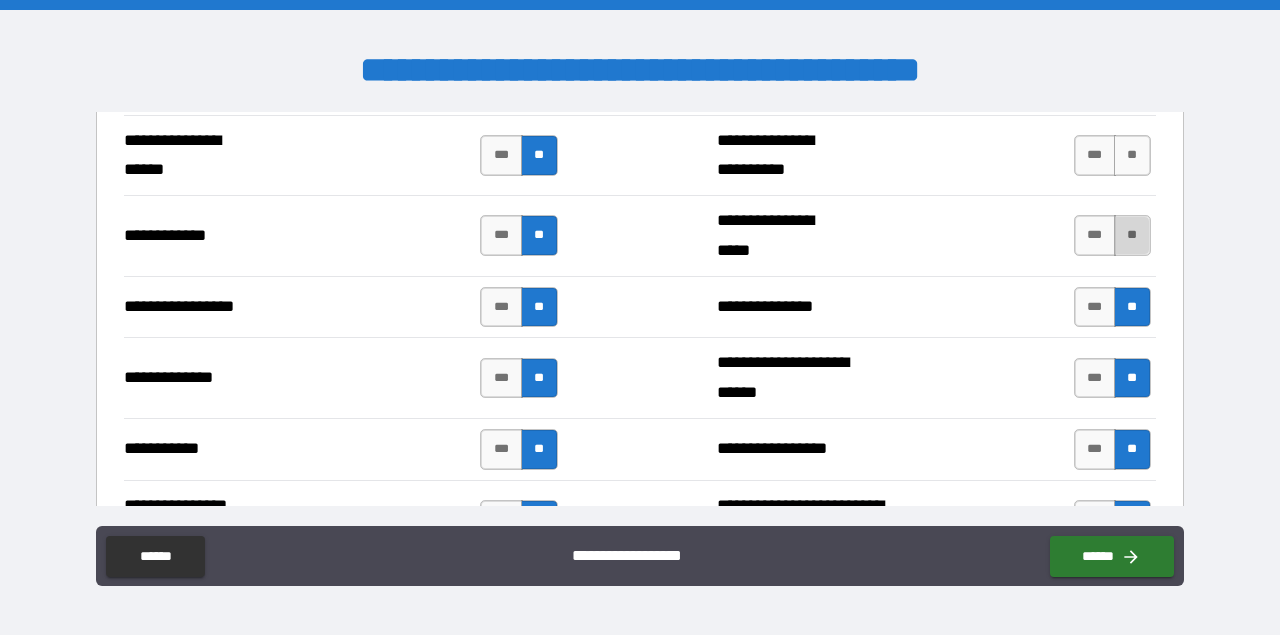 click on "**" at bounding box center [1132, 235] 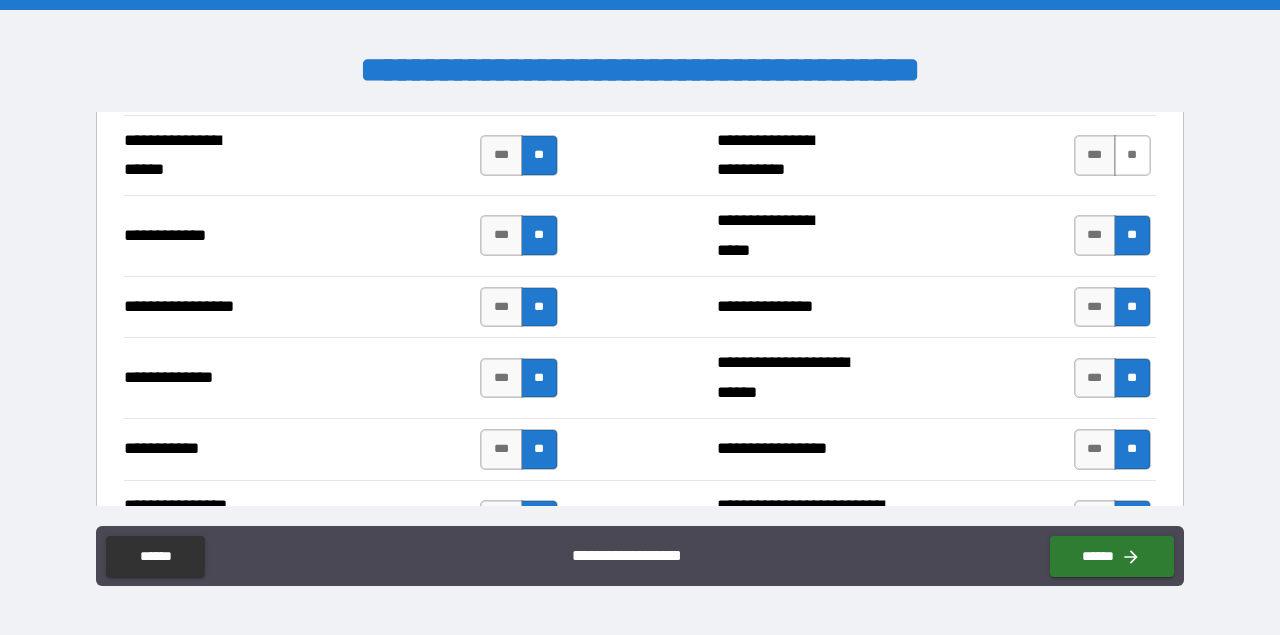click on "**" at bounding box center (1132, 155) 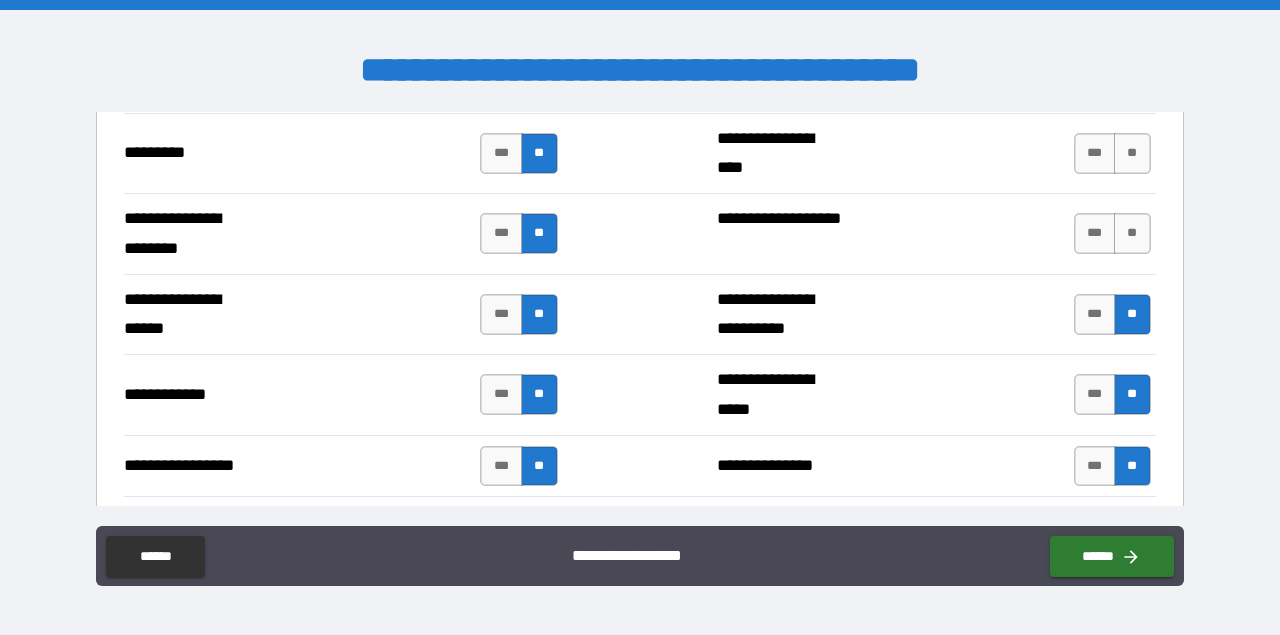 scroll, scrollTop: 3407, scrollLeft: 0, axis: vertical 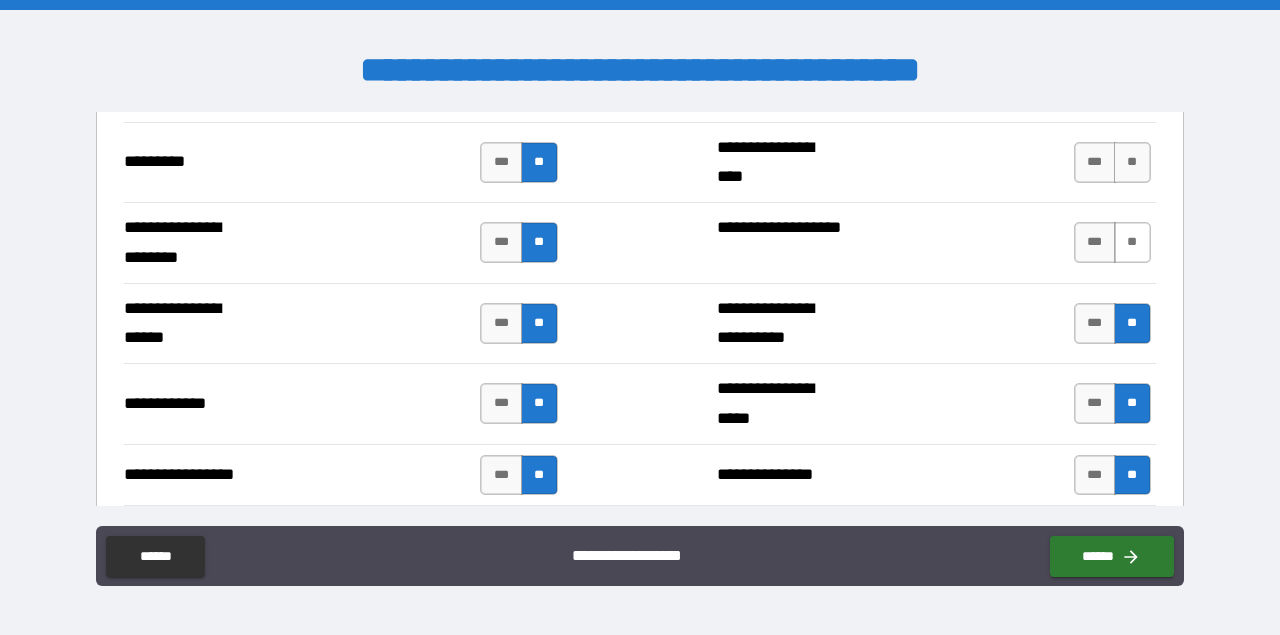 click on "**" at bounding box center [1132, 242] 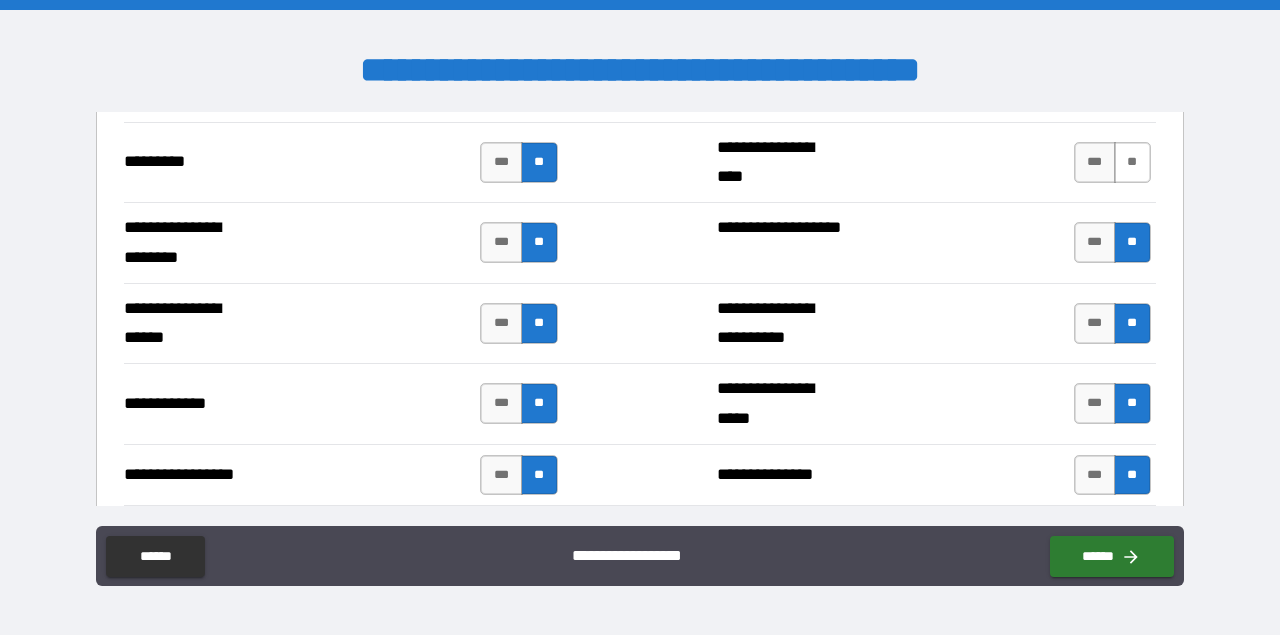 click on "**" at bounding box center [1132, 162] 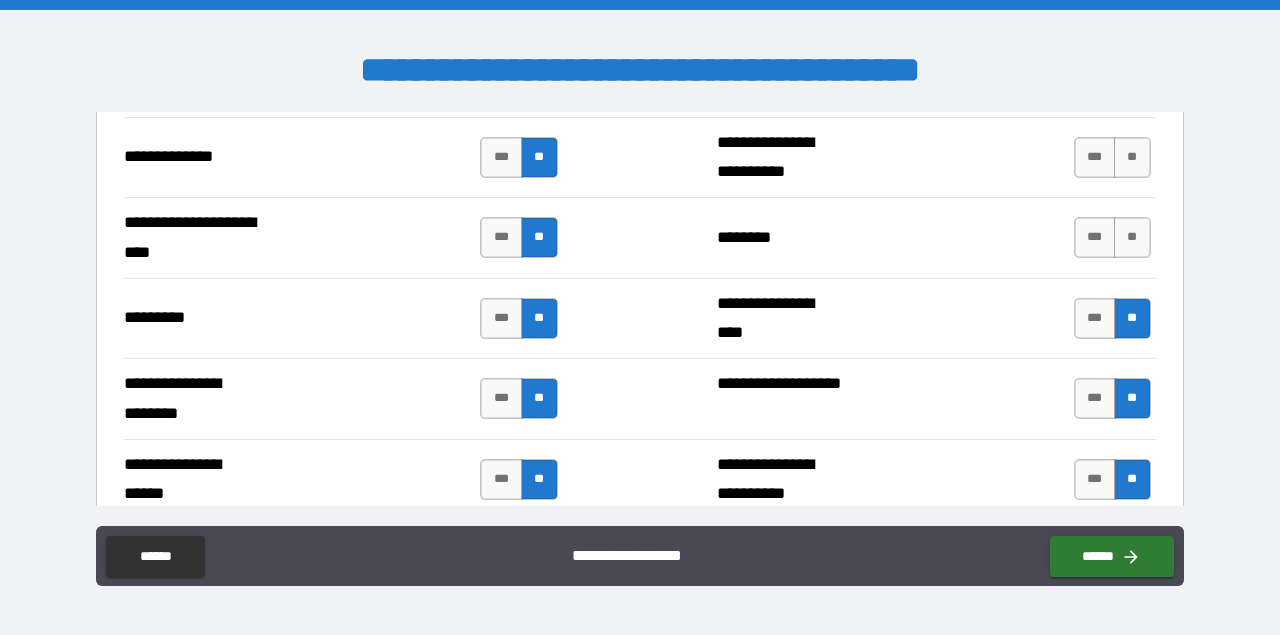 scroll, scrollTop: 3246, scrollLeft: 0, axis: vertical 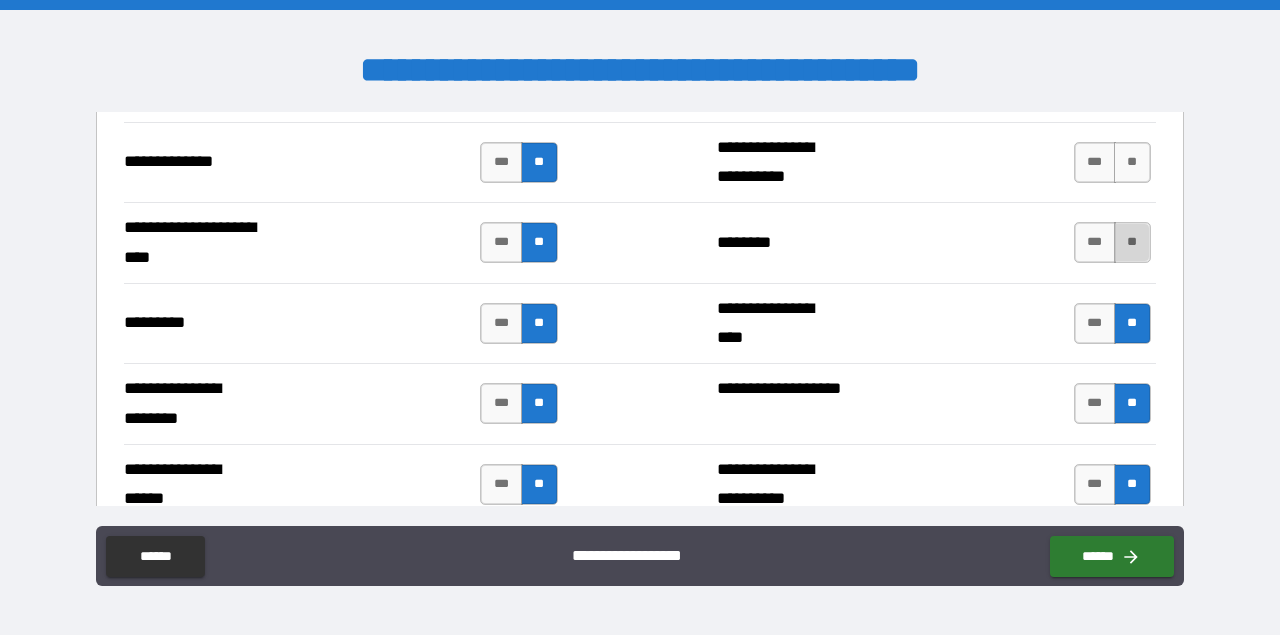click on "**" at bounding box center [1132, 242] 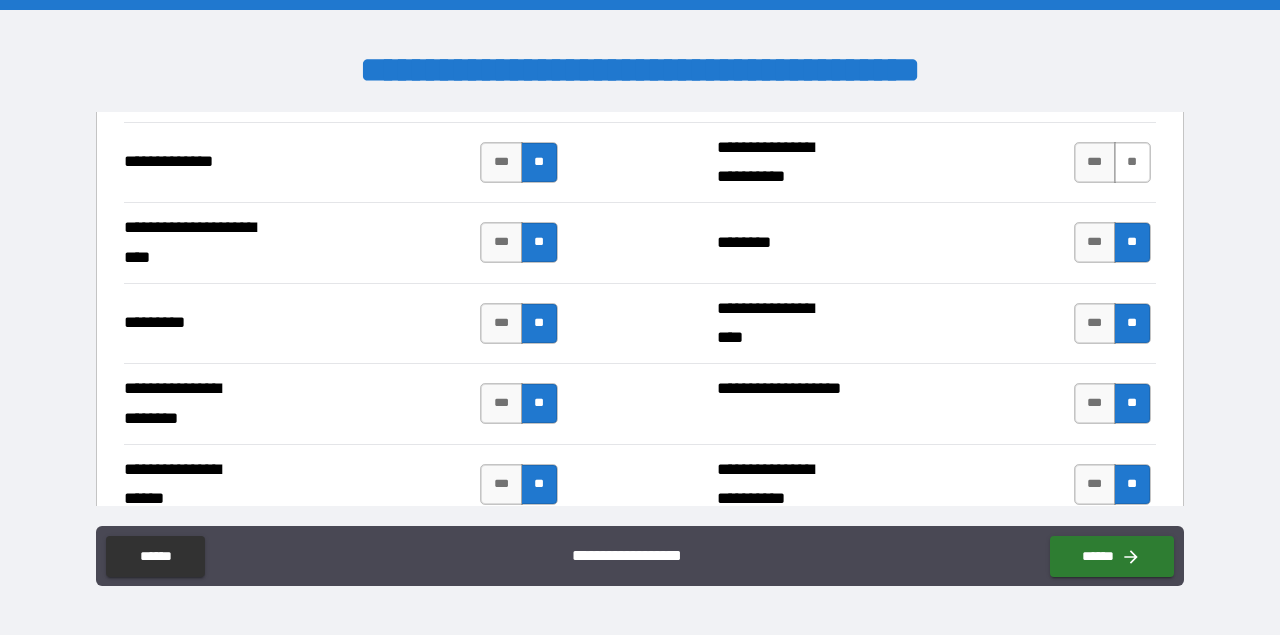 click on "**" at bounding box center (1132, 162) 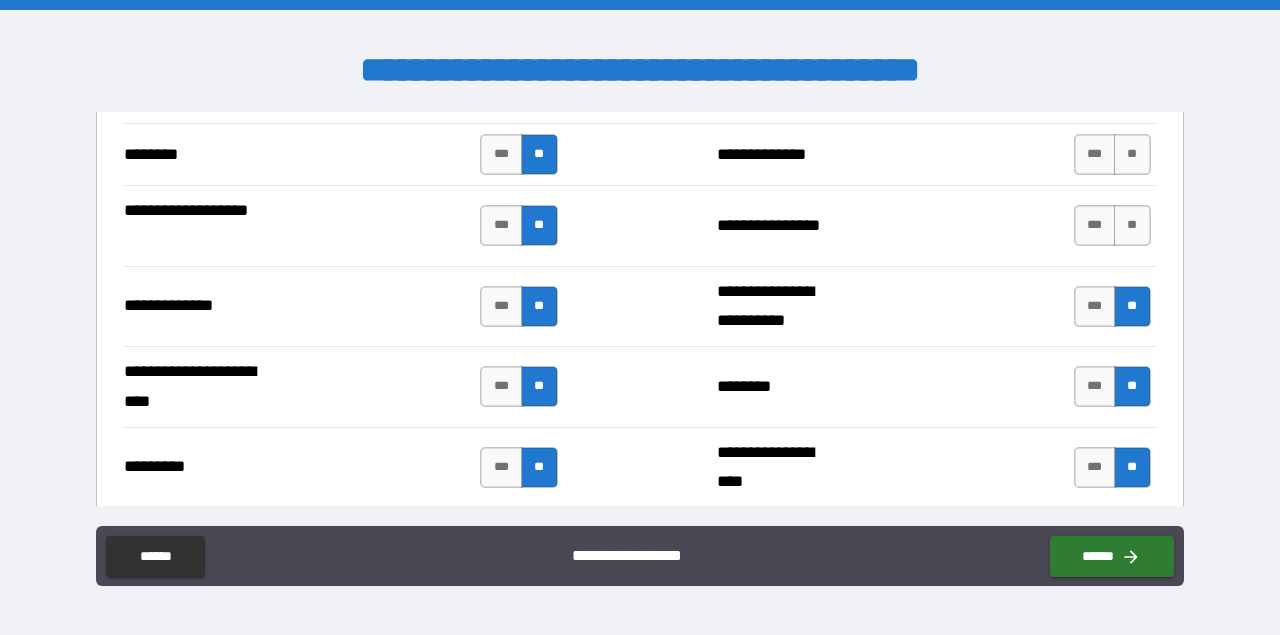 scroll, scrollTop: 3096, scrollLeft: 0, axis: vertical 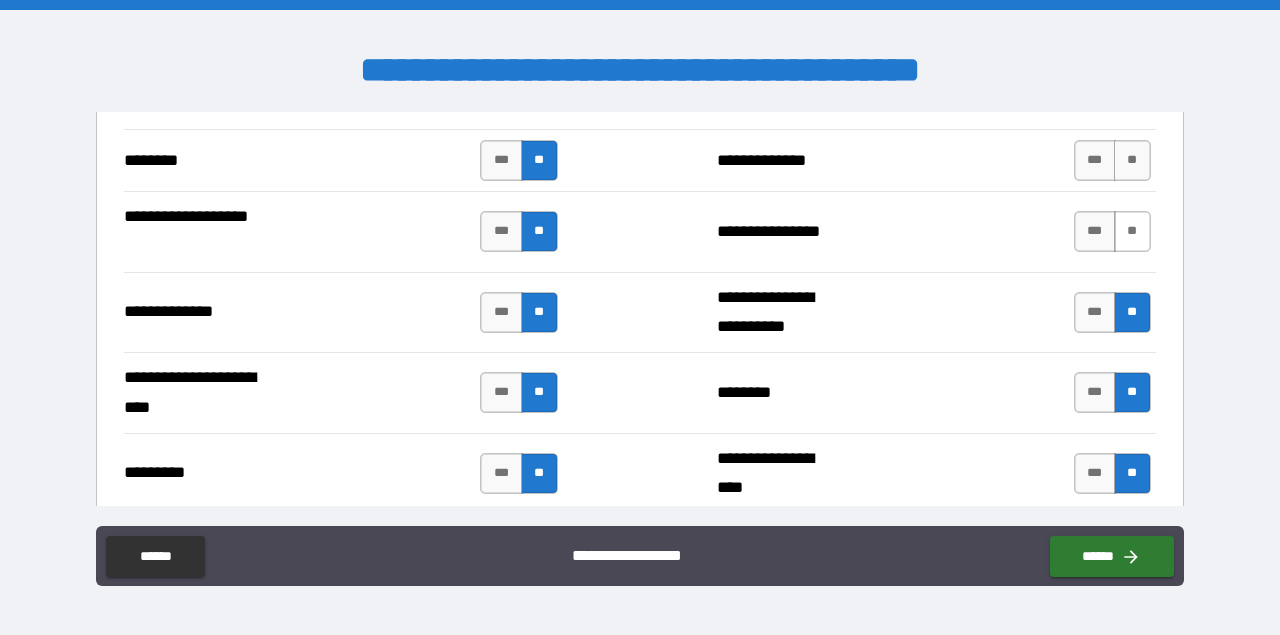 click on "**" at bounding box center (1132, 231) 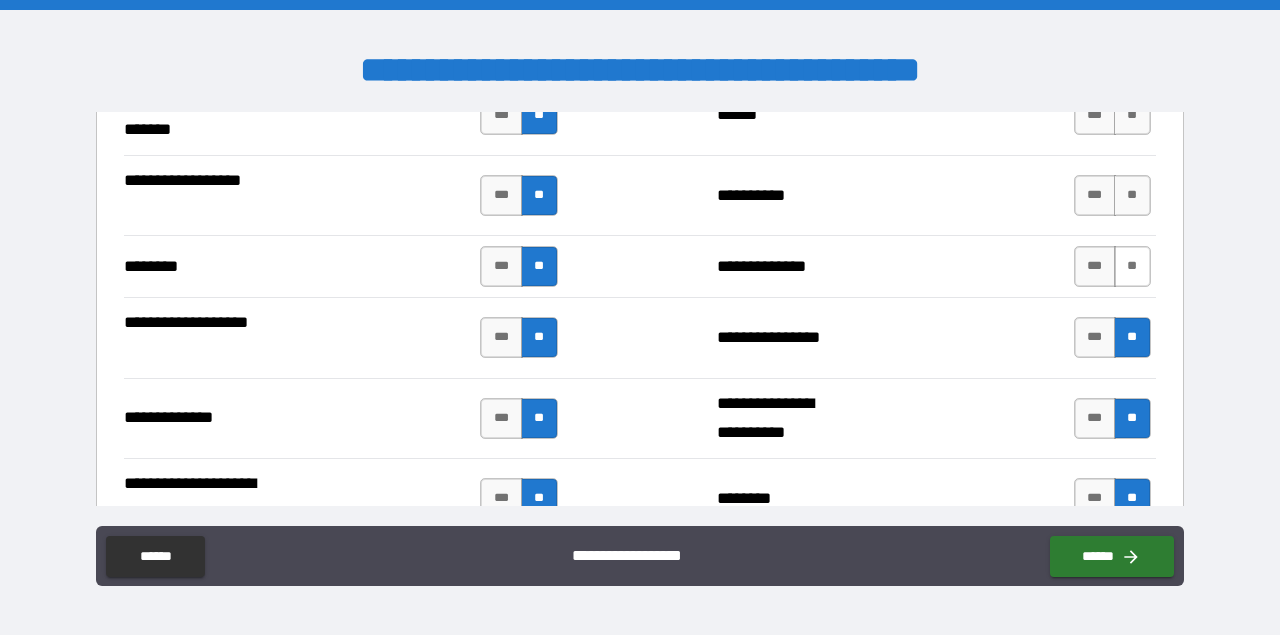 scroll, scrollTop: 2990, scrollLeft: 0, axis: vertical 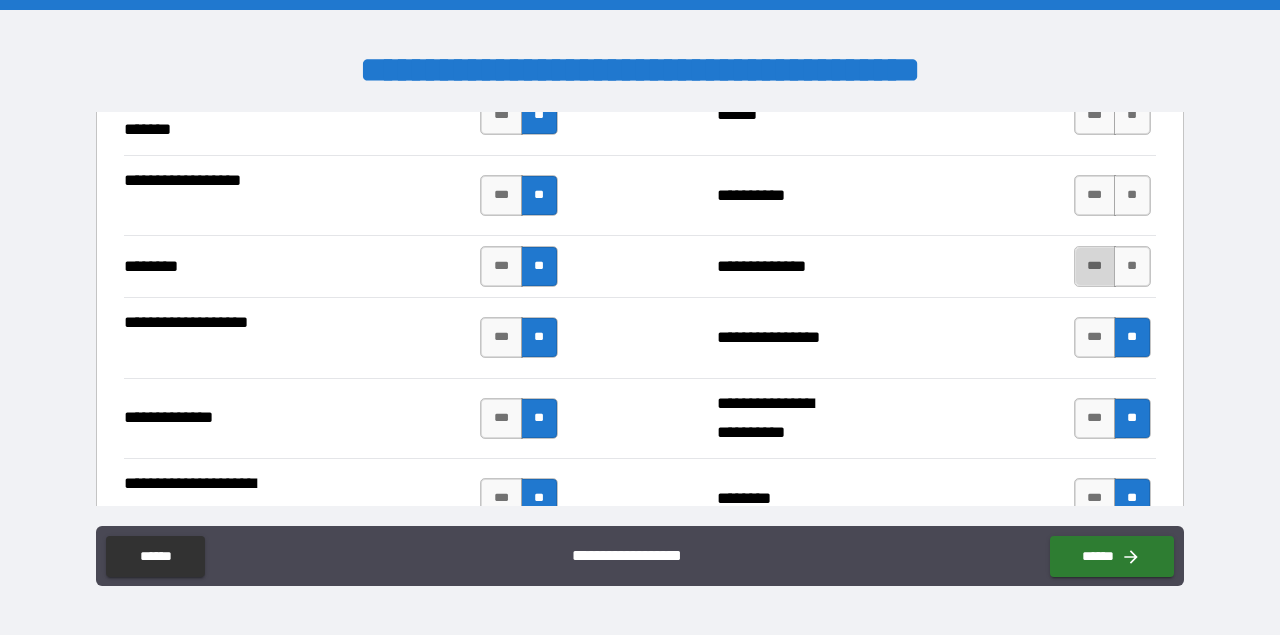 click on "***" at bounding box center (1095, 266) 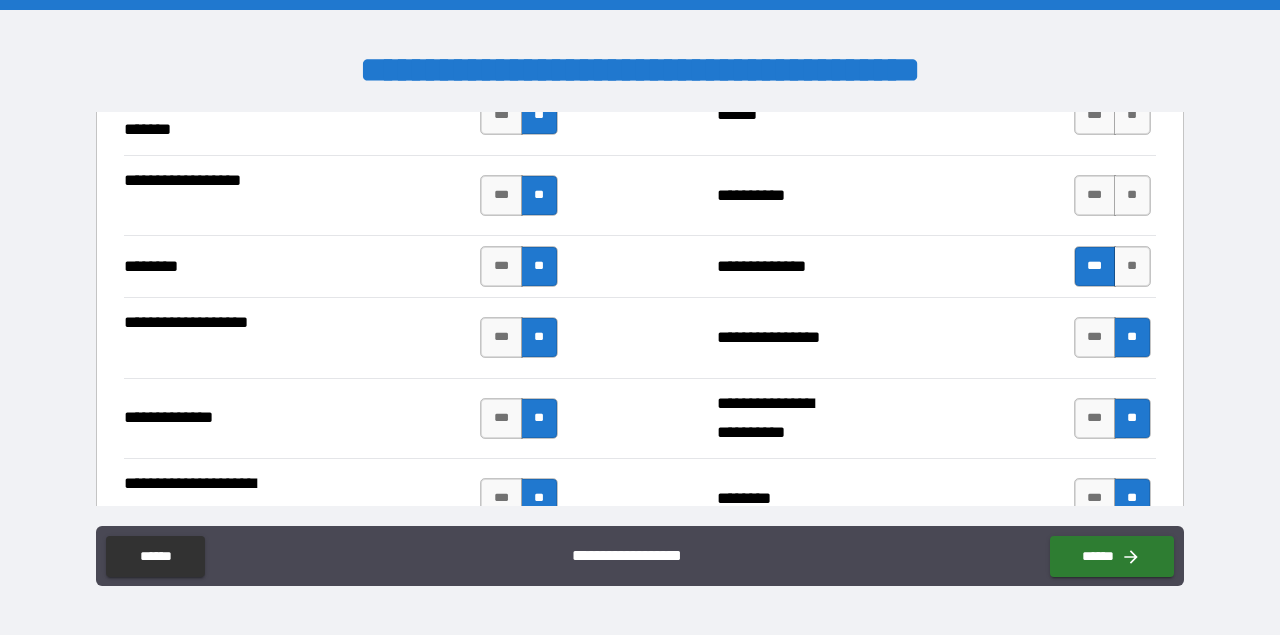click on "*** **" at bounding box center [1112, 195] 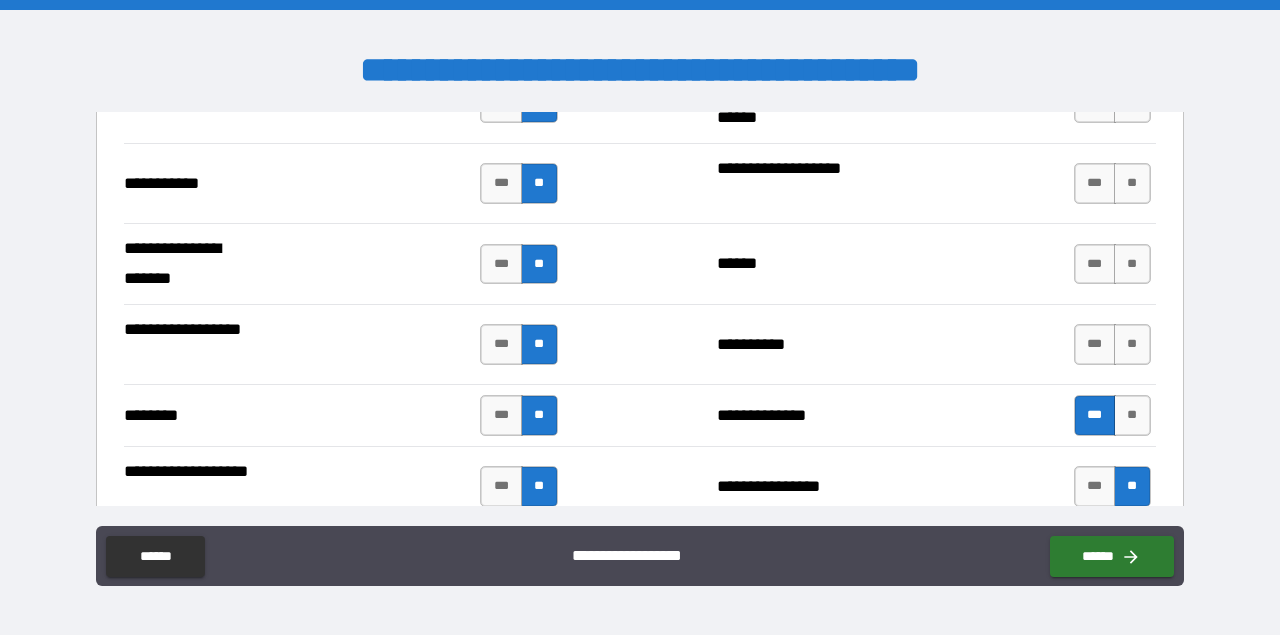scroll, scrollTop: 2830, scrollLeft: 0, axis: vertical 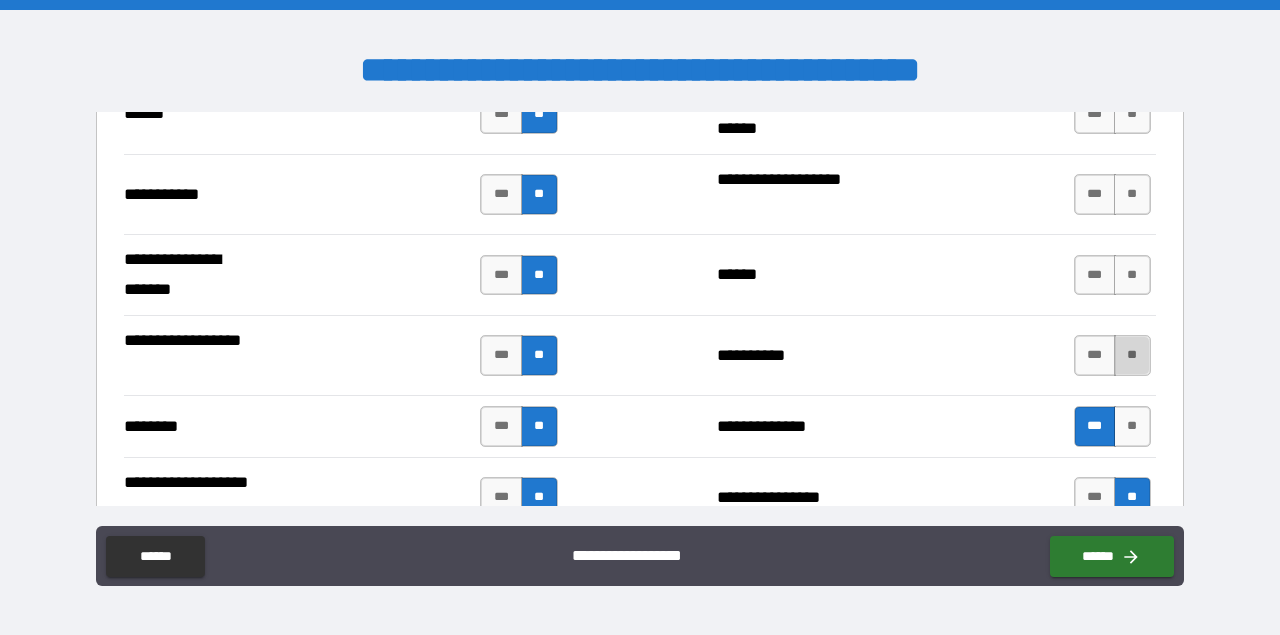 click on "**" at bounding box center (1132, 355) 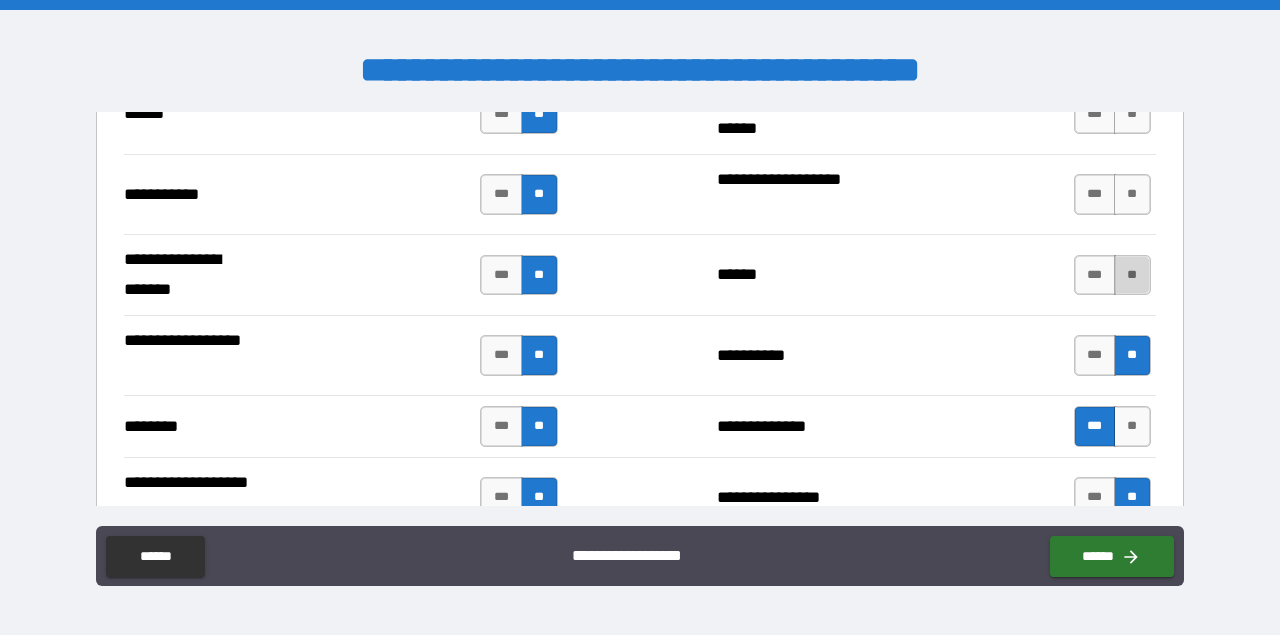 click on "**" at bounding box center (1132, 275) 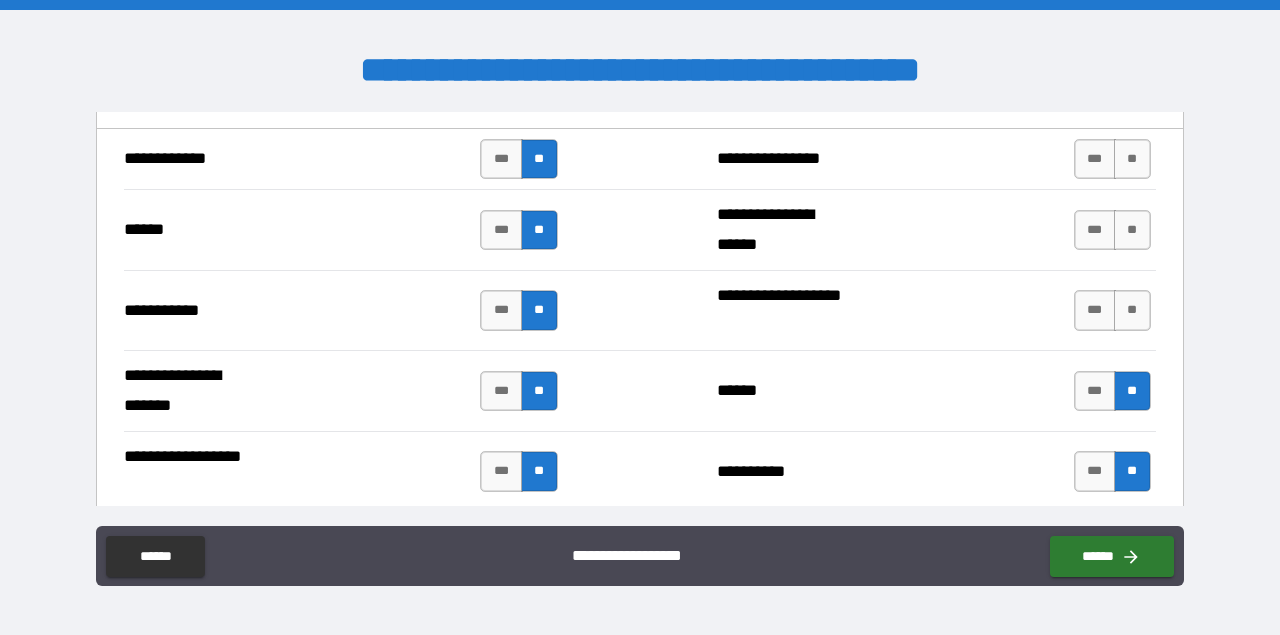 scroll, scrollTop: 2690, scrollLeft: 0, axis: vertical 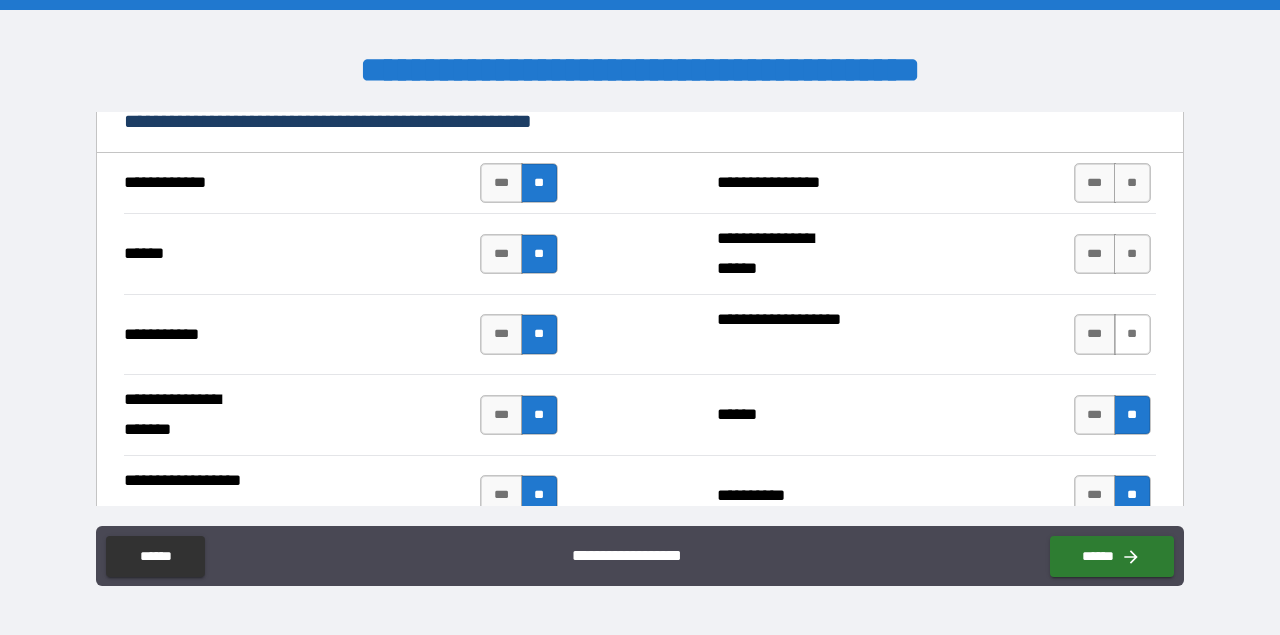 click on "**" at bounding box center [1132, 334] 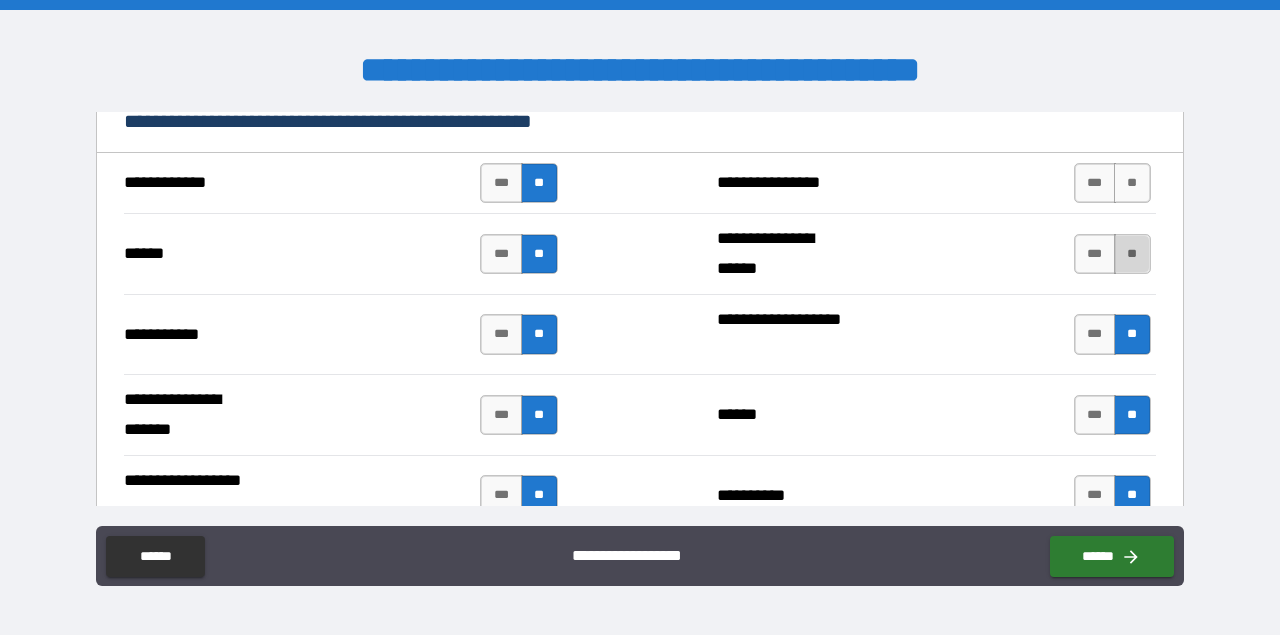 click on "**" at bounding box center [1132, 254] 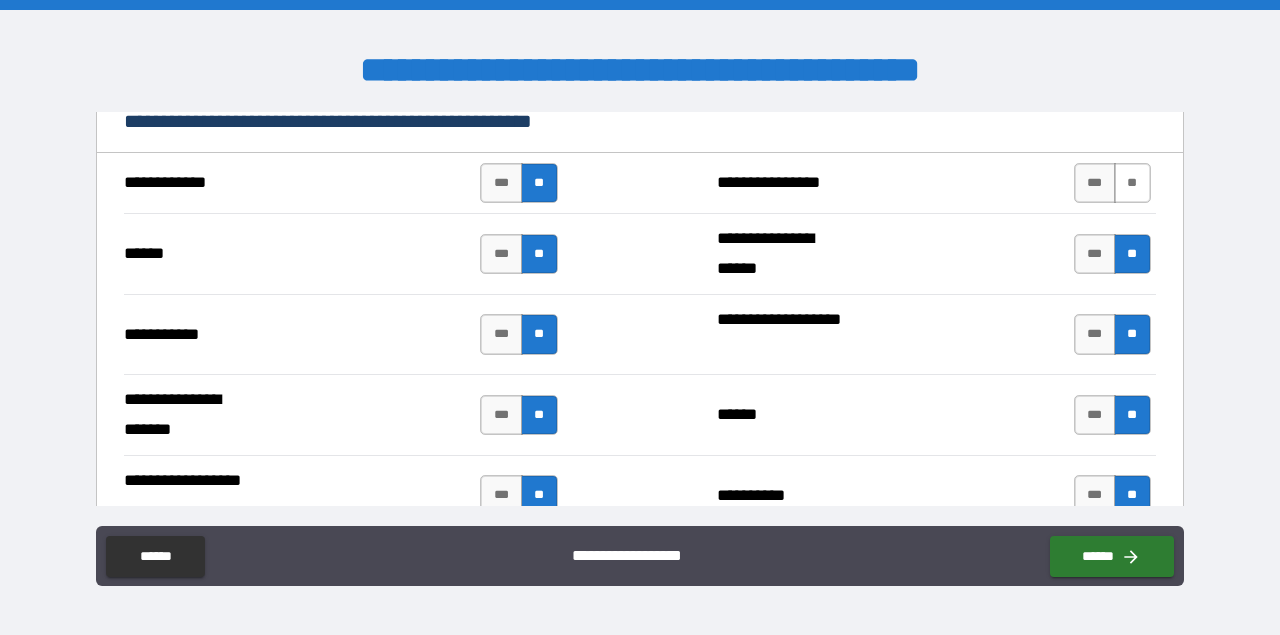 click on "**" at bounding box center (1132, 183) 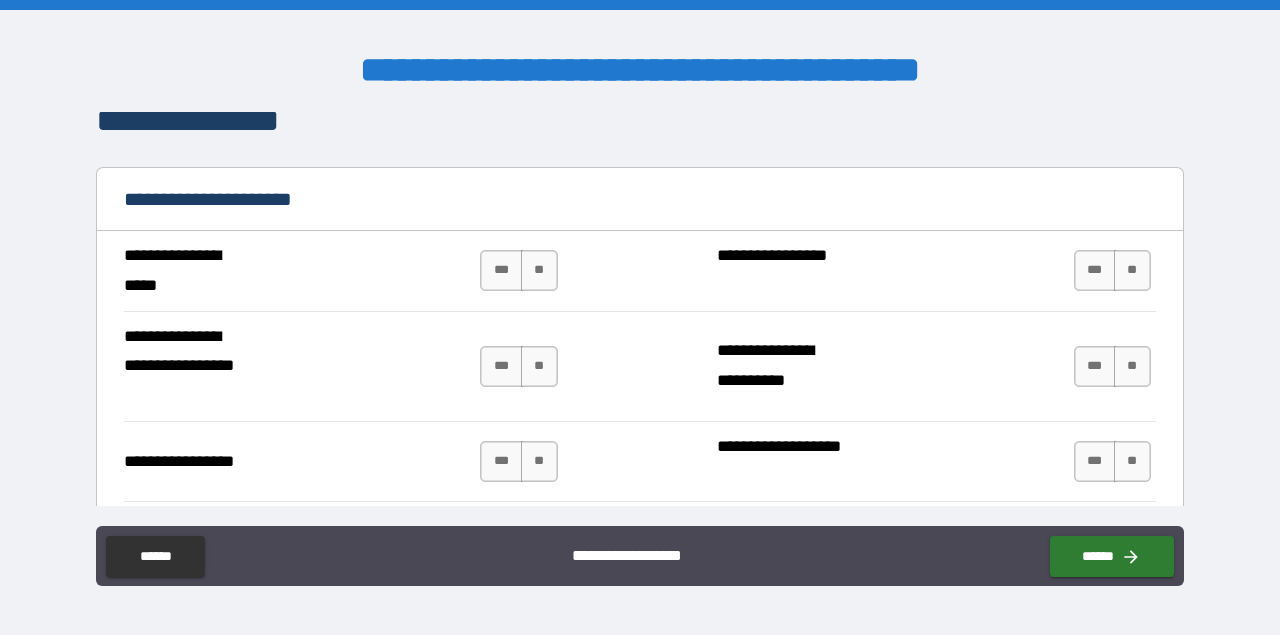 scroll, scrollTop: 4397, scrollLeft: 0, axis: vertical 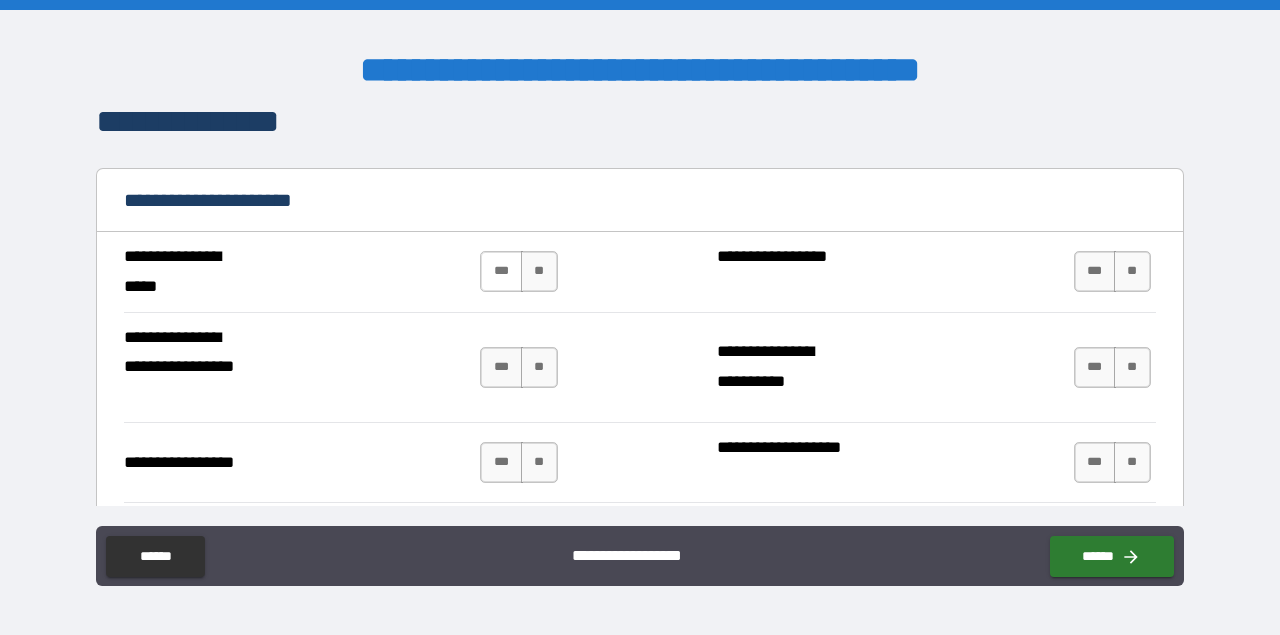 click on "***" at bounding box center [501, 271] 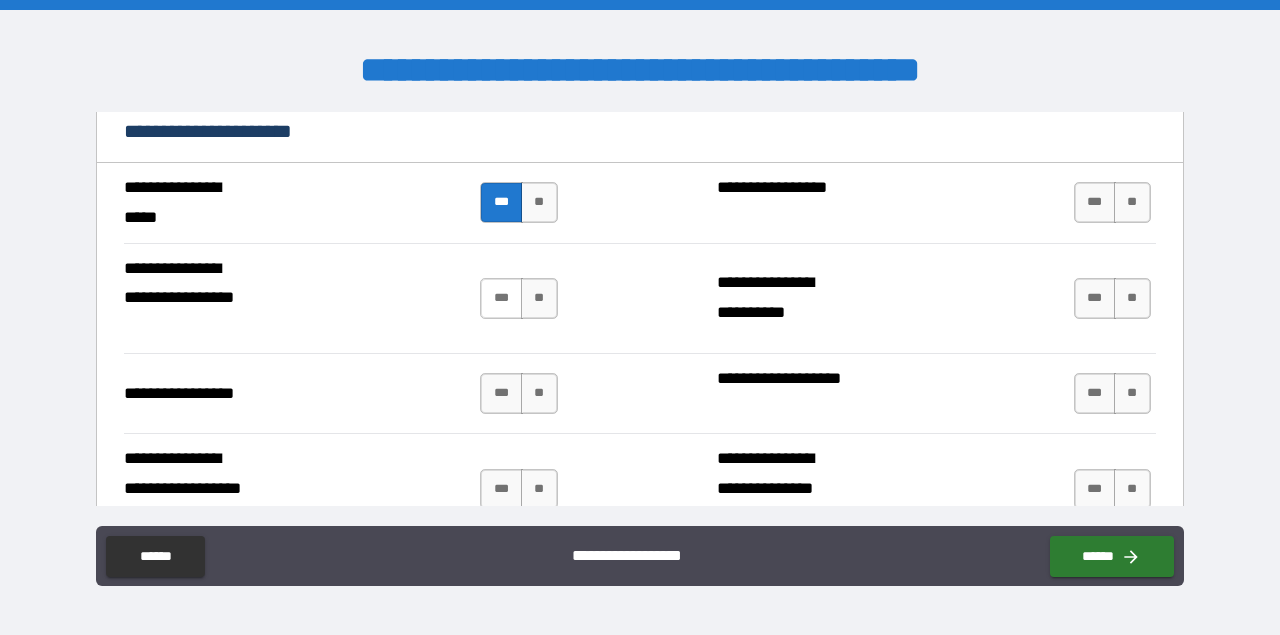 scroll, scrollTop: 4468, scrollLeft: 0, axis: vertical 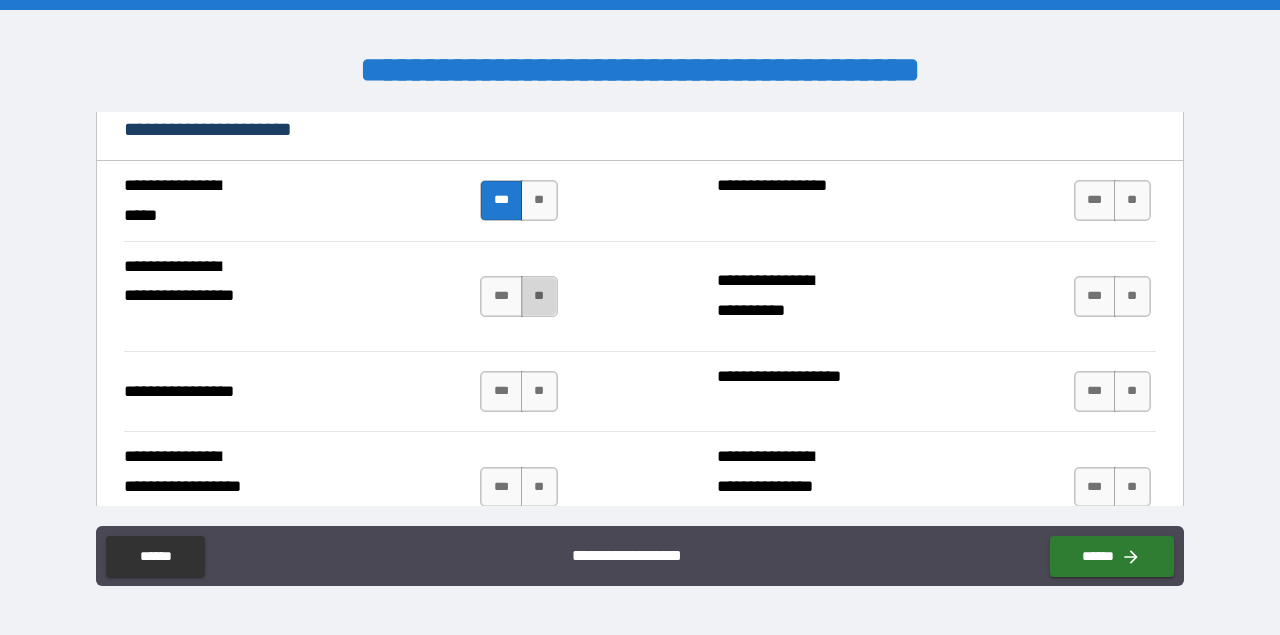 click on "**" at bounding box center [539, 296] 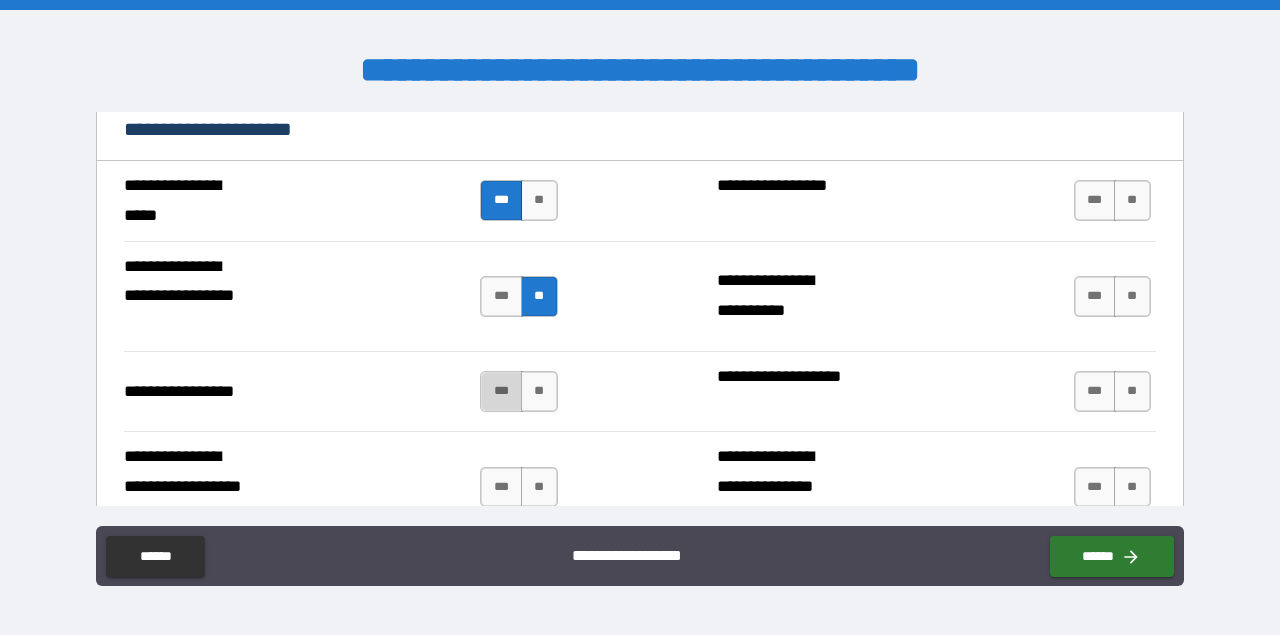 click on "***" at bounding box center (501, 391) 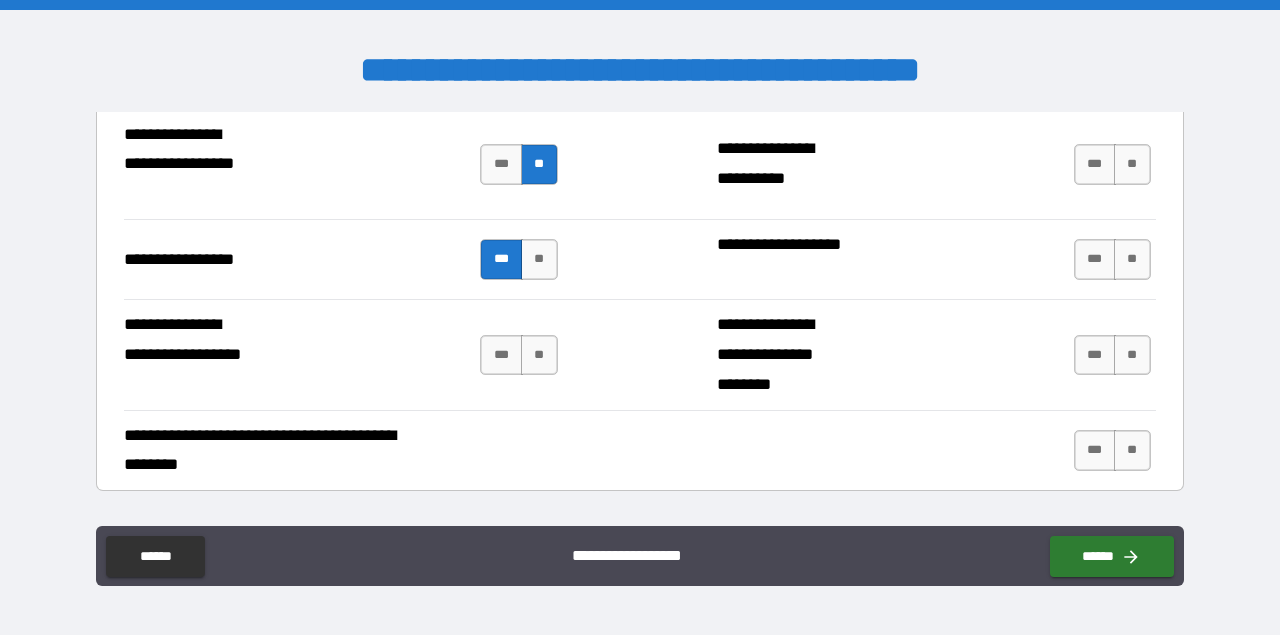 scroll, scrollTop: 4602, scrollLeft: 0, axis: vertical 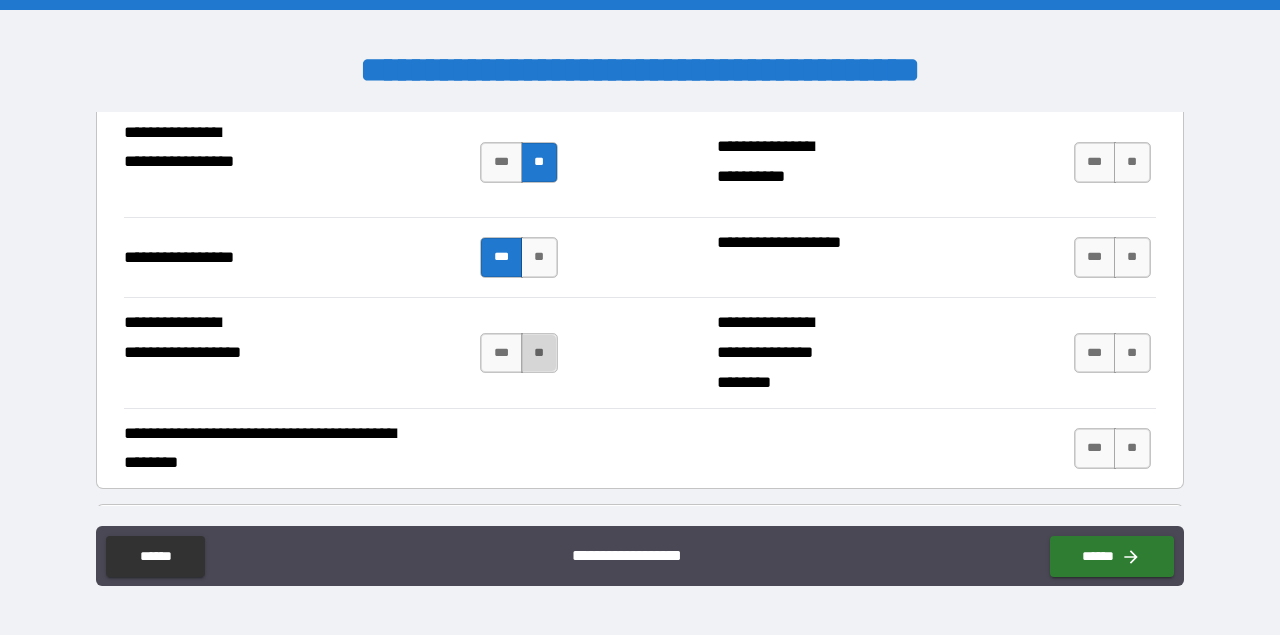 click on "**" at bounding box center (539, 353) 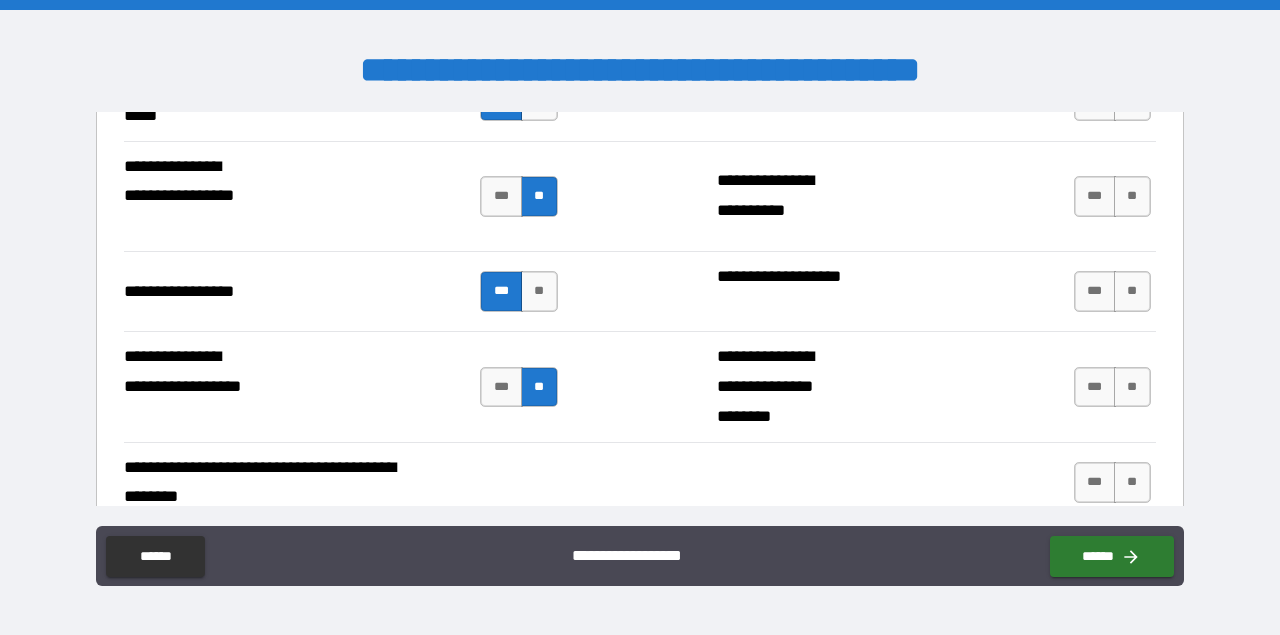 scroll, scrollTop: 4597, scrollLeft: 0, axis: vertical 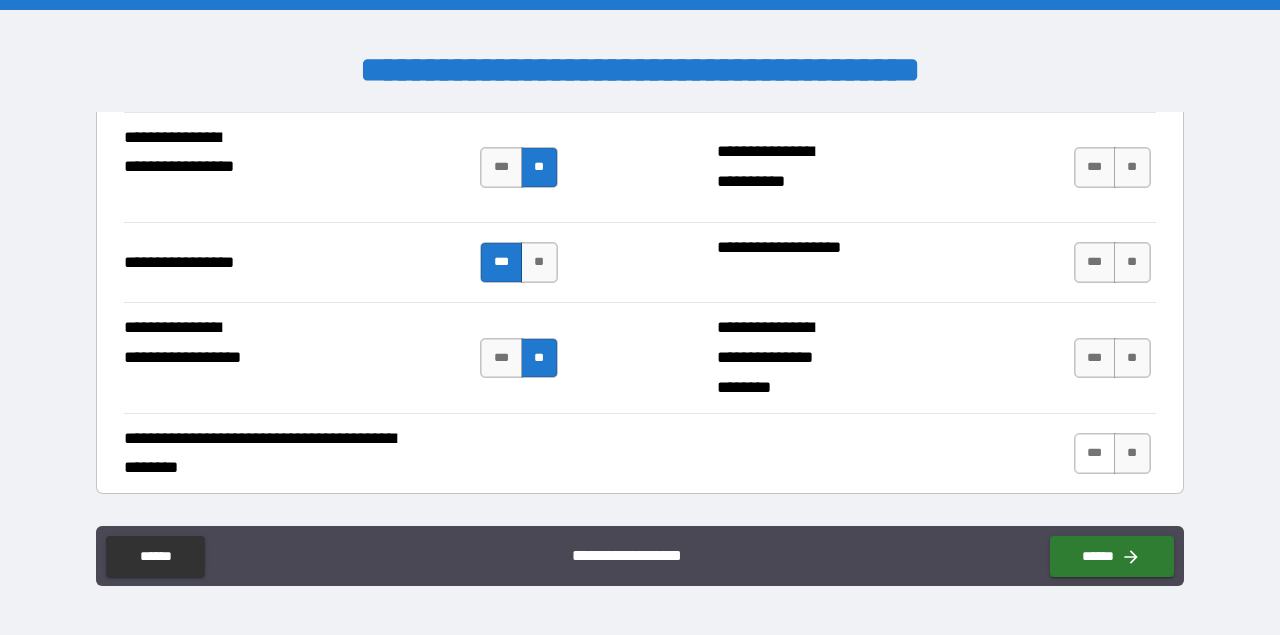 click on "***" at bounding box center [1095, 453] 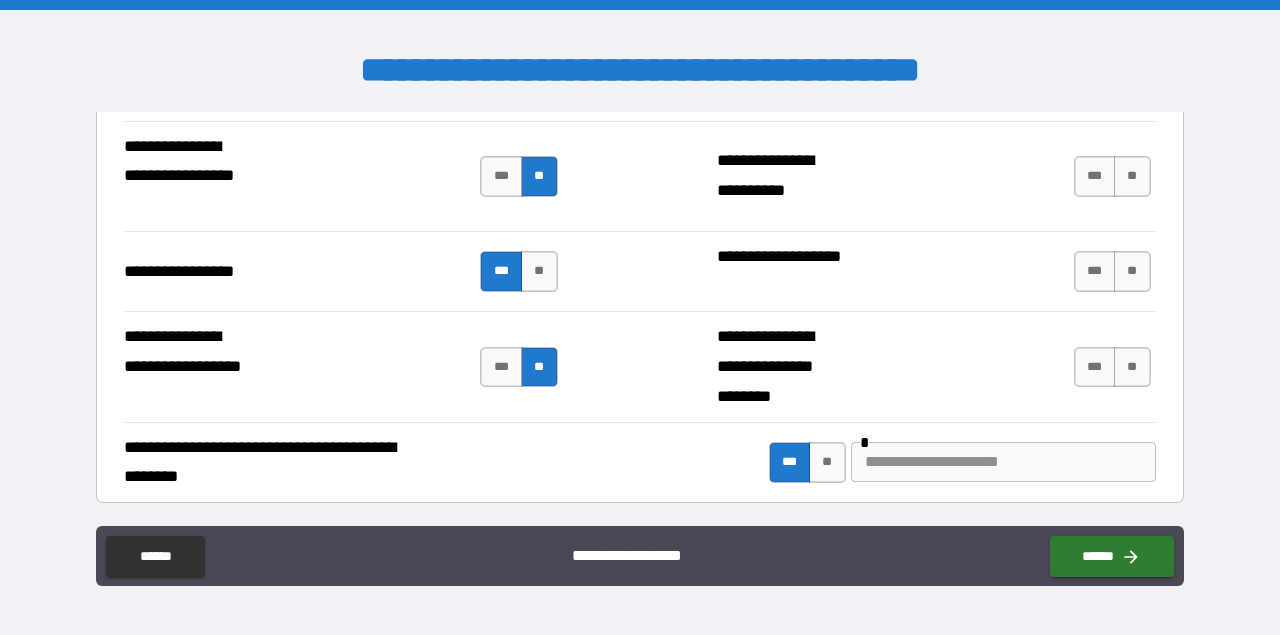 scroll, scrollTop: 4585, scrollLeft: 0, axis: vertical 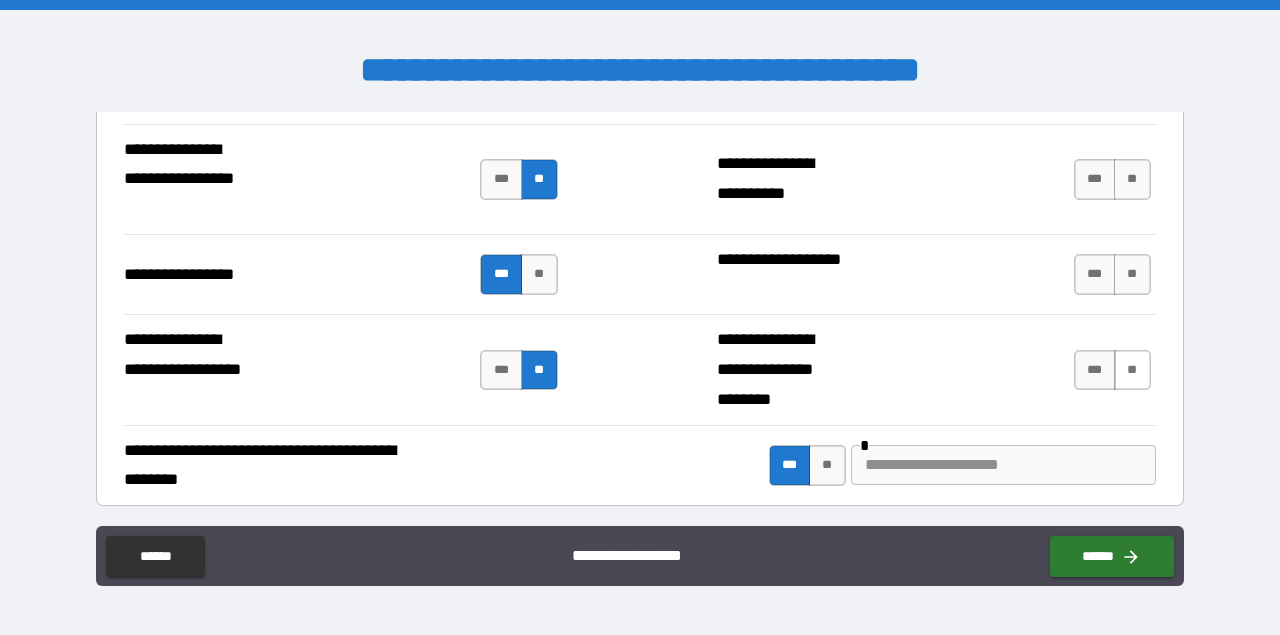 click on "**" at bounding box center (1132, 370) 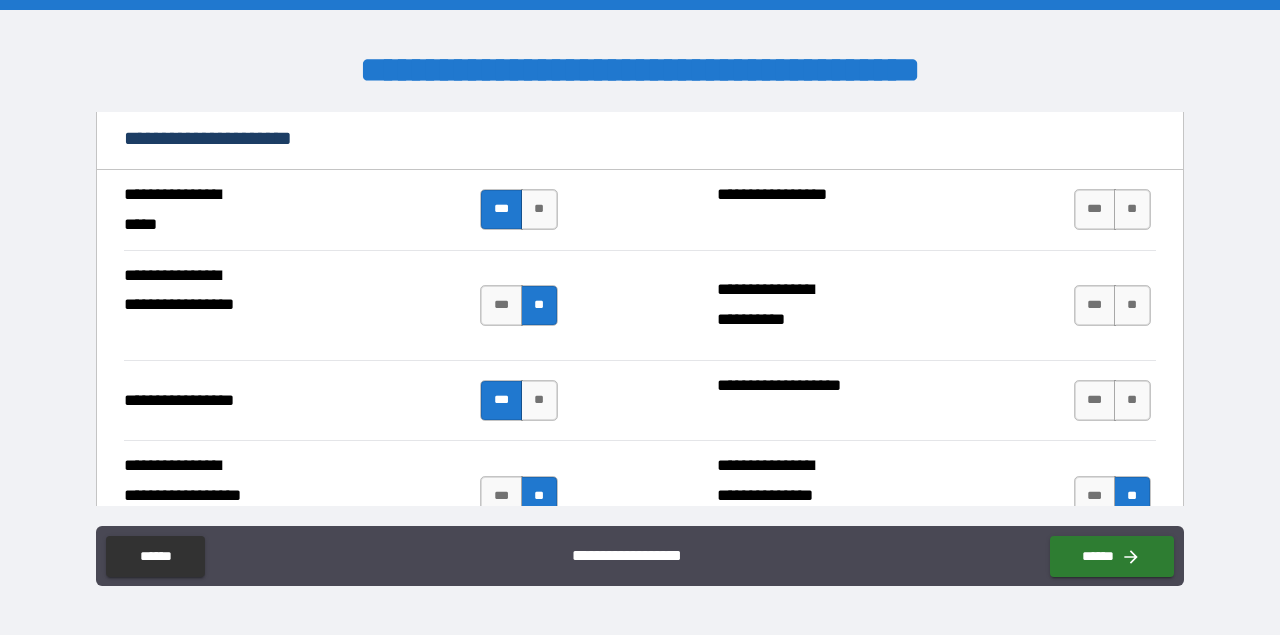 scroll, scrollTop: 4456, scrollLeft: 0, axis: vertical 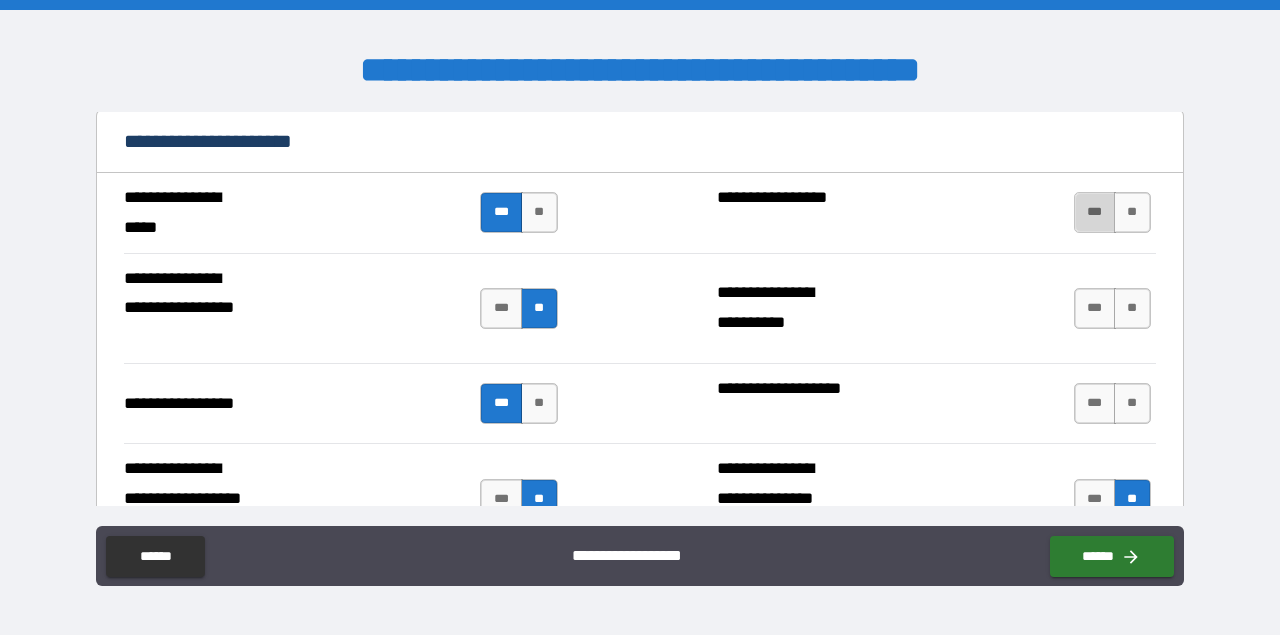 click on "***" at bounding box center (1095, 212) 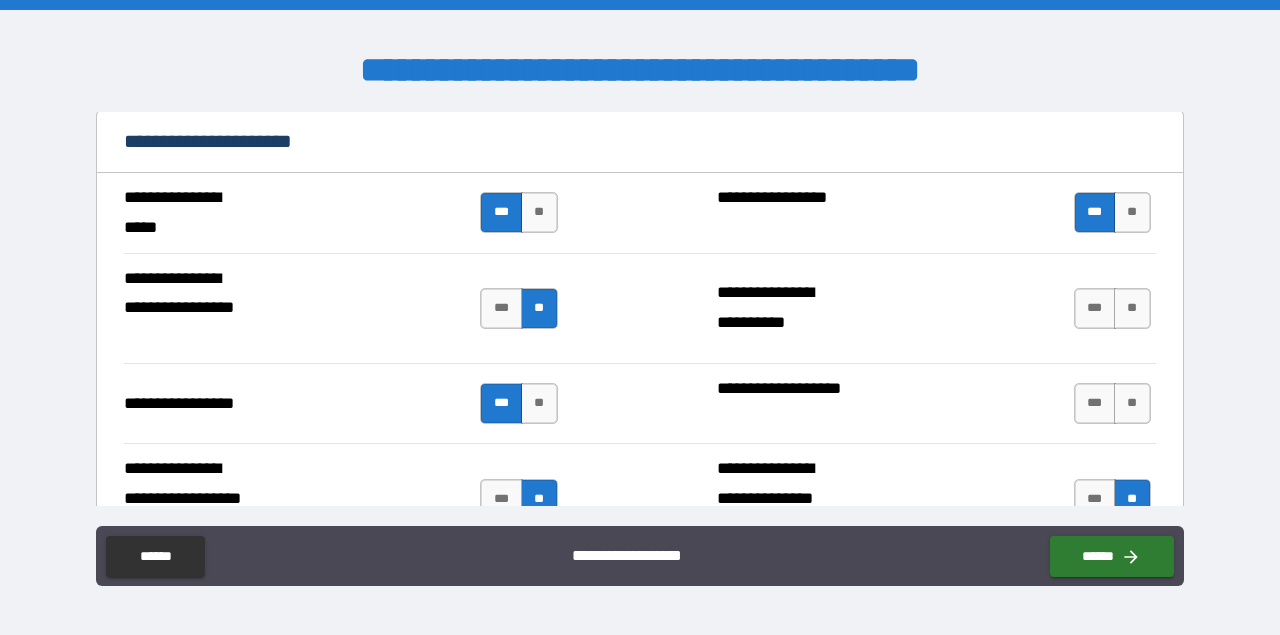 click on "*** **" at bounding box center (1115, 308) 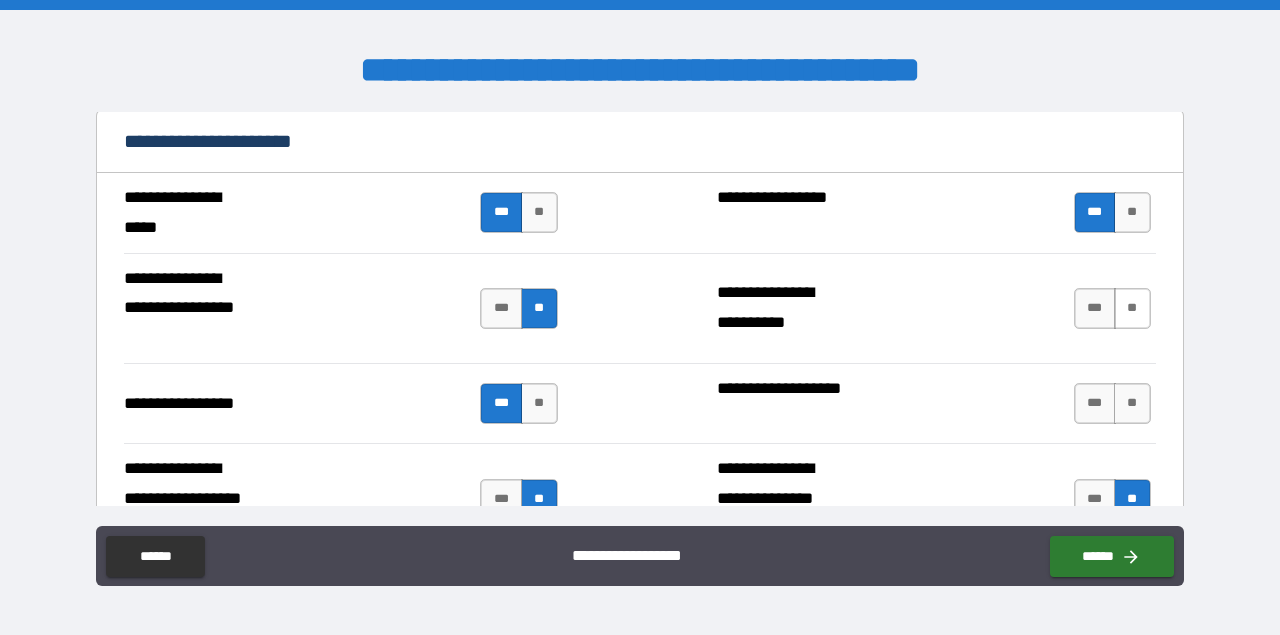 click on "**" at bounding box center (1132, 308) 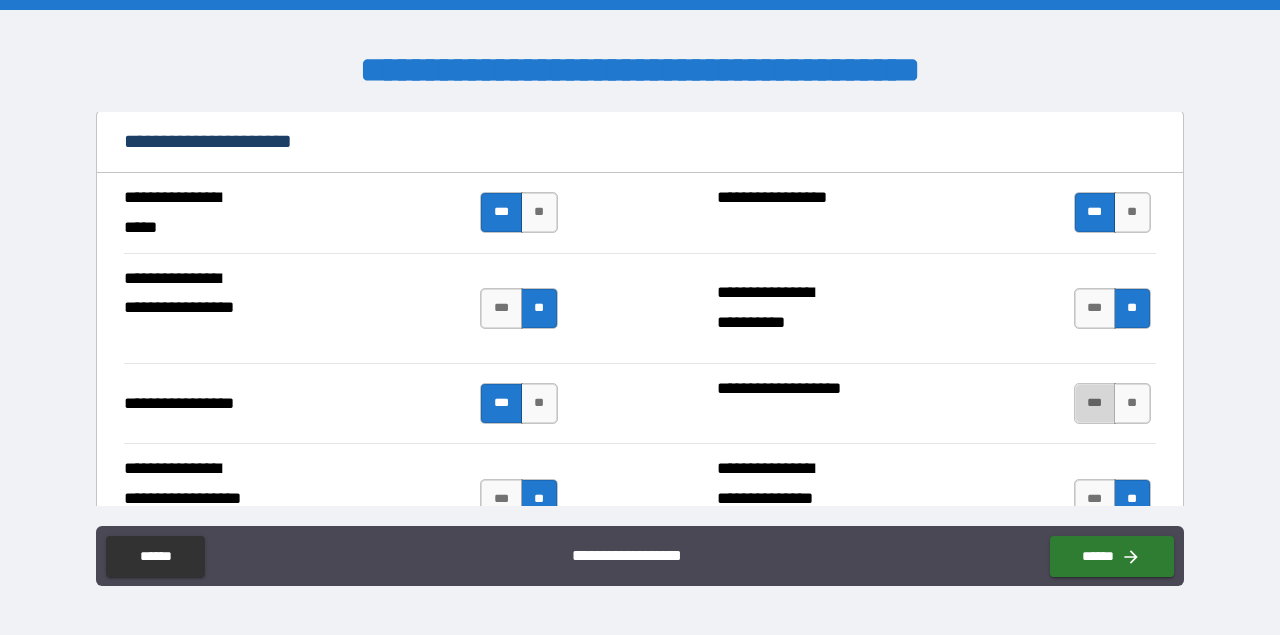 click on "***" at bounding box center [1095, 403] 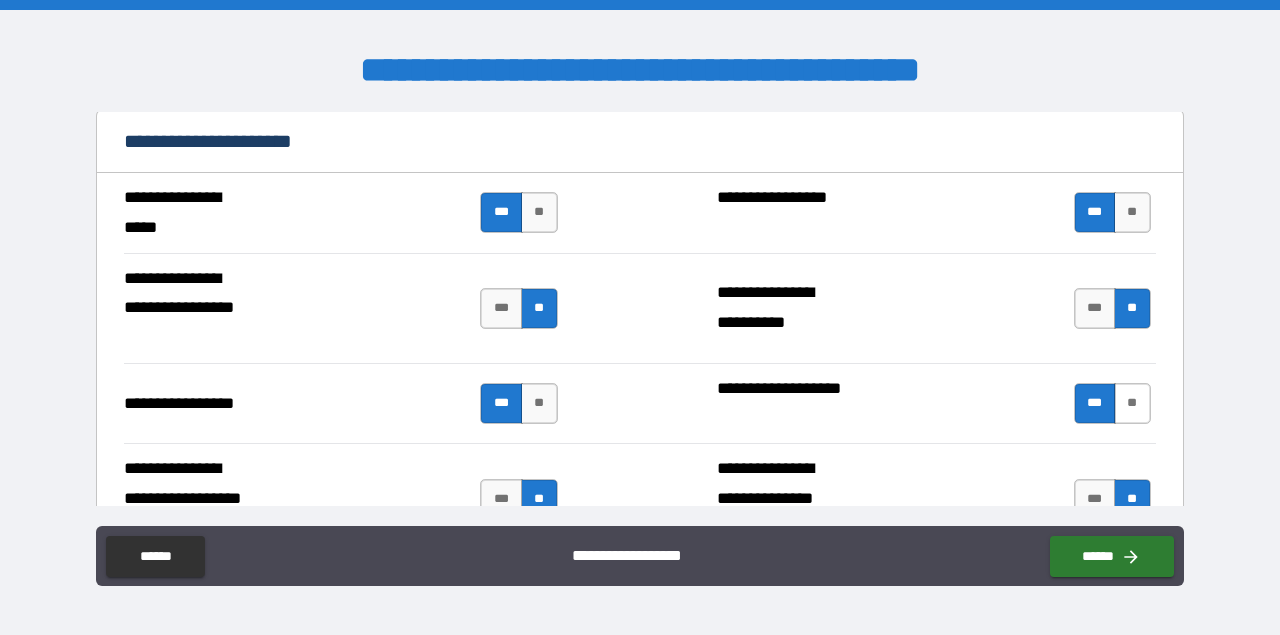 click on "**" at bounding box center [1132, 403] 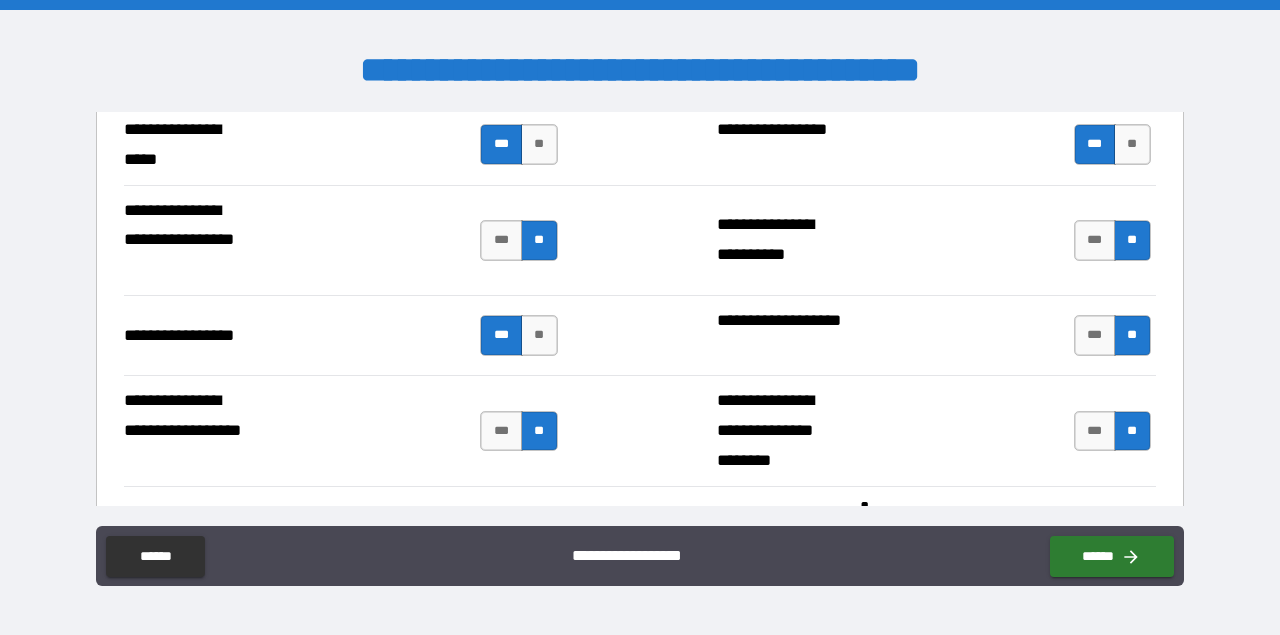 scroll, scrollTop: 4511, scrollLeft: 0, axis: vertical 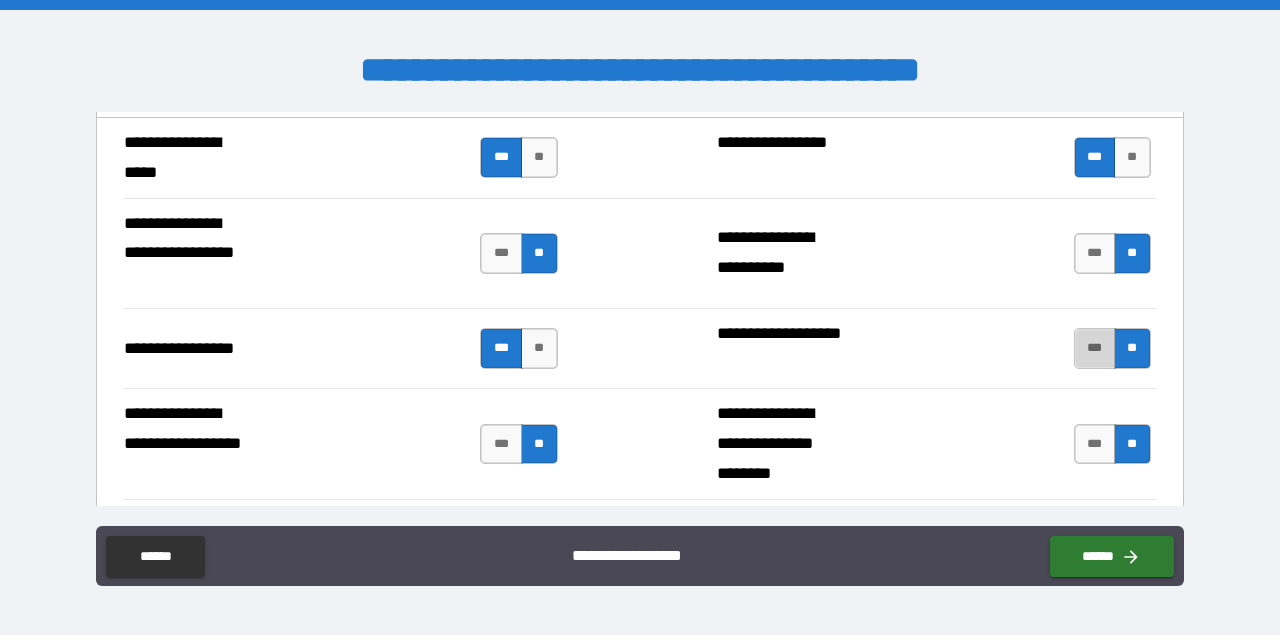 click on "***" at bounding box center [1095, 348] 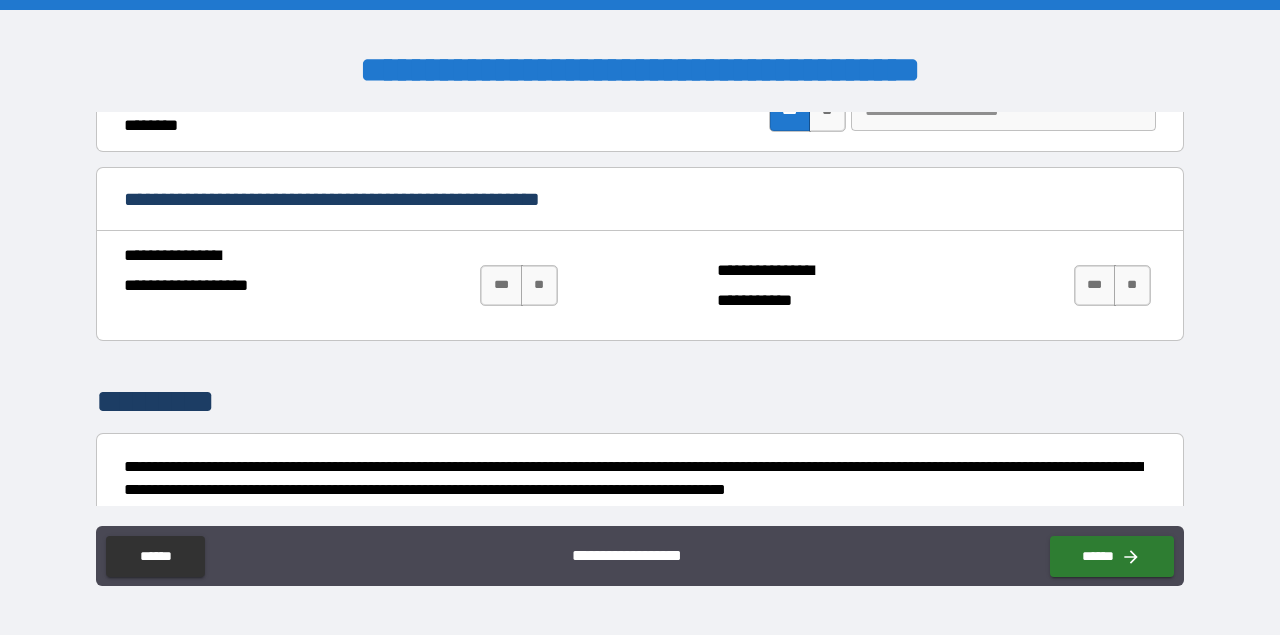 scroll, scrollTop: 4941, scrollLeft: 0, axis: vertical 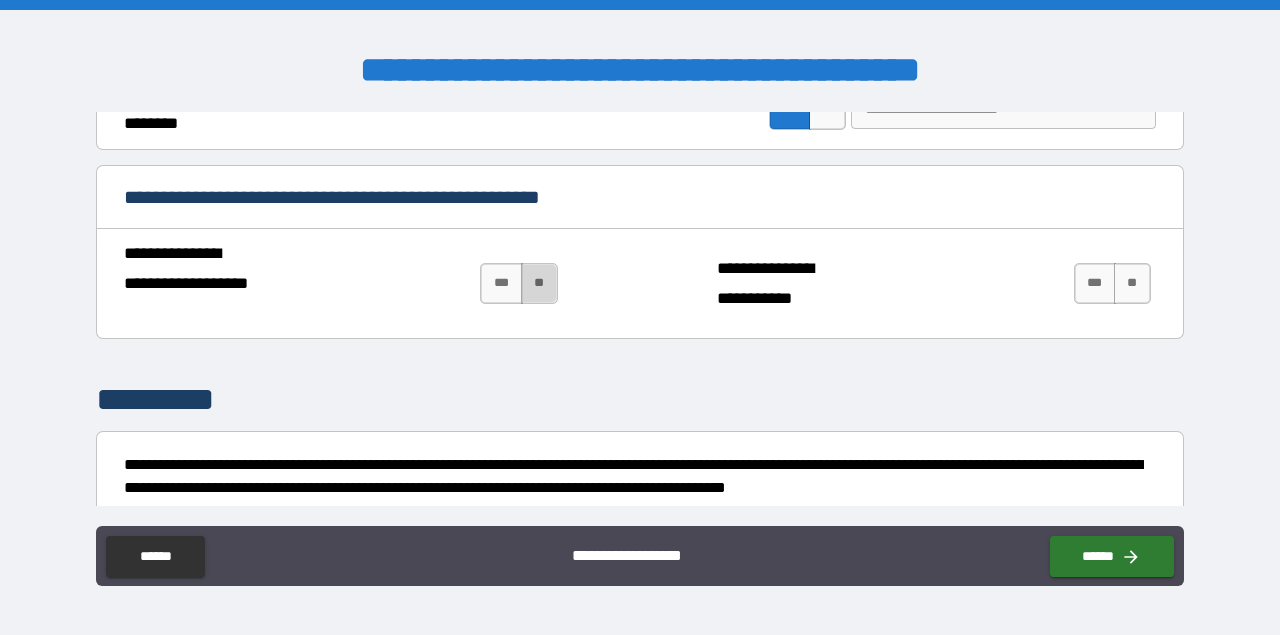 click on "**" at bounding box center [539, 283] 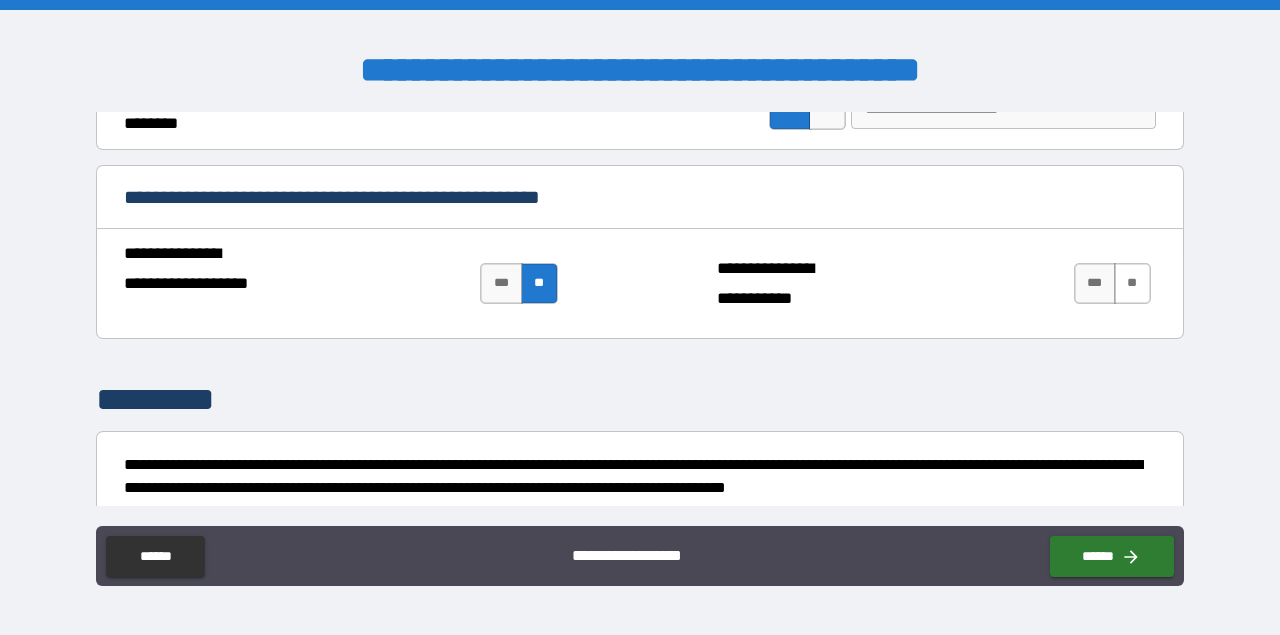 click on "**" at bounding box center [1132, 283] 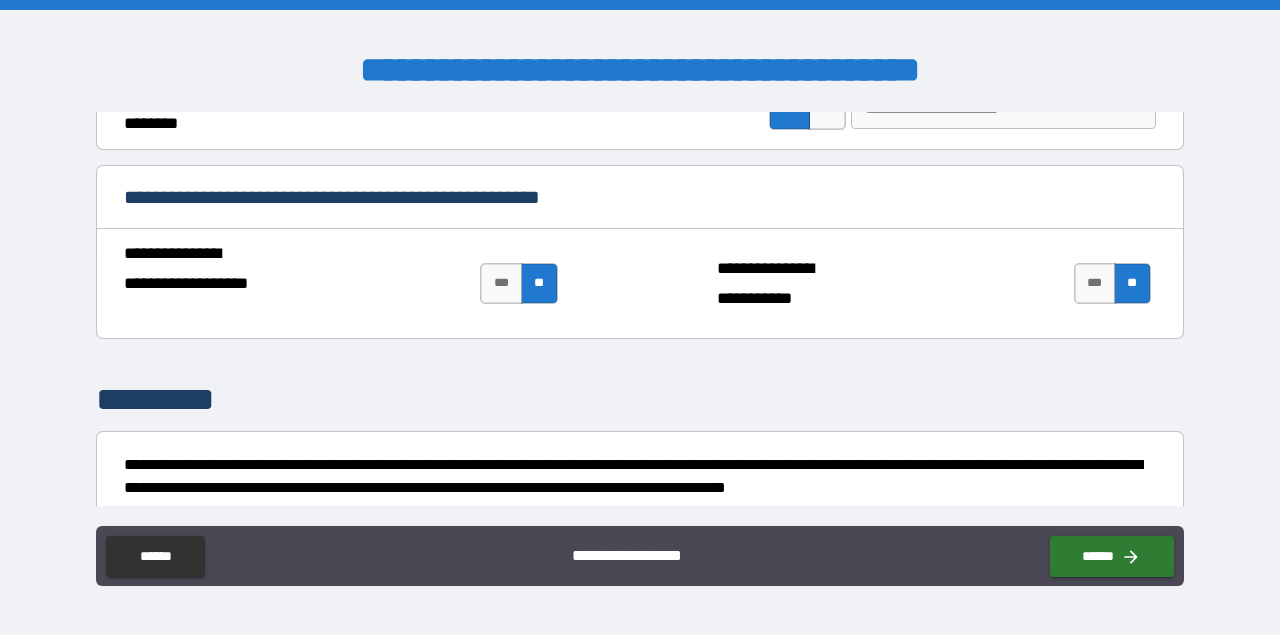 scroll, scrollTop: 5025, scrollLeft: 0, axis: vertical 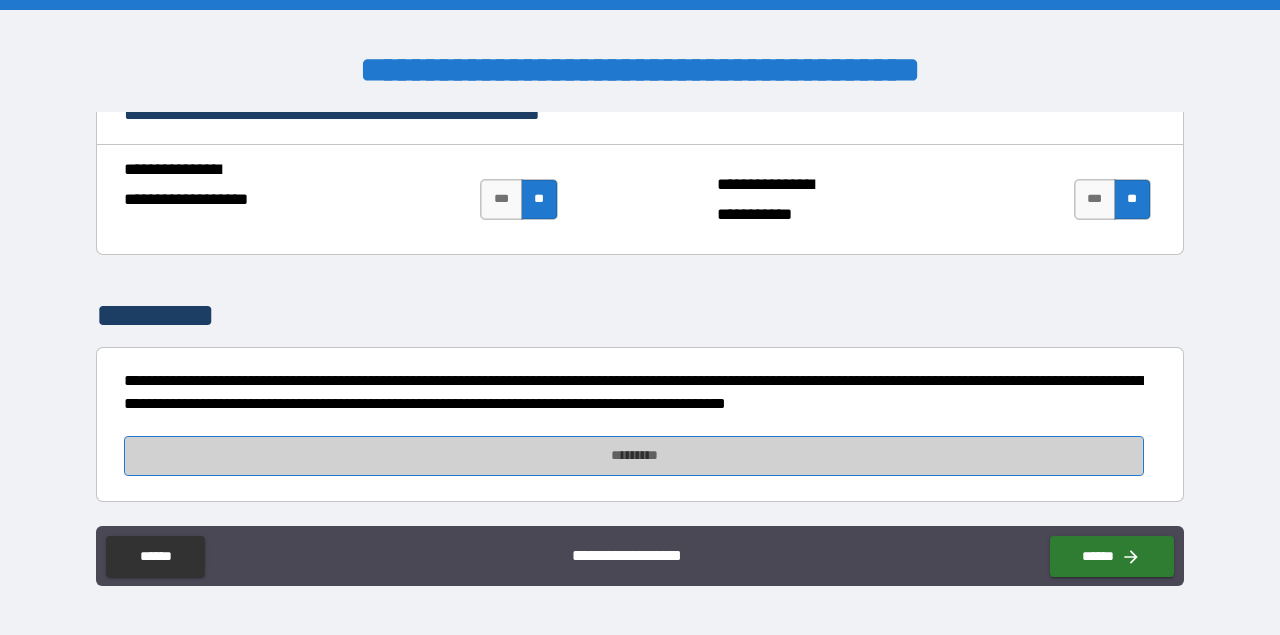 click on "*********" at bounding box center (634, 456) 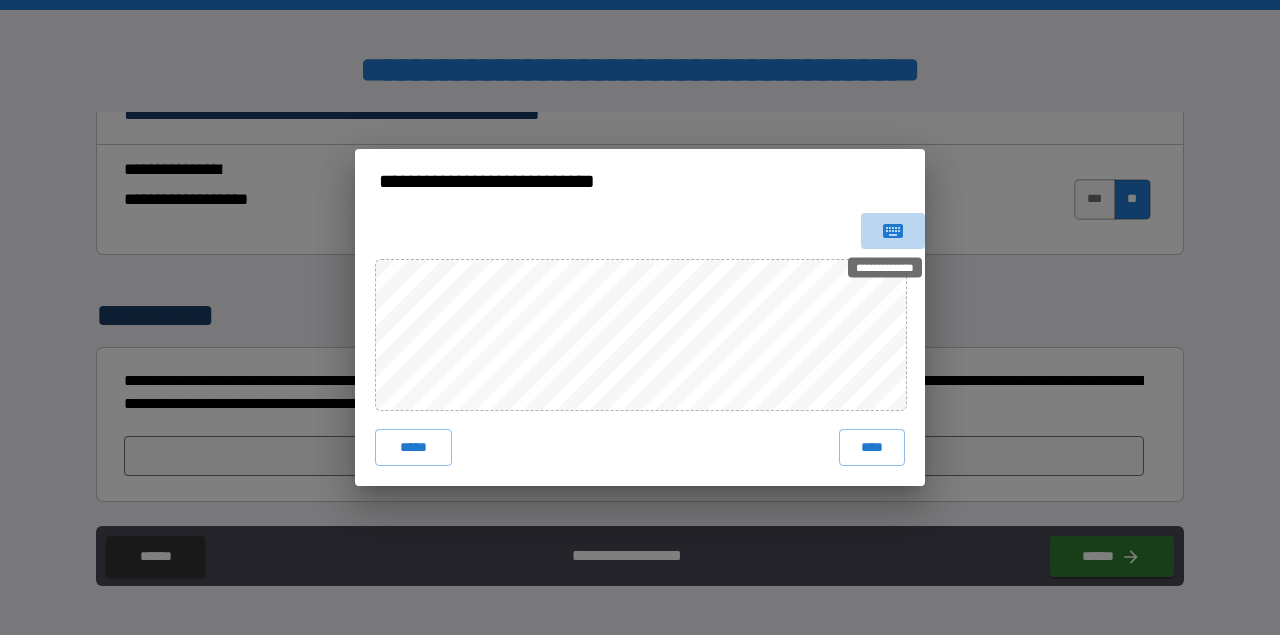 click 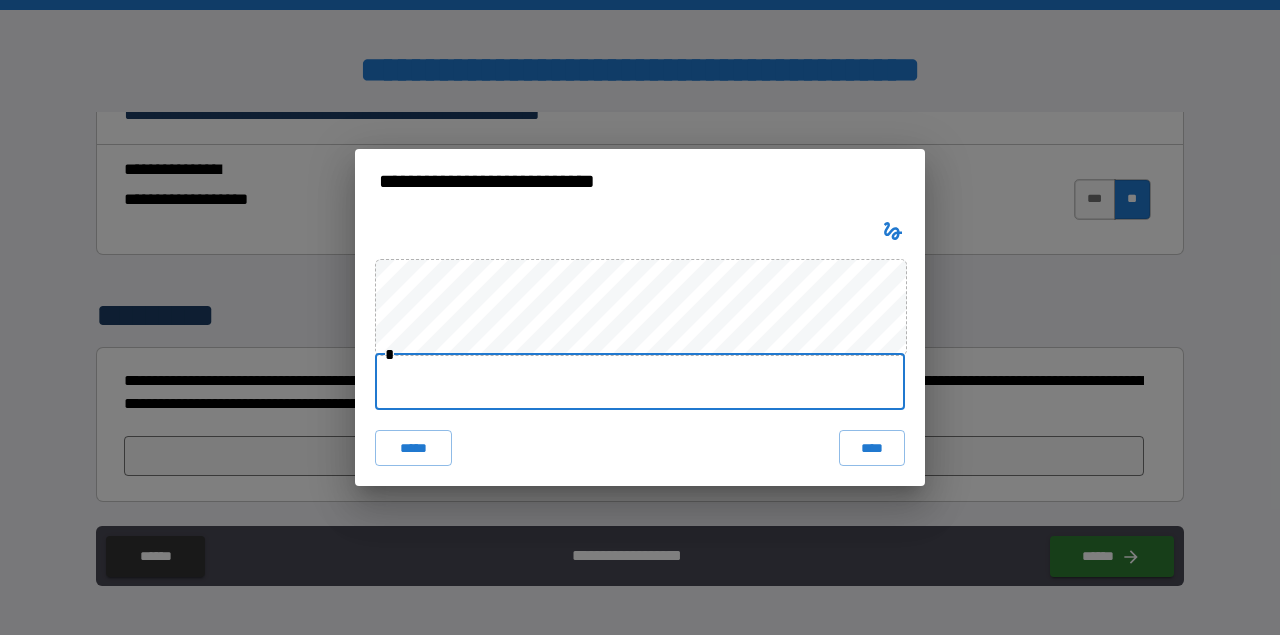 click at bounding box center (640, 382) 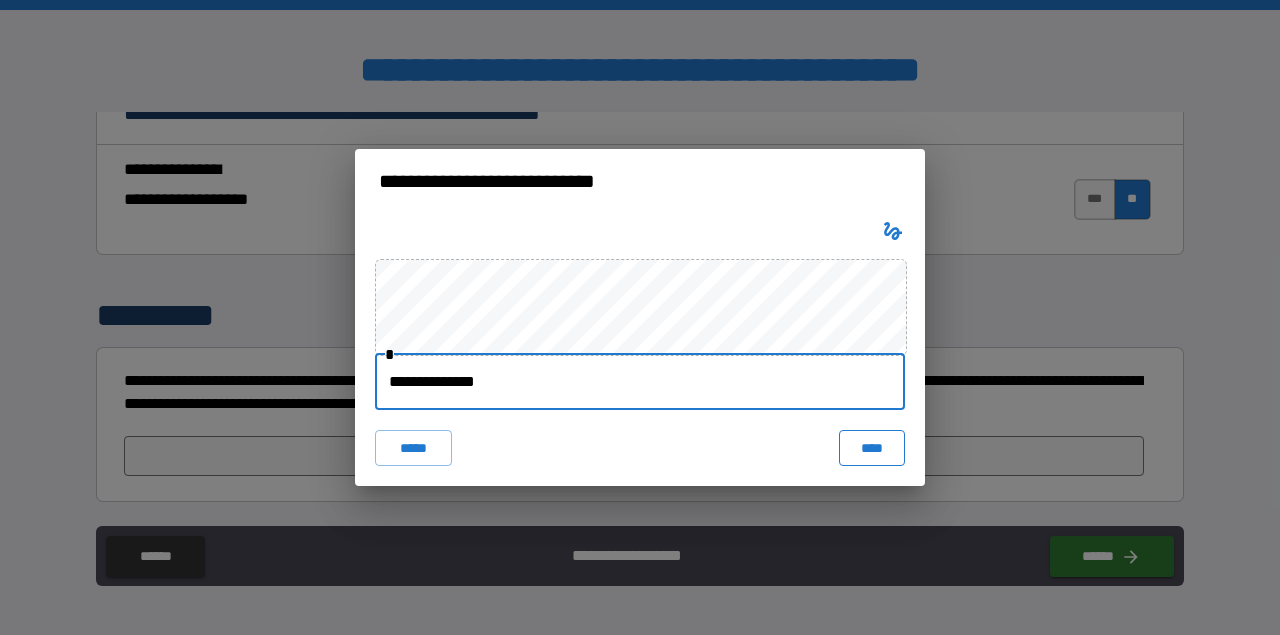 type on "**********" 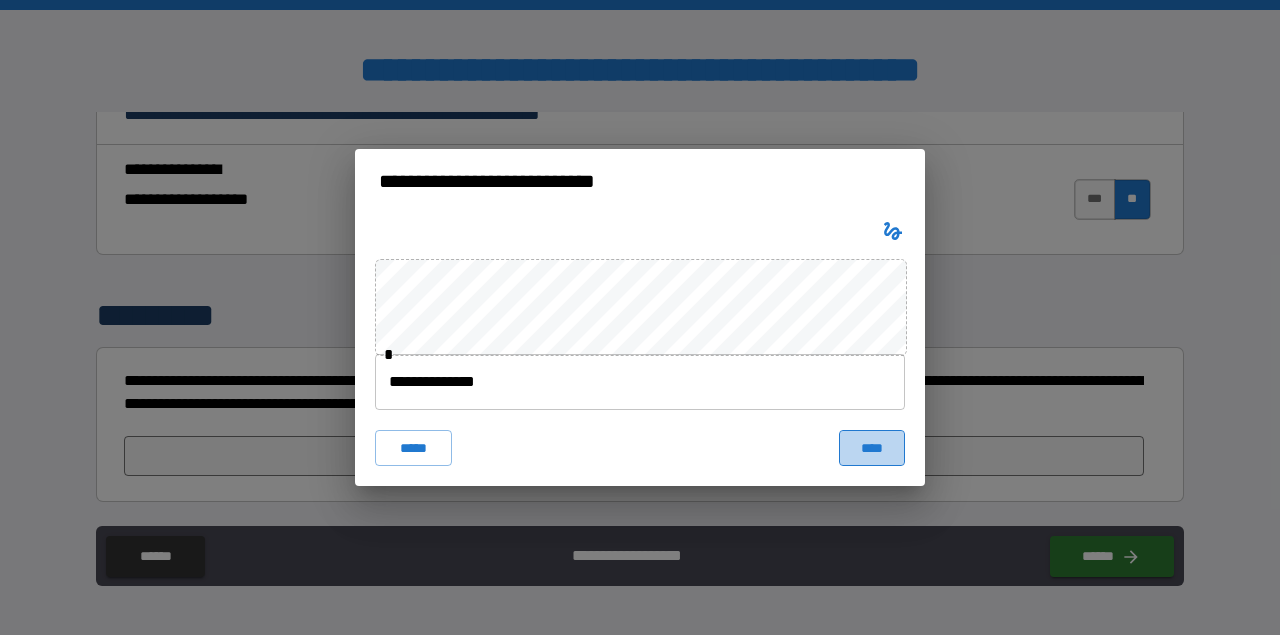 click on "****" at bounding box center [872, 448] 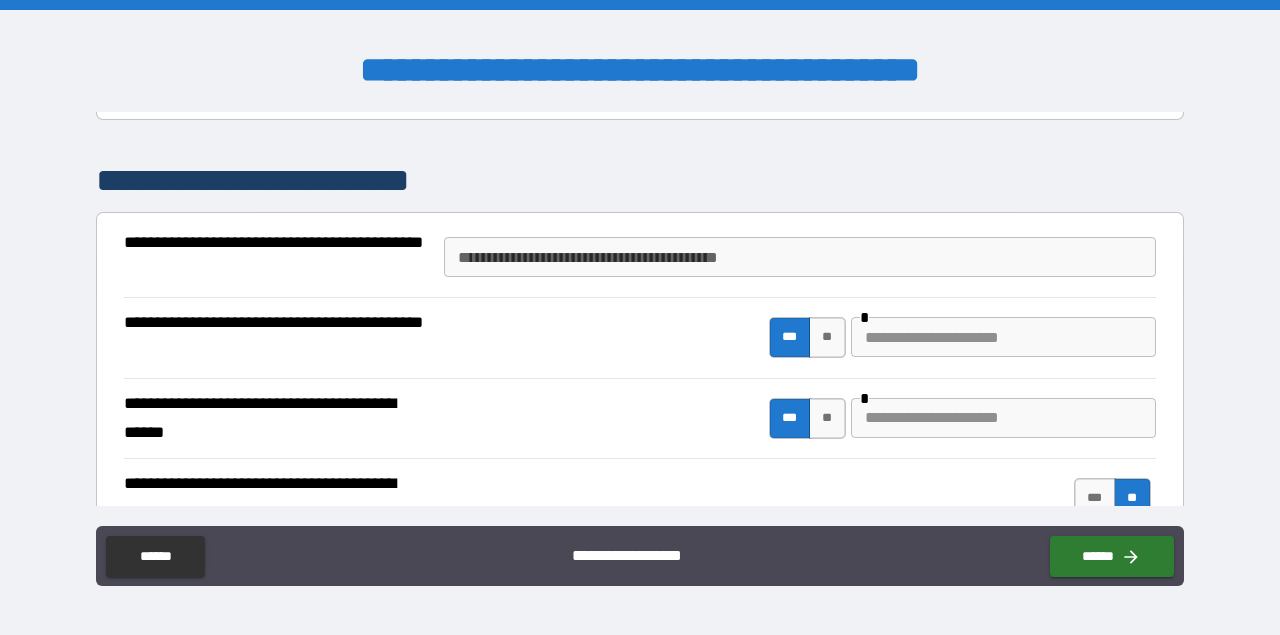 scroll, scrollTop: 1259, scrollLeft: 0, axis: vertical 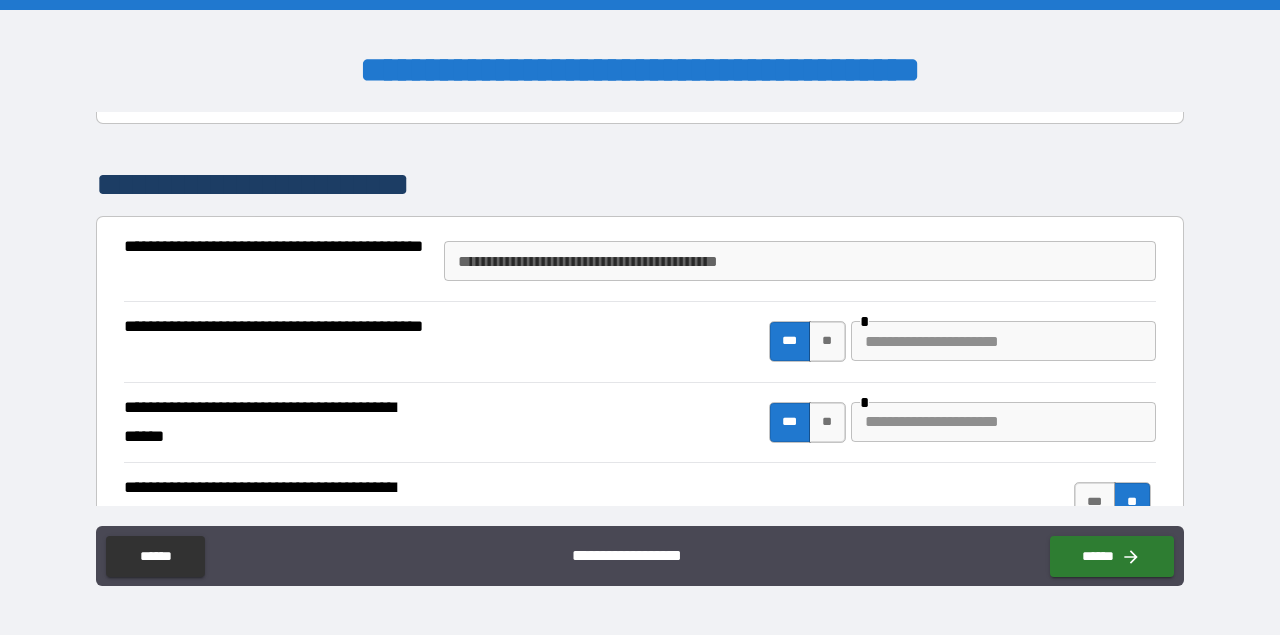 click on "**********" at bounding box center (800, 261) 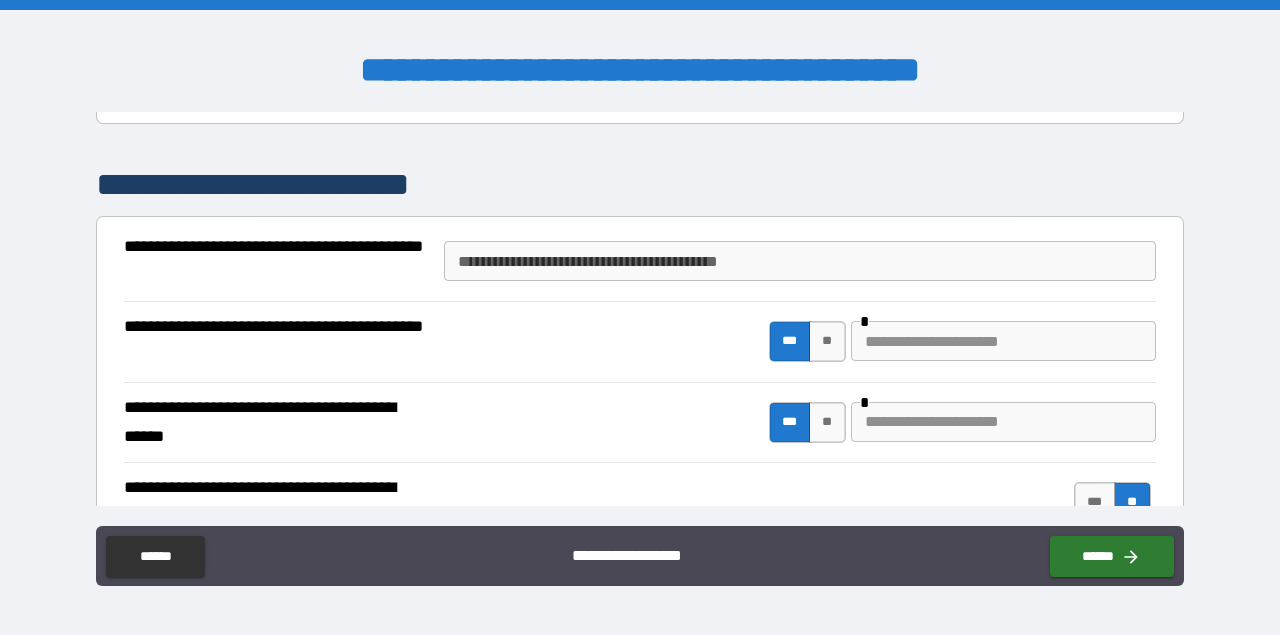 click on "**********" at bounding box center (640, 185) 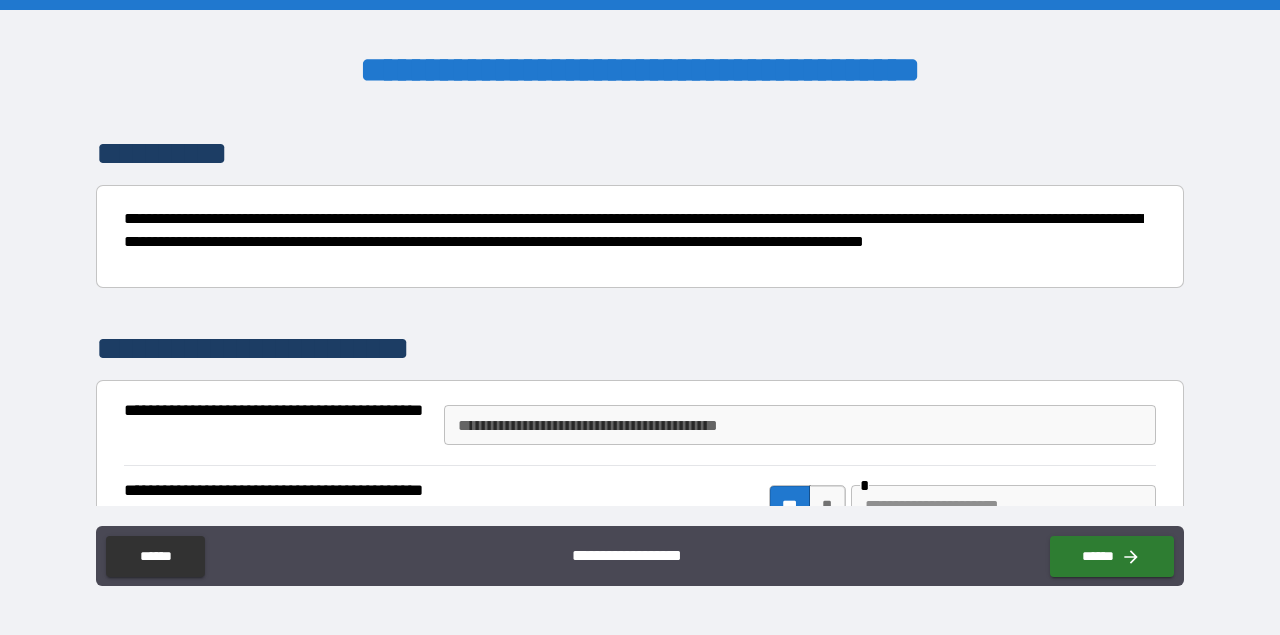 scroll, scrollTop: 0, scrollLeft: 0, axis: both 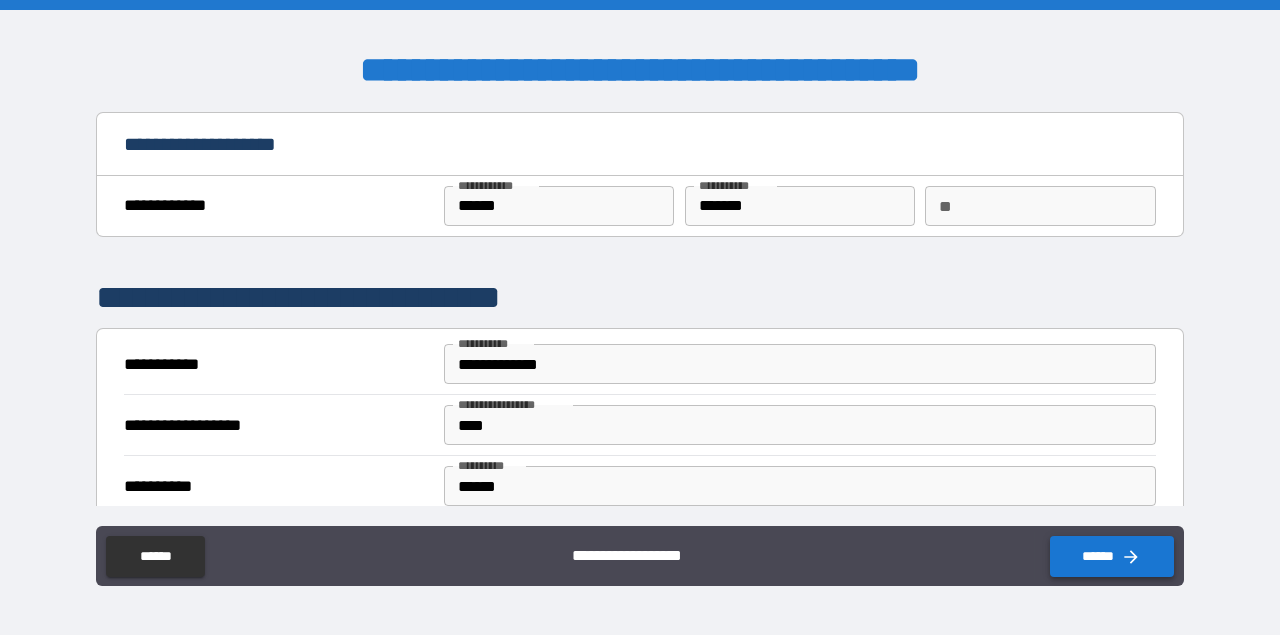 click on "******" at bounding box center [1112, 556] 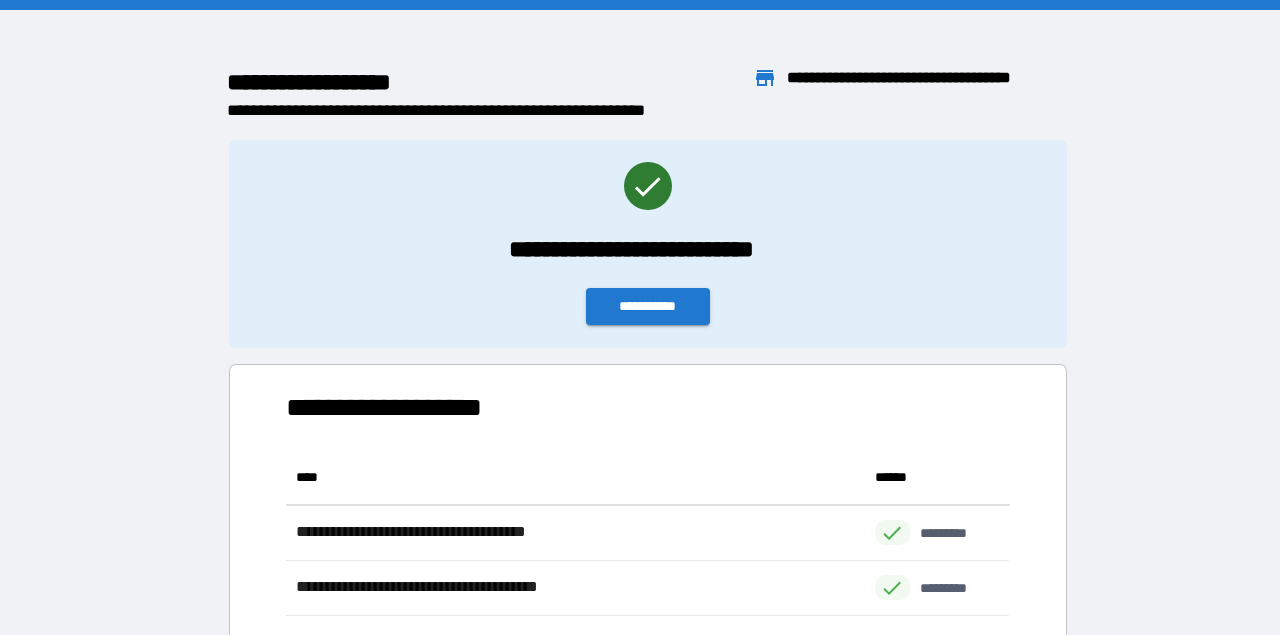 scroll, scrollTop: 1, scrollLeft: 0, axis: vertical 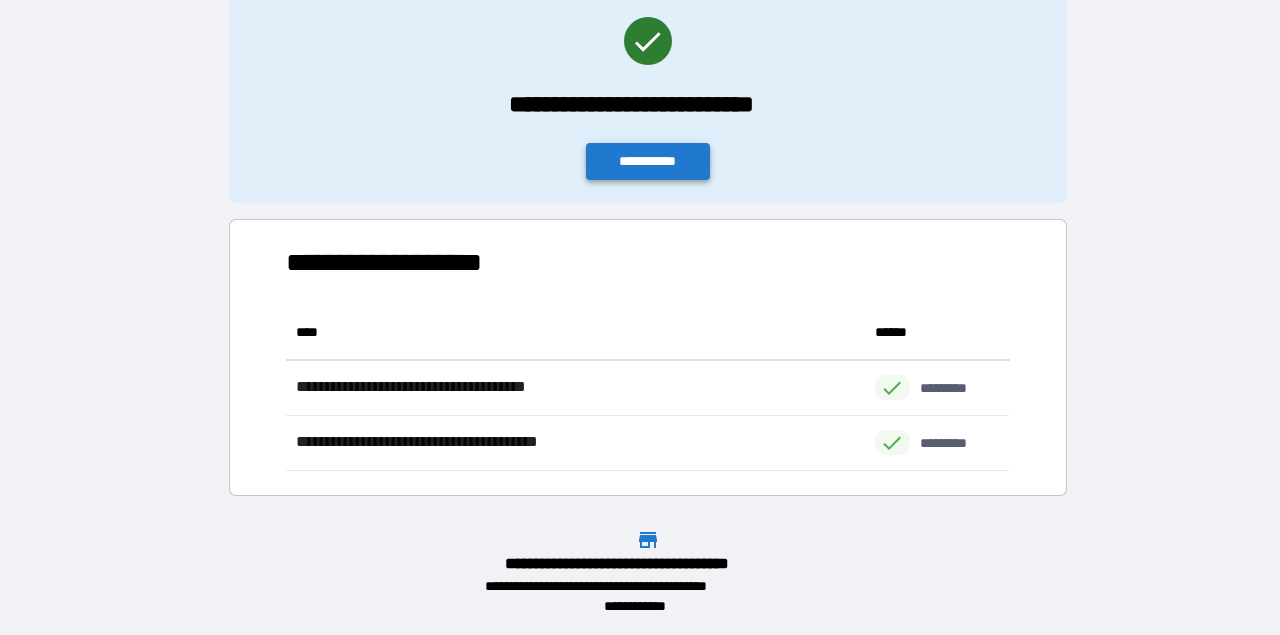 click on "**********" at bounding box center [648, 161] 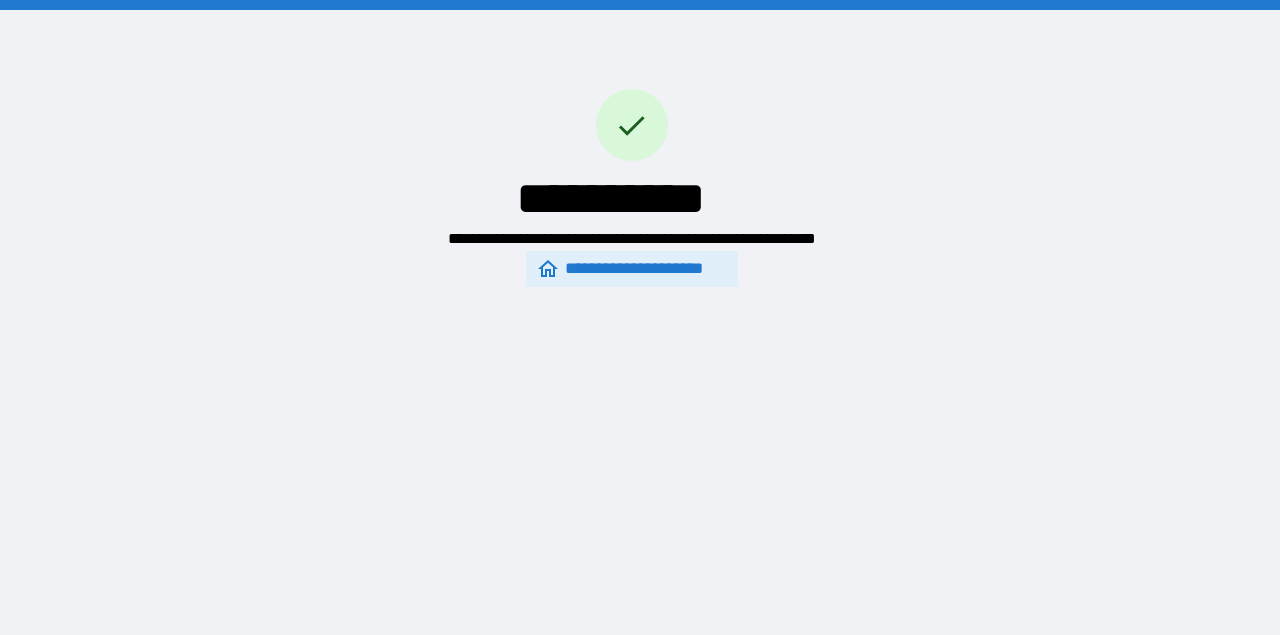 scroll, scrollTop: 0, scrollLeft: 0, axis: both 